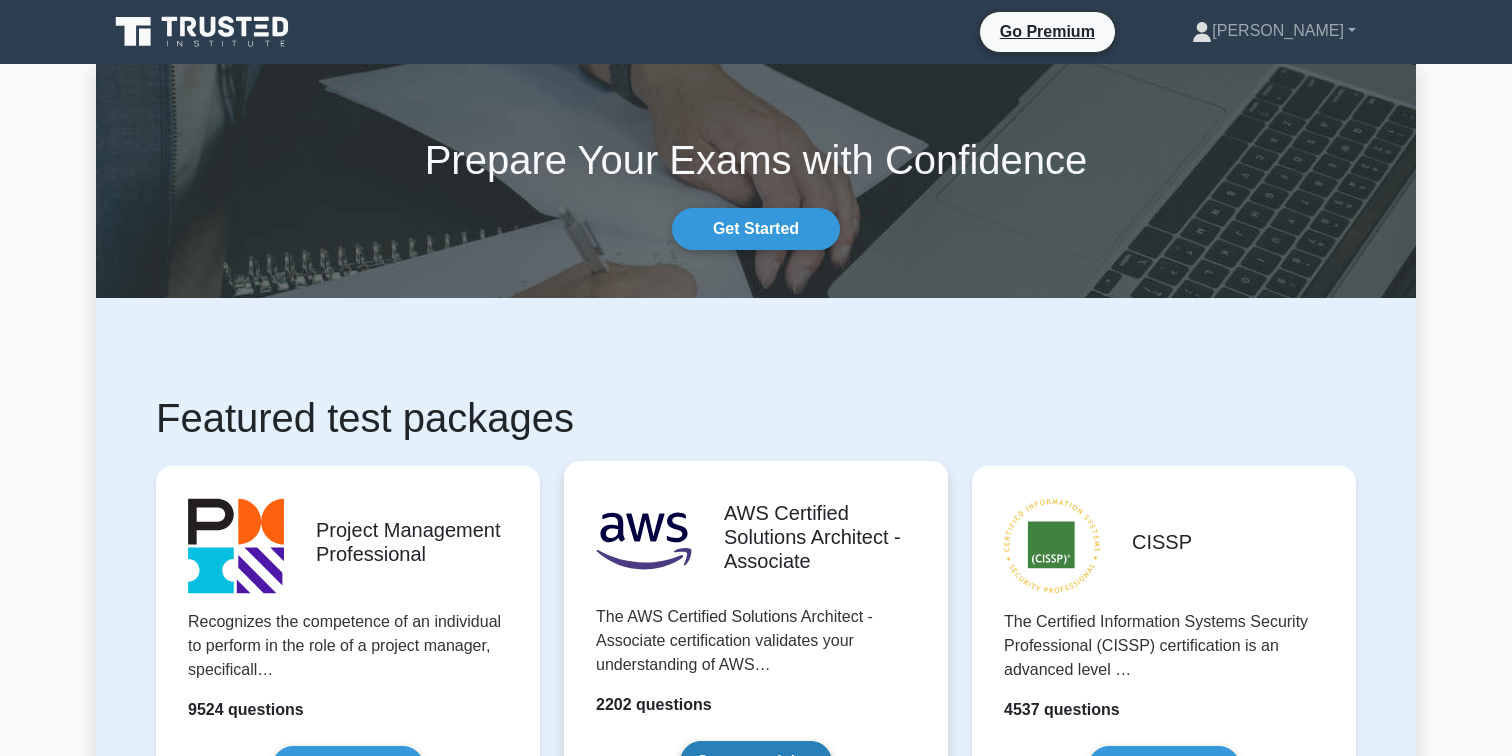 scroll, scrollTop: 0, scrollLeft: 0, axis: both 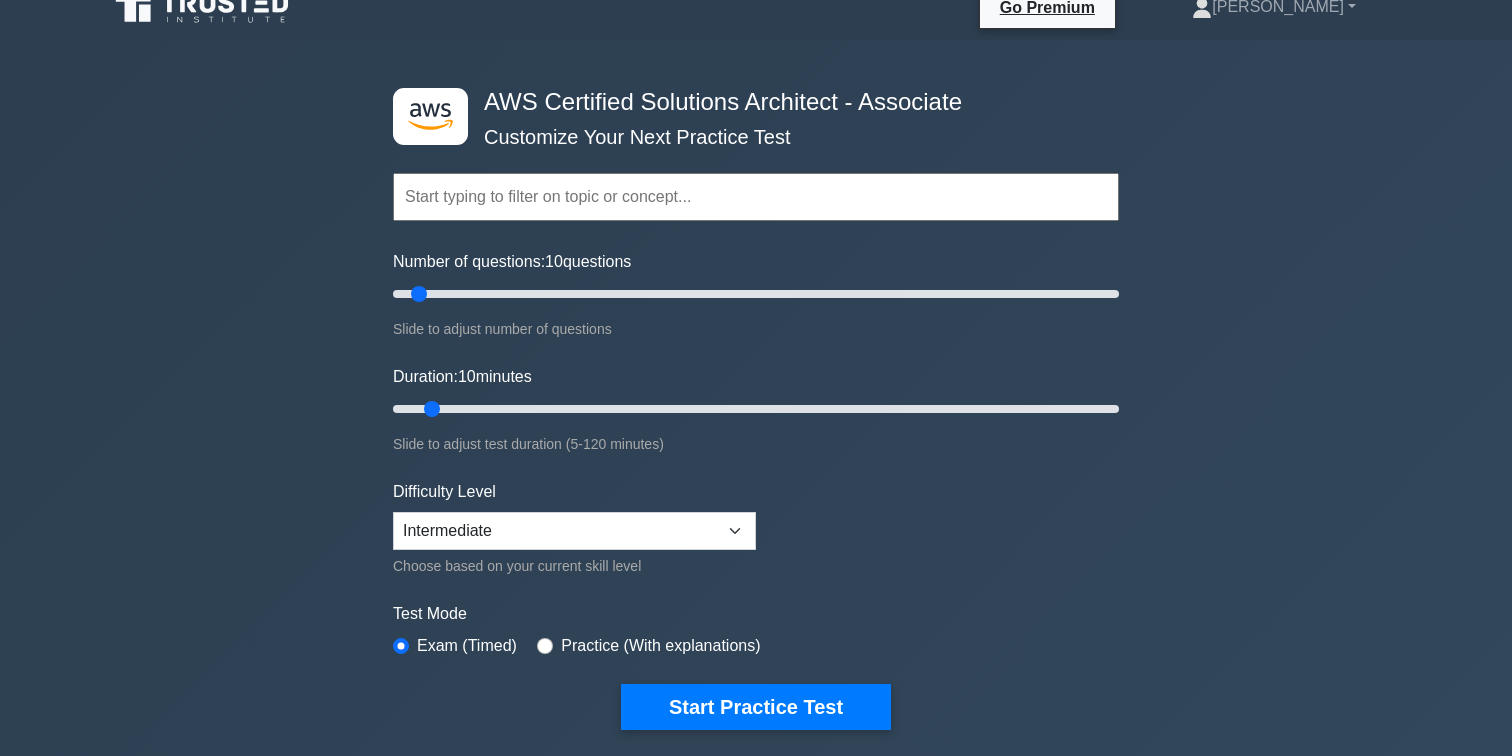 click on "Practice (With explanations)" at bounding box center (660, 646) 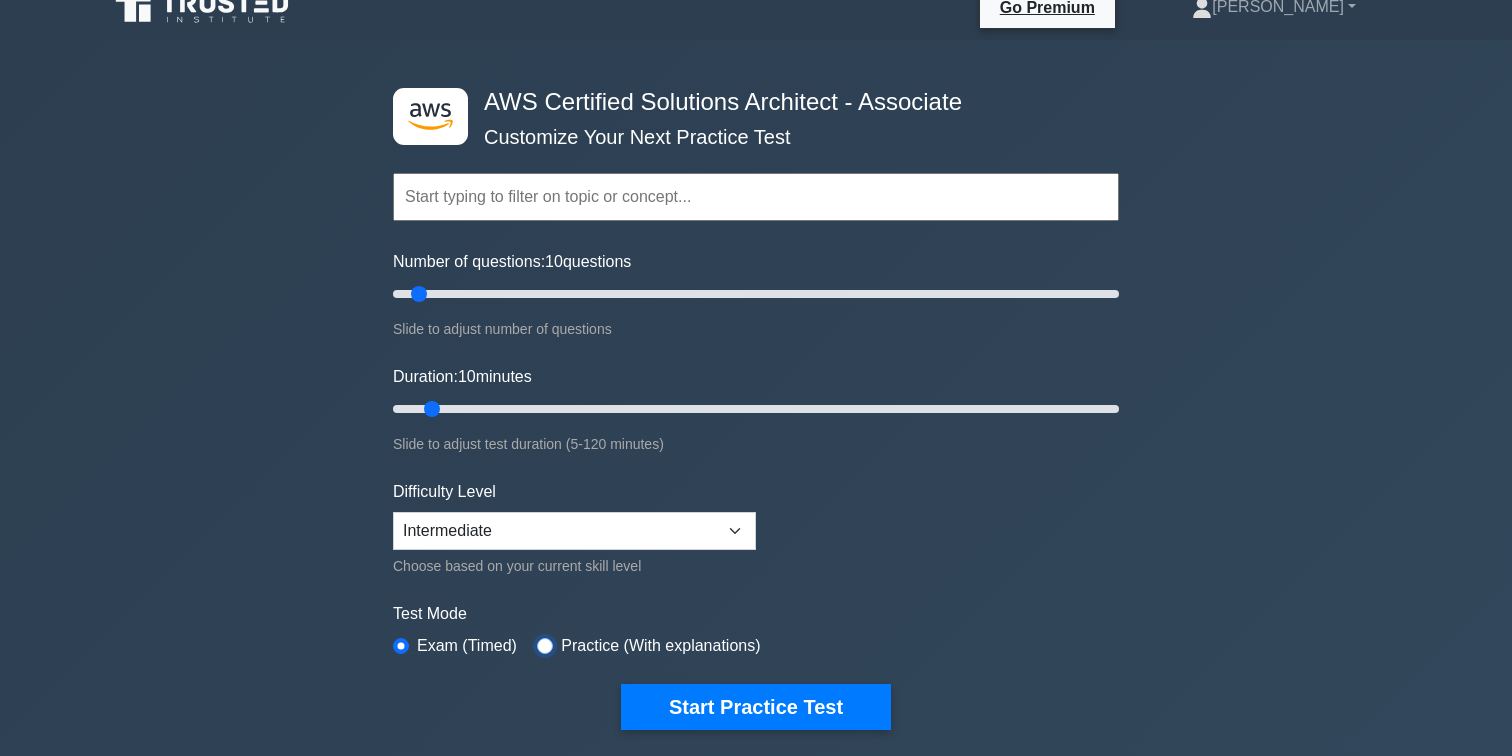 click at bounding box center (545, 646) 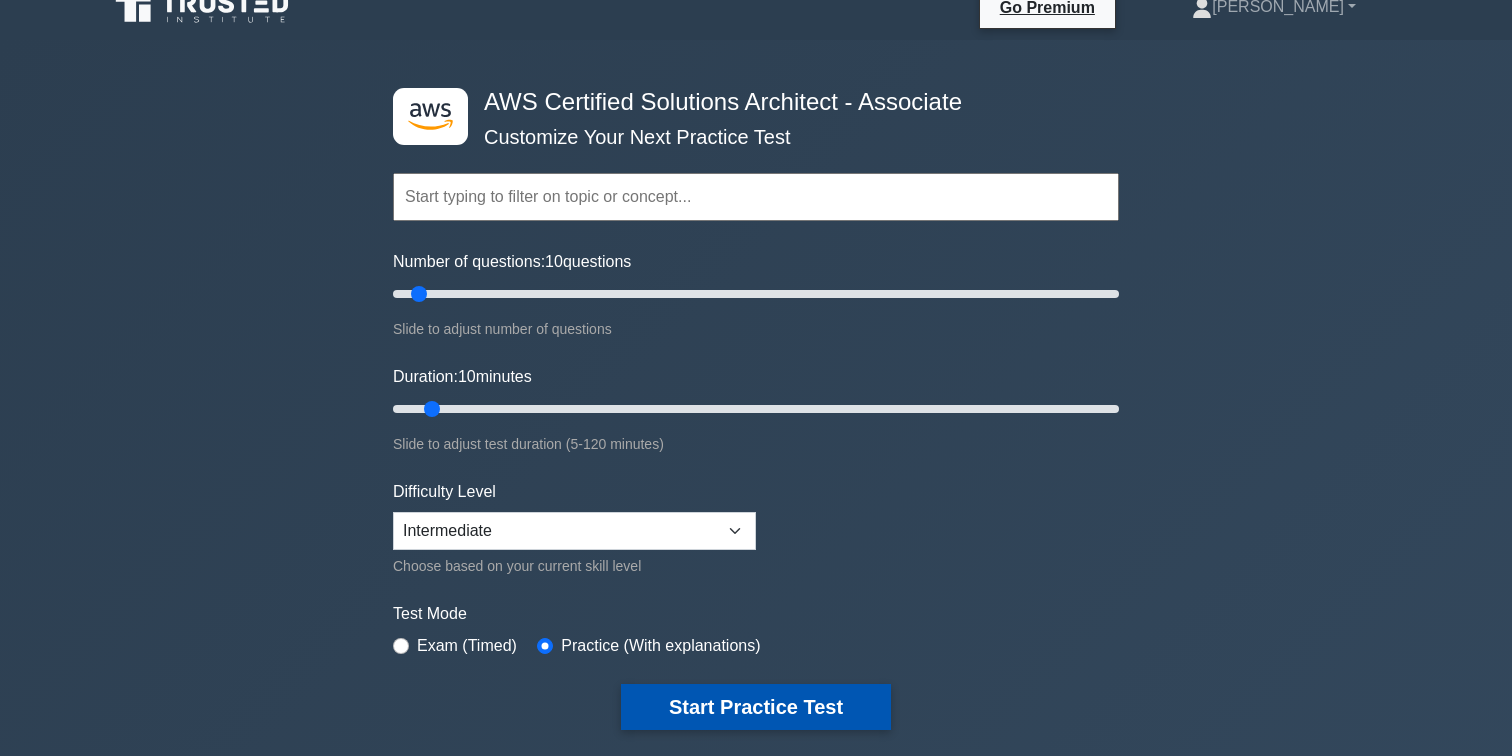 click on "Start Practice Test" at bounding box center [756, 707] 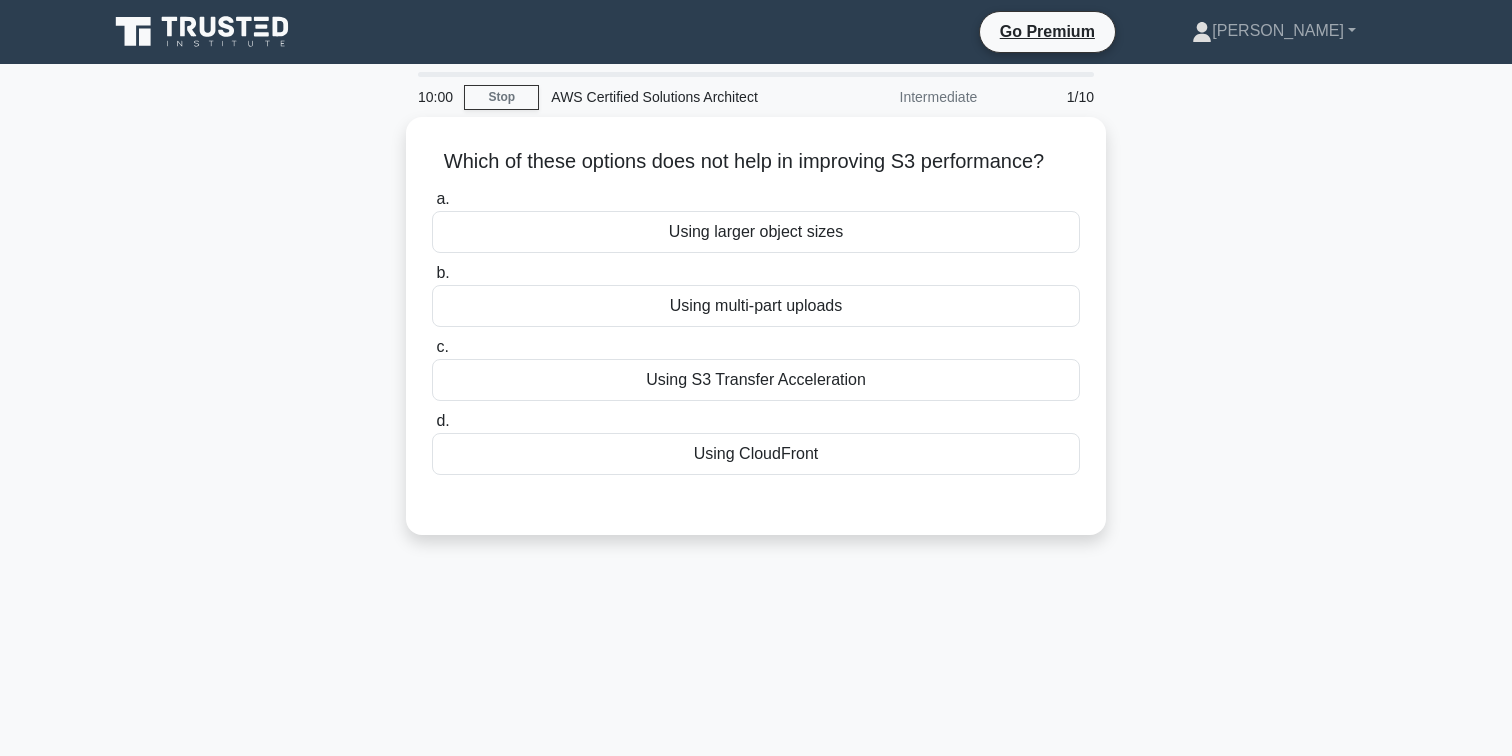 scroll, scrollTop: 0, scrollLeft: 0, axis: both 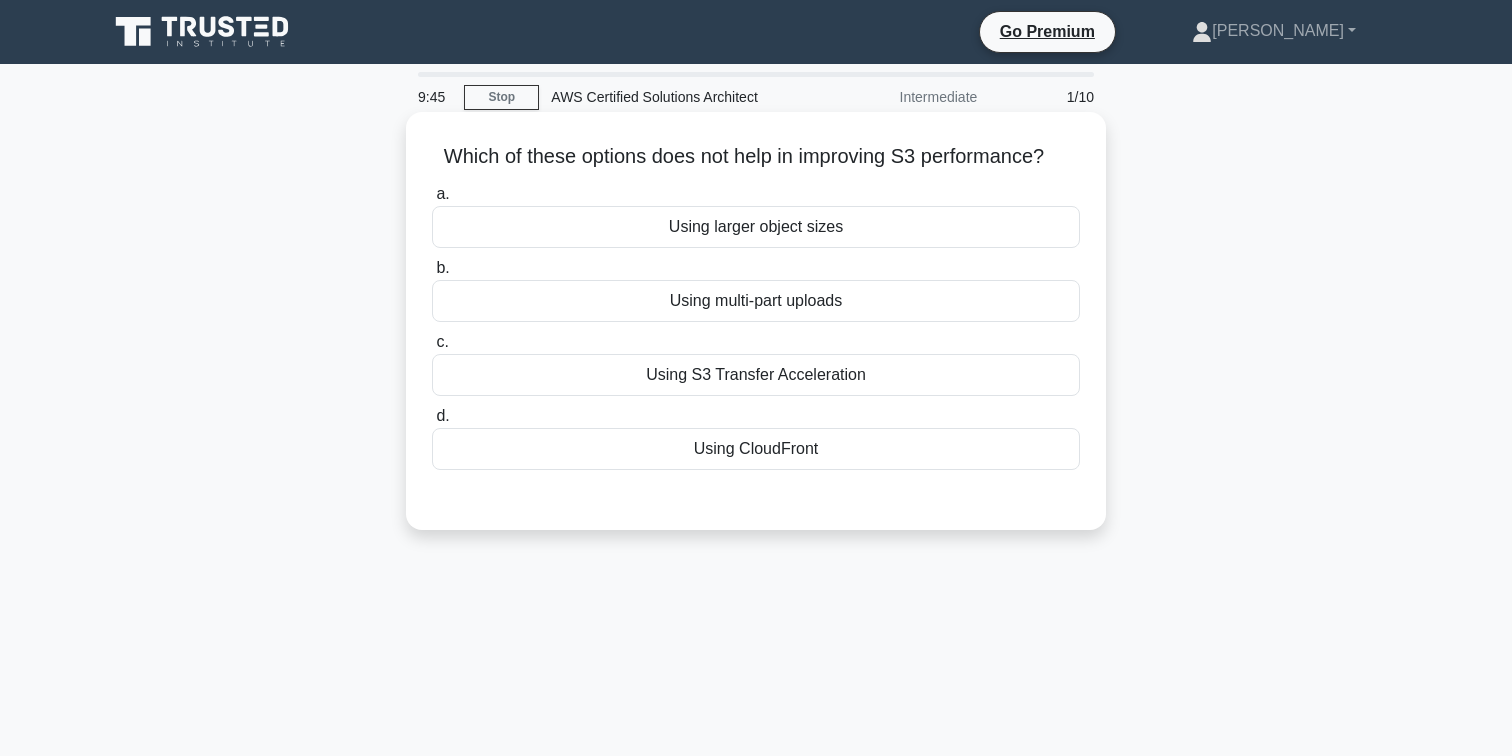 click on "Using CloudFront" at bounding box center [756, 449] 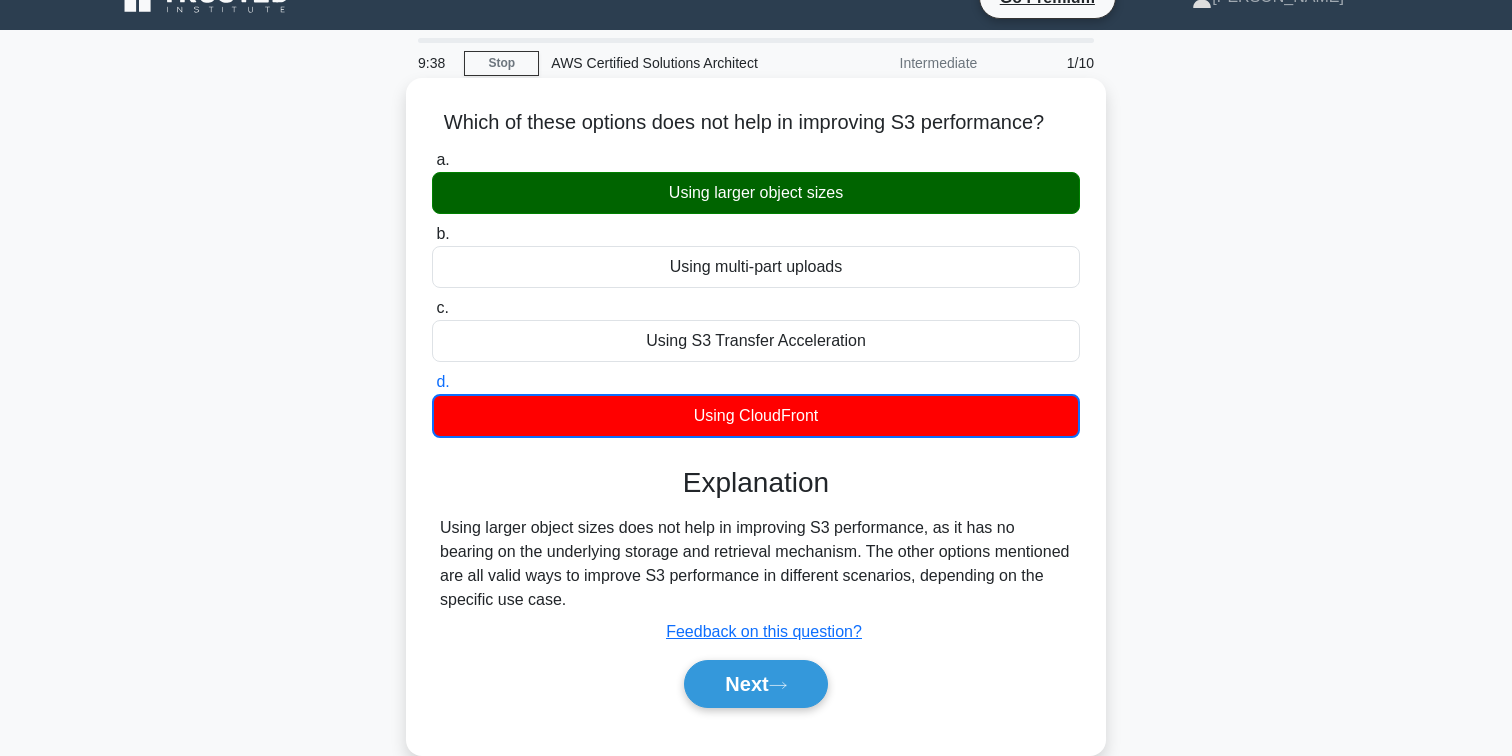 scroll, scrollTop: 36, scrollLeft: 0, axis: vertical 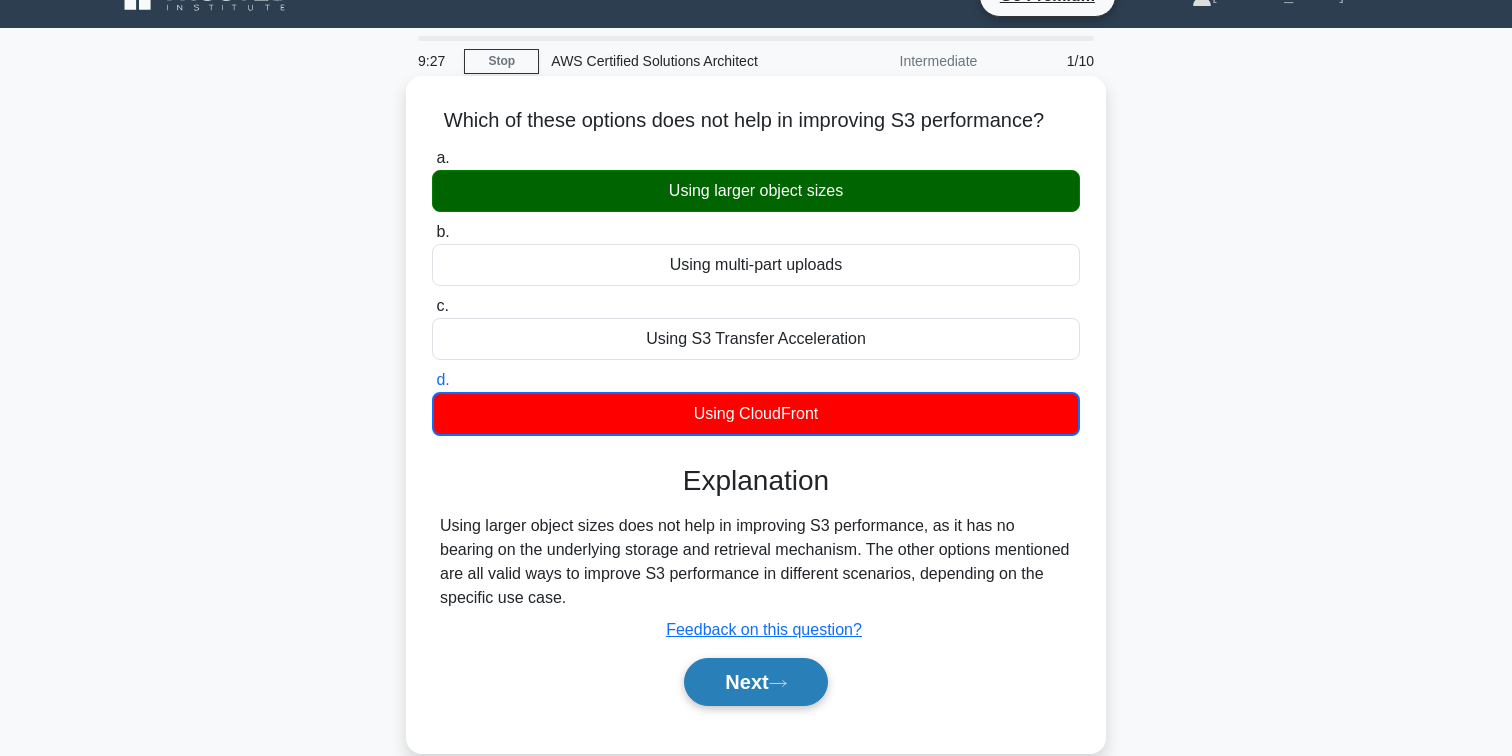 click on "Next" at bounding box center [755, 682] 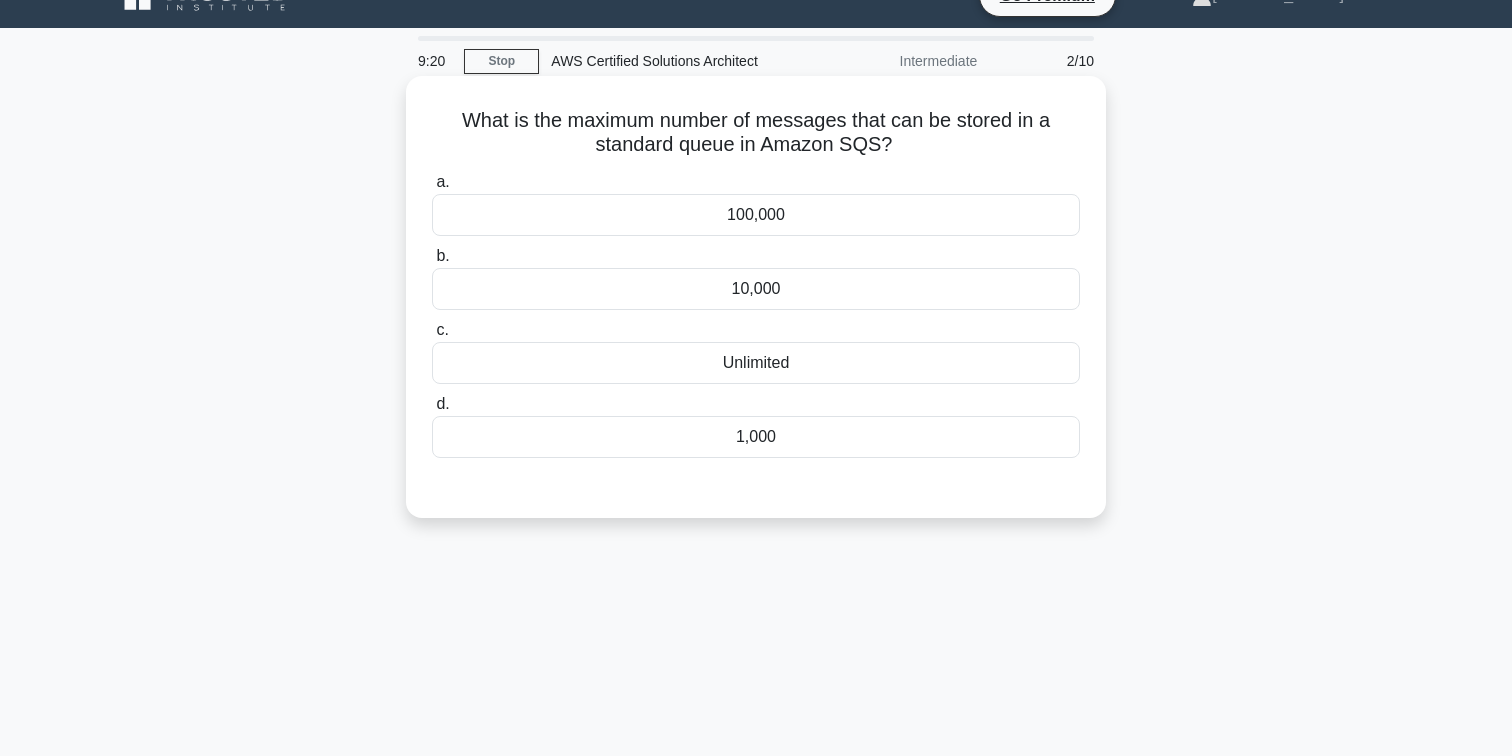 click on "100,000" at bounding box center (756, 215) 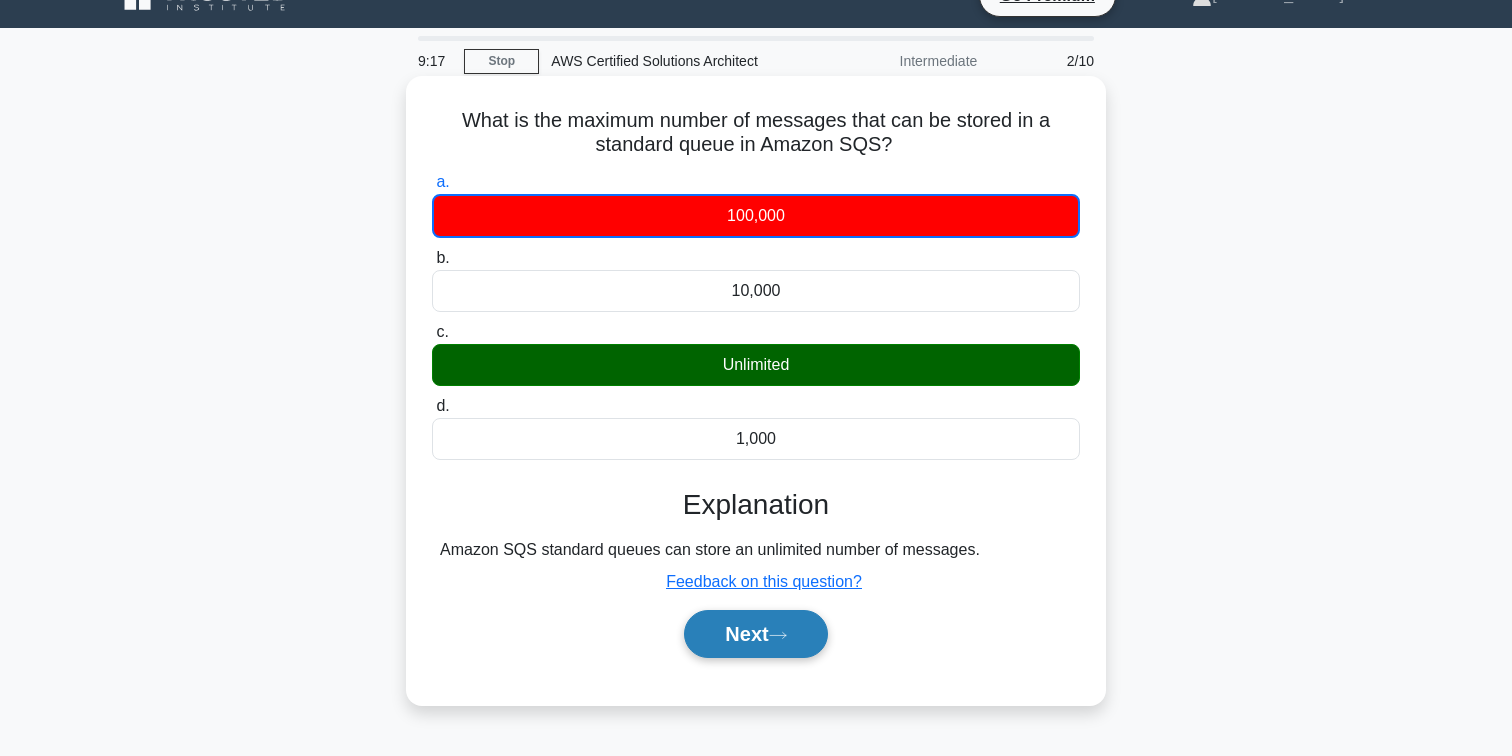 click on "Next" at bounding box center (755, 634) 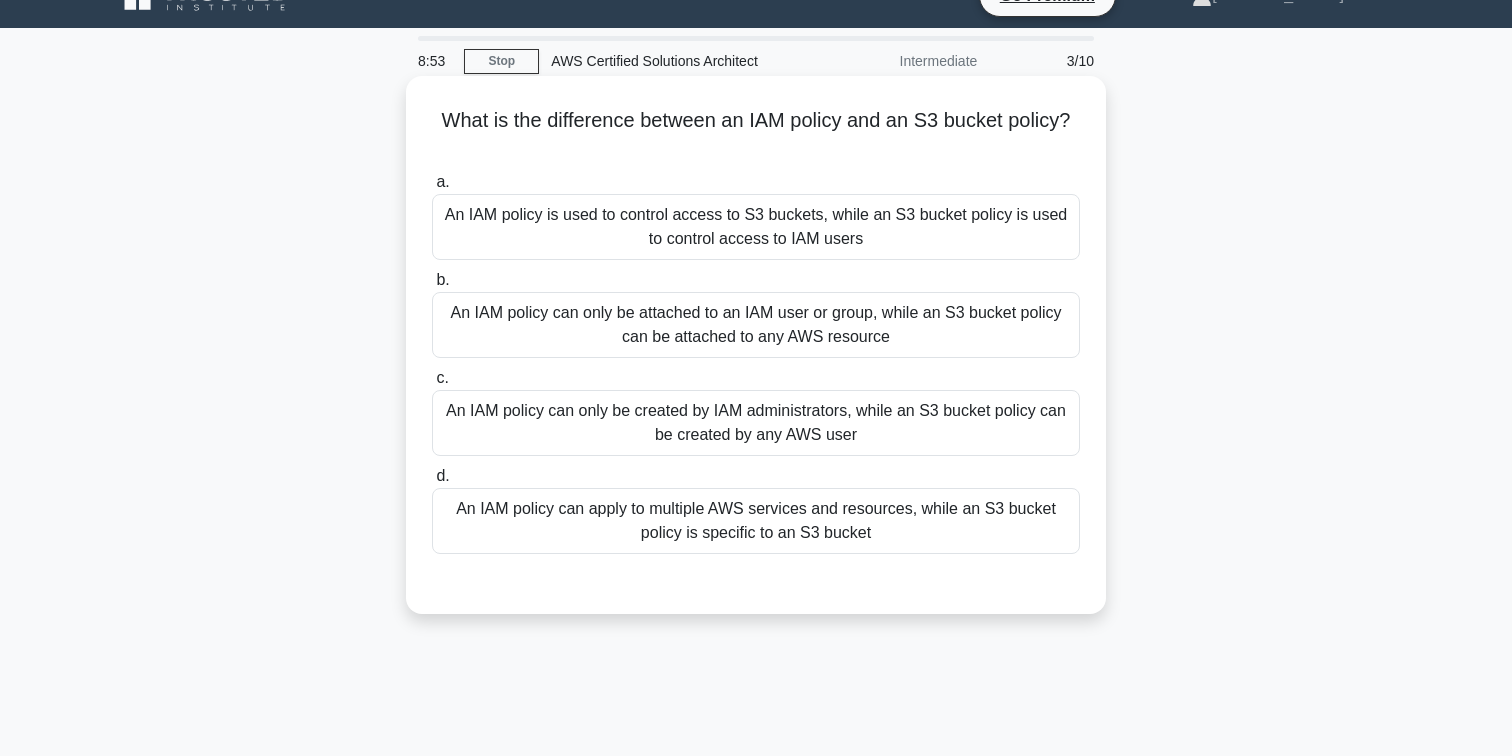 click on "An IAM policy can apply to multiple AWS services and resources, while an S3 bucket policy is specific to an S3 bucket" at bounding box center (756, 521) 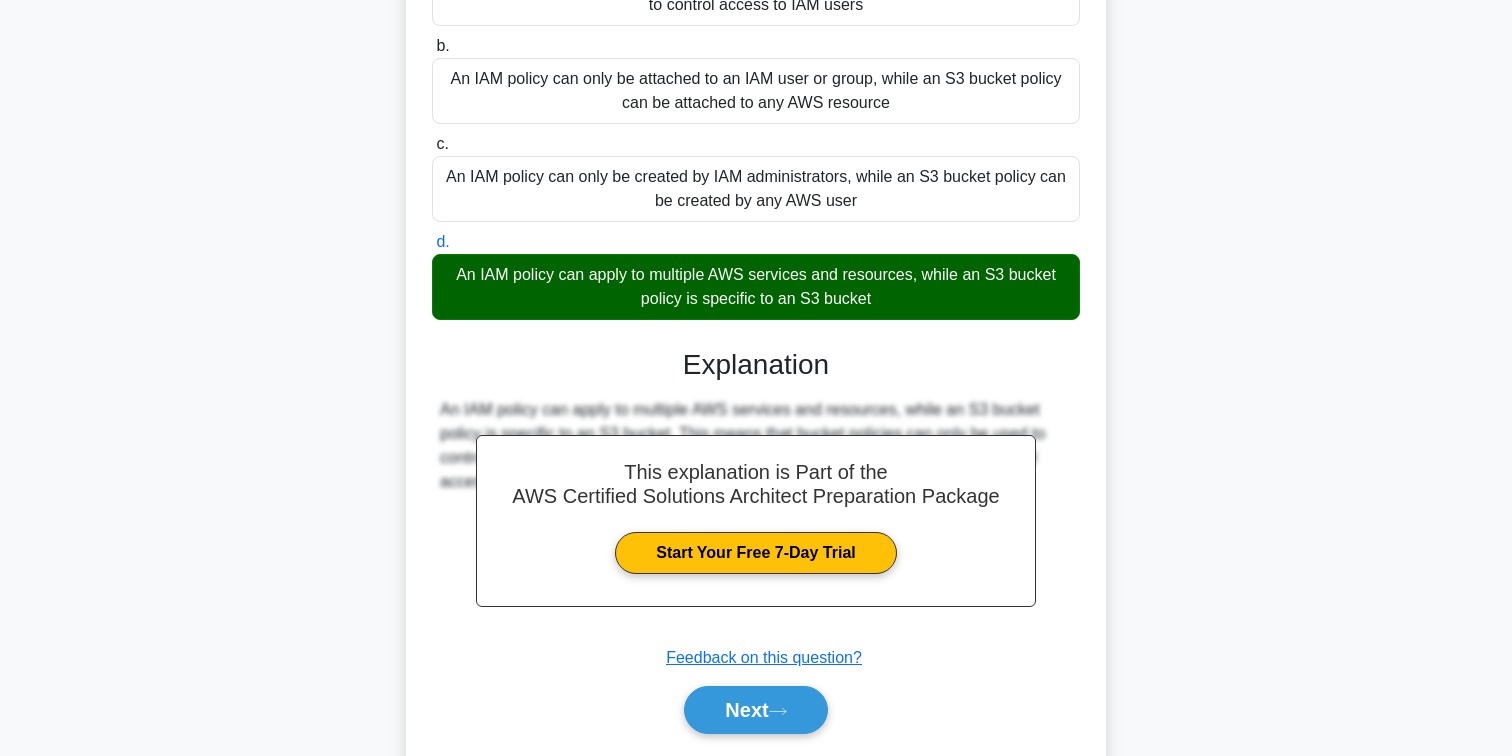 scroll, scrollTop: 276, scrollLeft: 0, axis: vertical 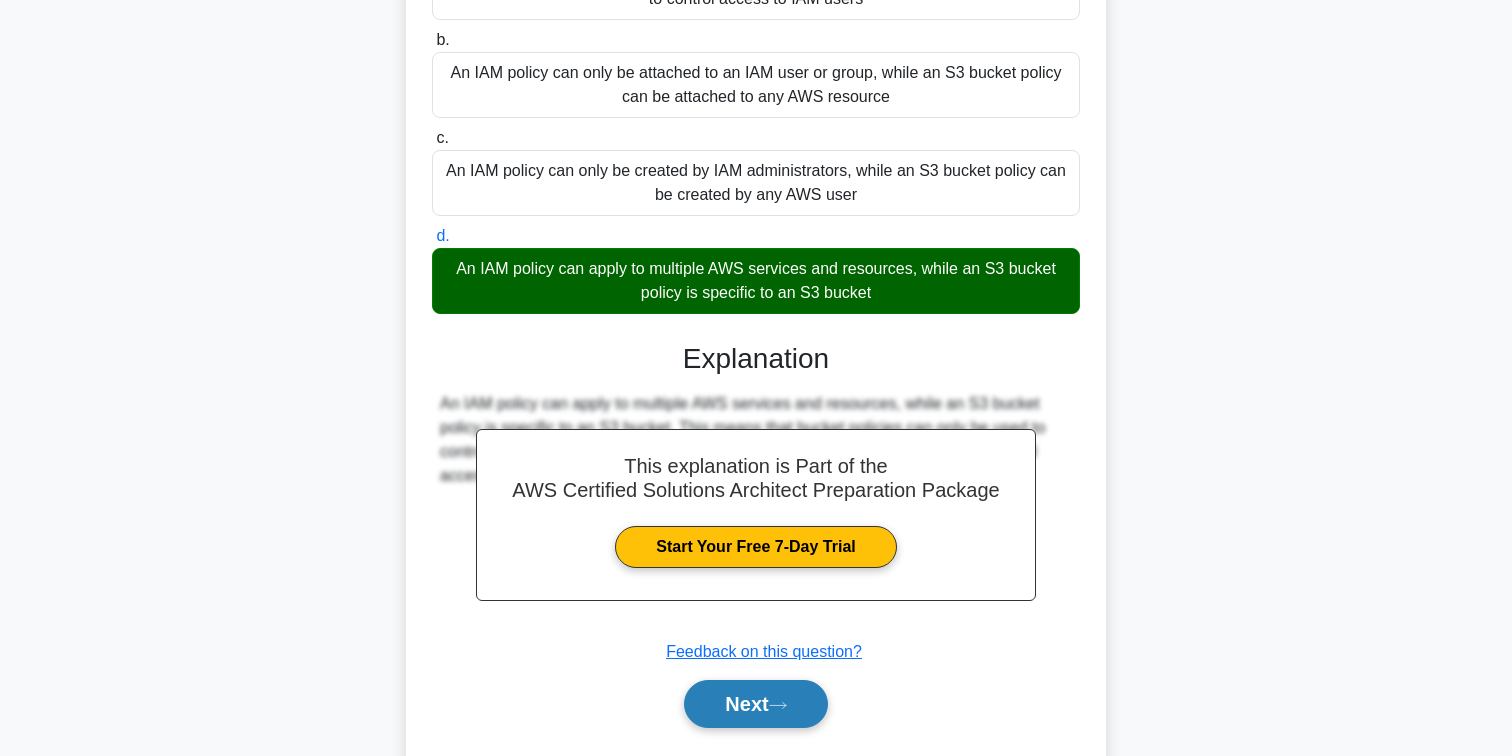 click on "Next" at bounding box center [755, 704] 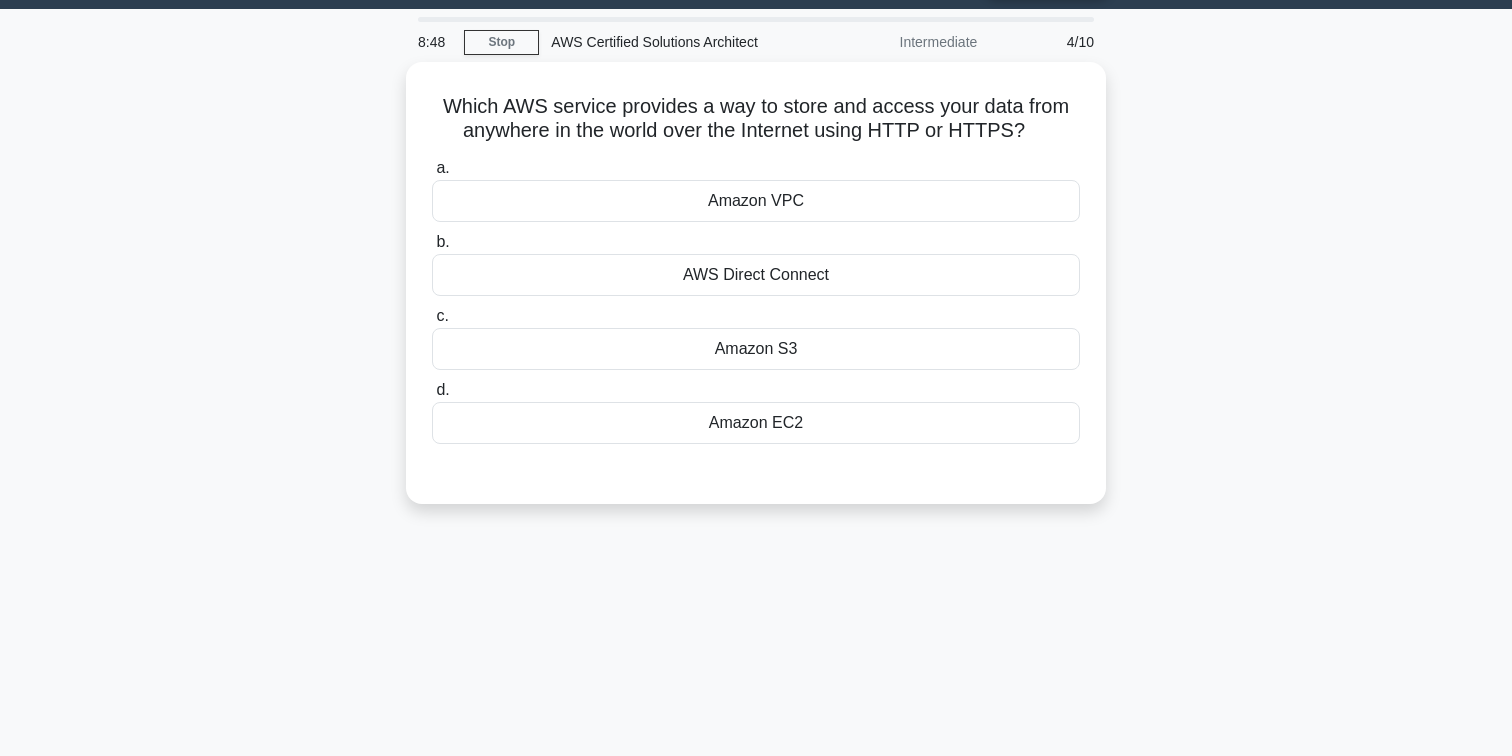 scroll, scrollTop: 49, scrollLeft: 0, axis: vertical 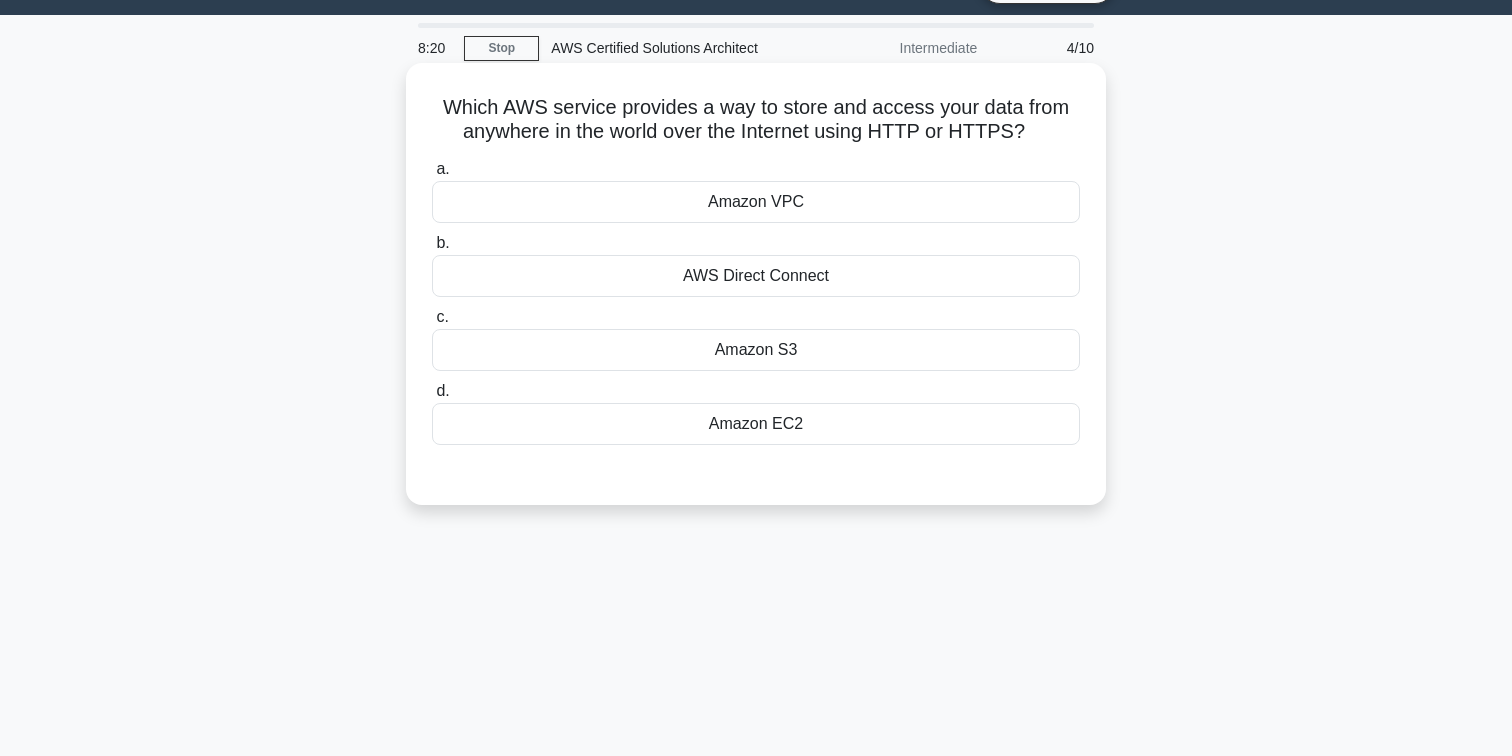 click on "Amazon S3" at bounding box center (756, 350) 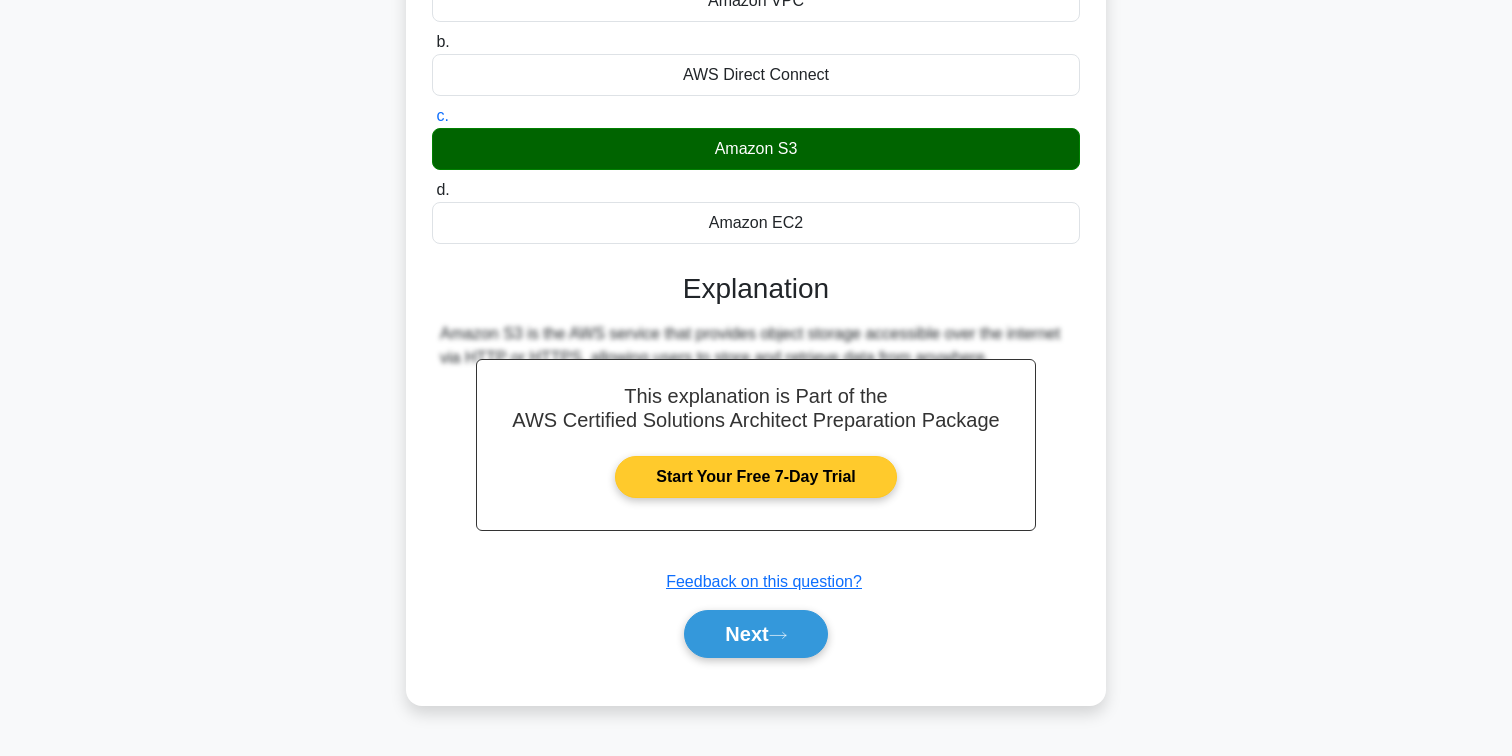 scroll, scrollTop: 285, scrollLeft: 0, axis: vertical 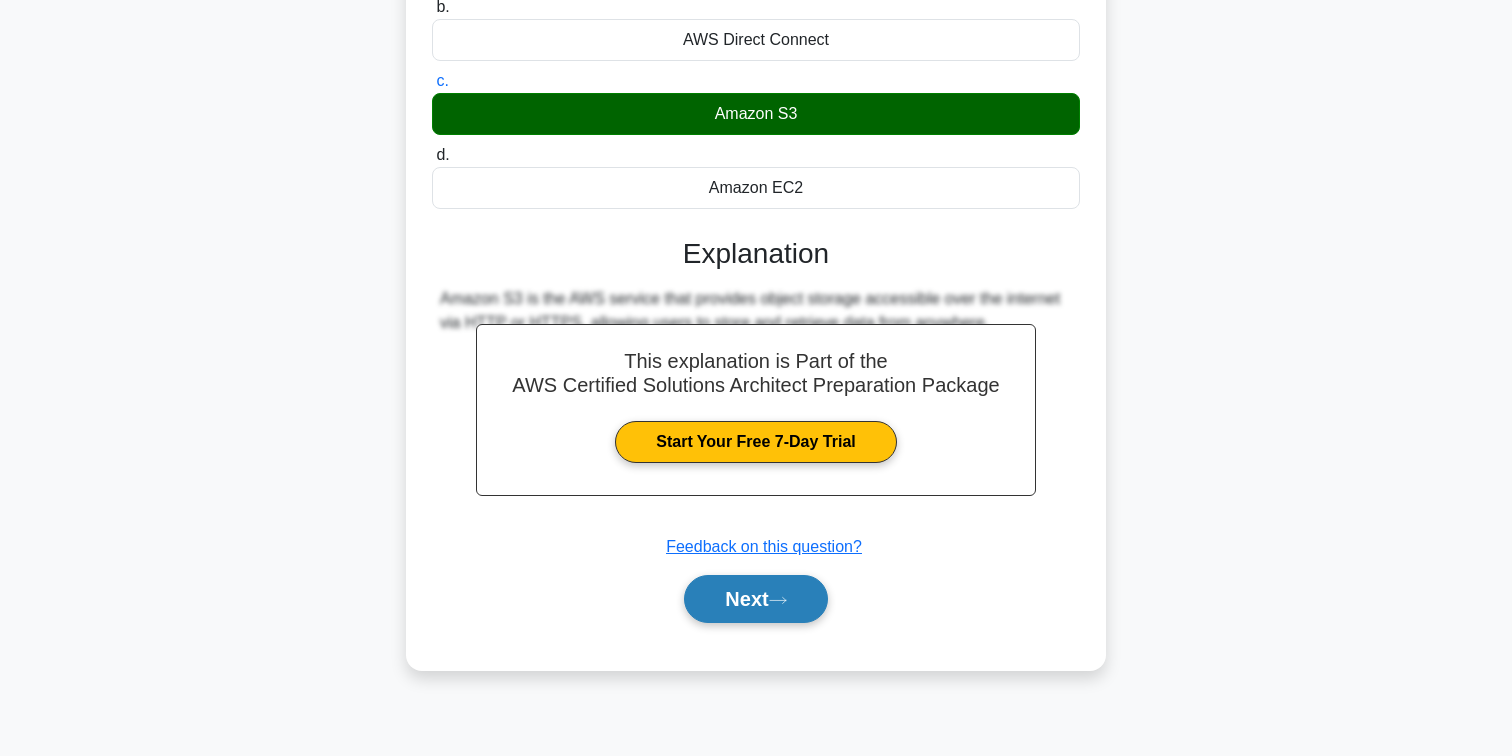 click on "Next" at bounding box center [755, 599] 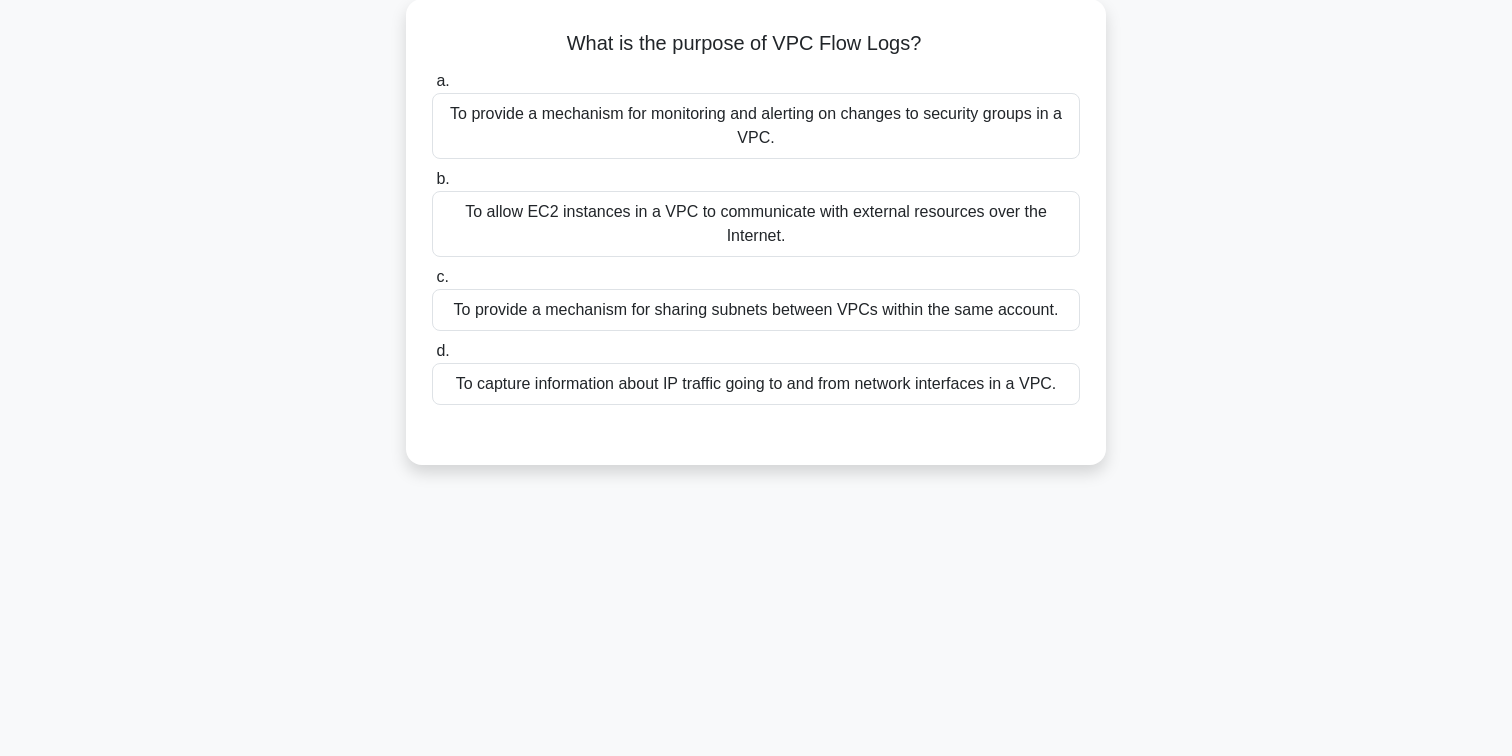 scroll, scrollTop: 108, scrollLeft: 0, axis: vertical 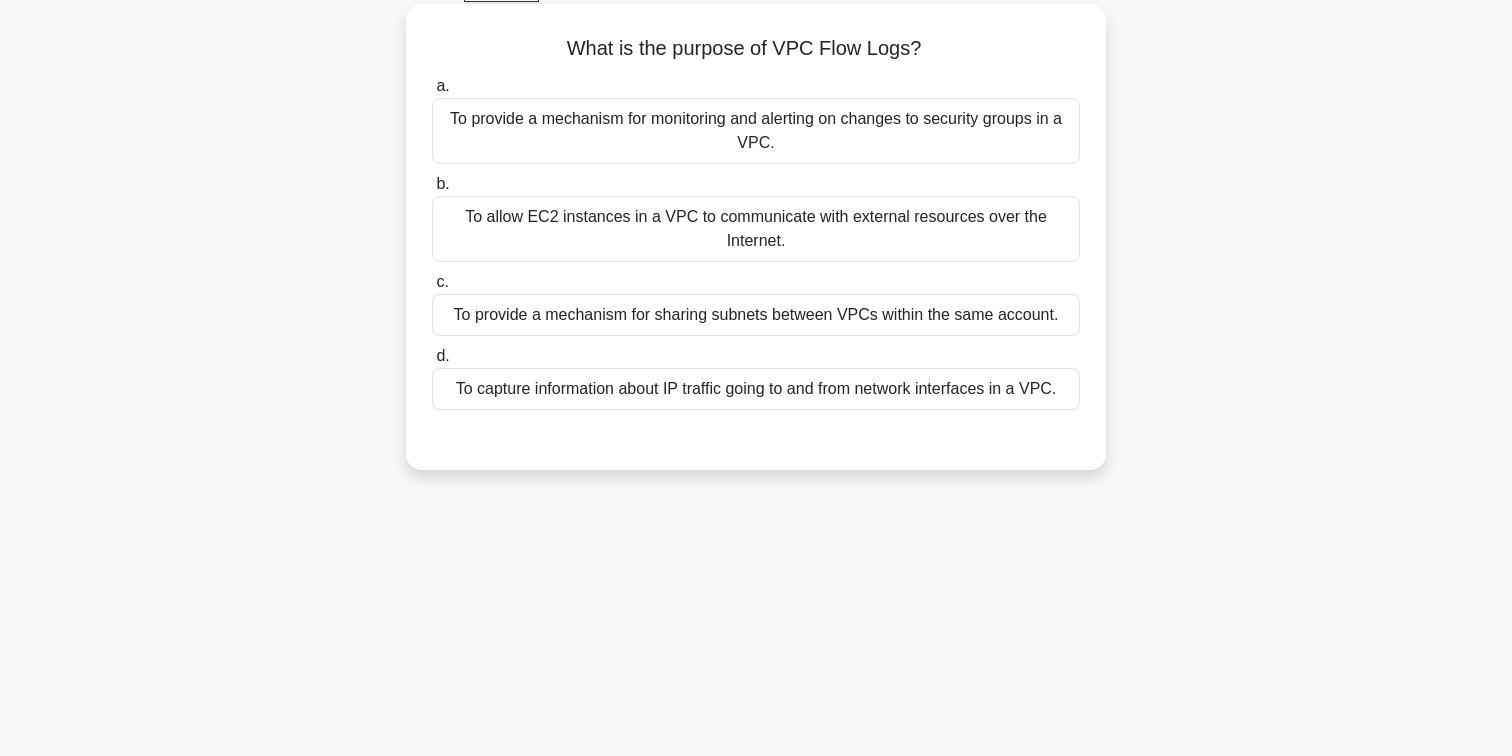 click on "To capture information about IP traffic going to and from network interfaces in a VPC." at bounding box center (756, 389) 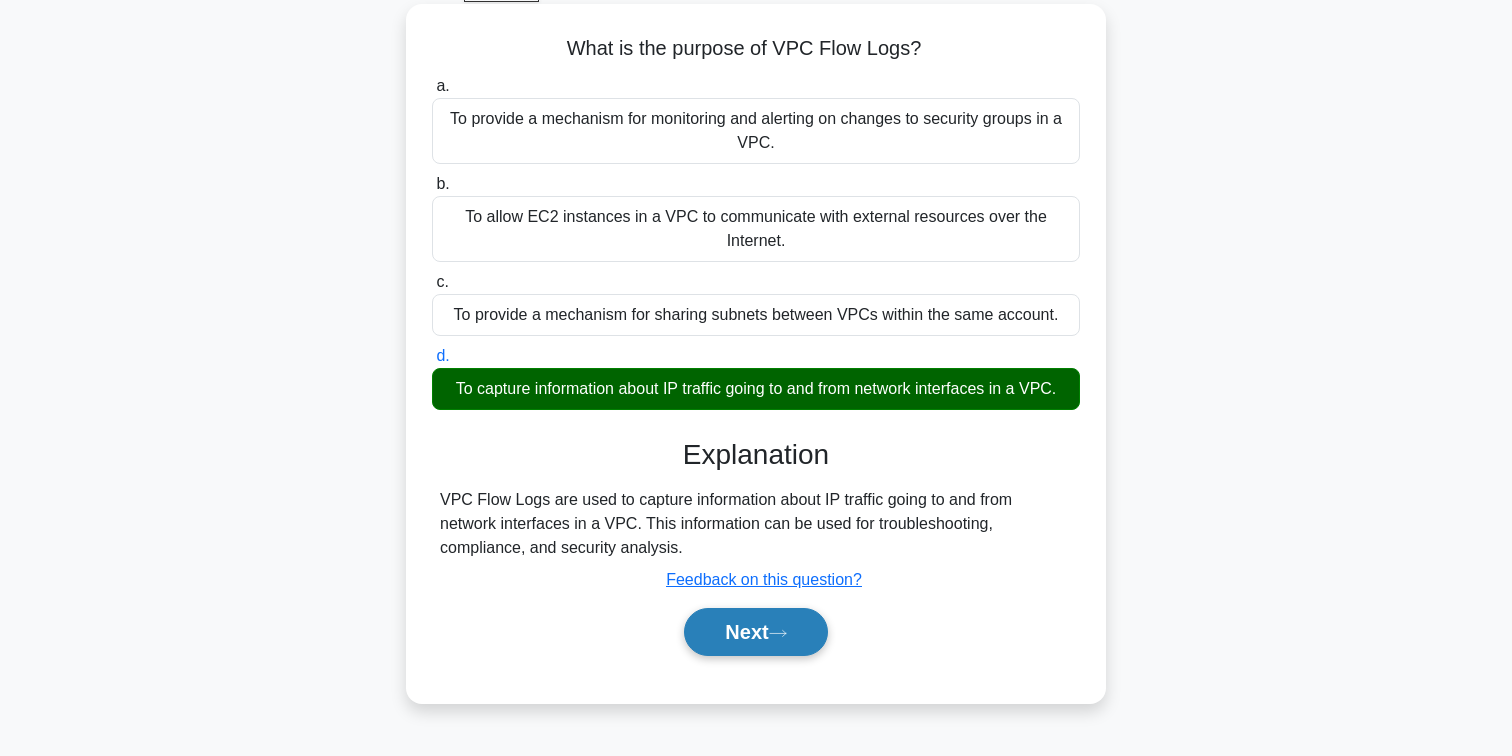 click on "Next" at bounding box center (755, 632) 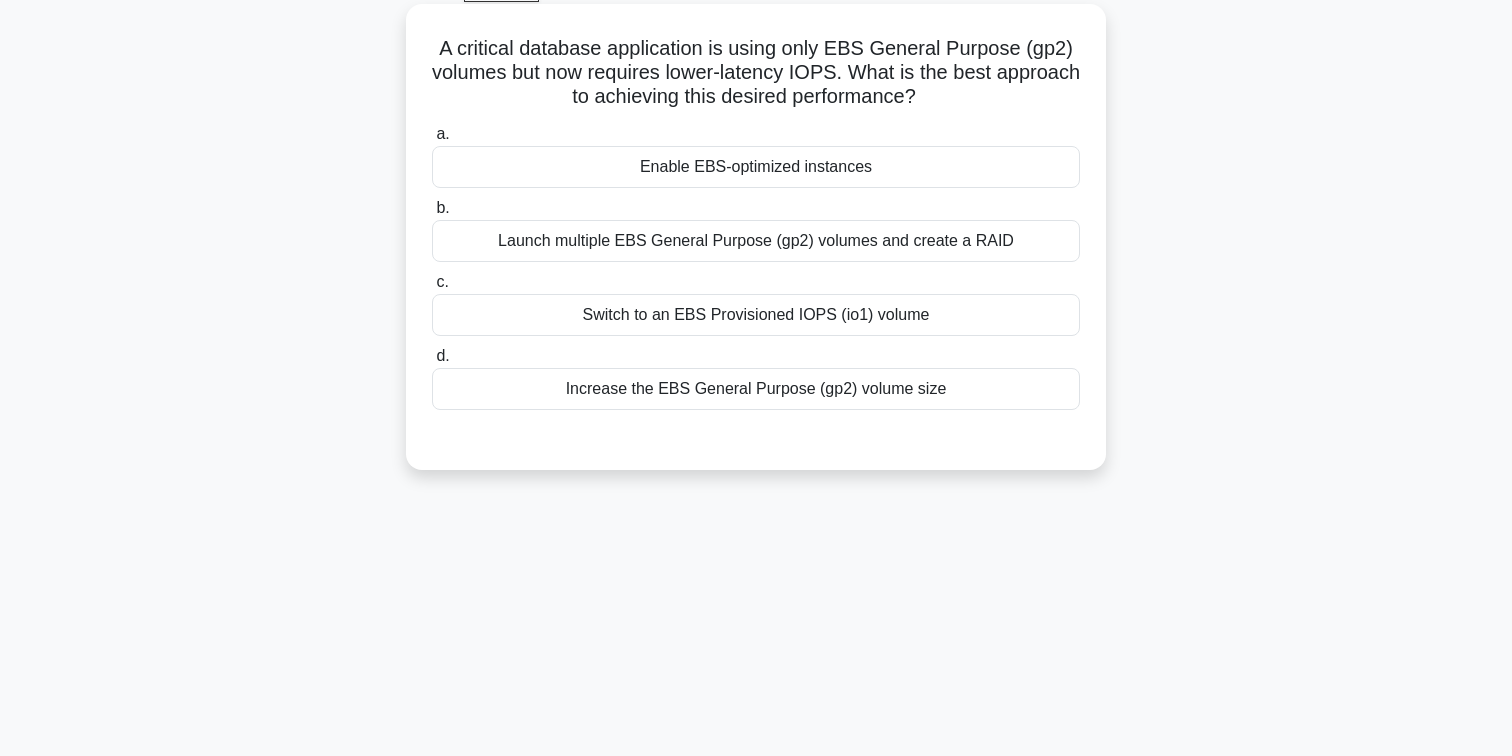 click on "Switch to an EBS Provisioned IOPS (io1) volume" at bounding box center (756, 315) 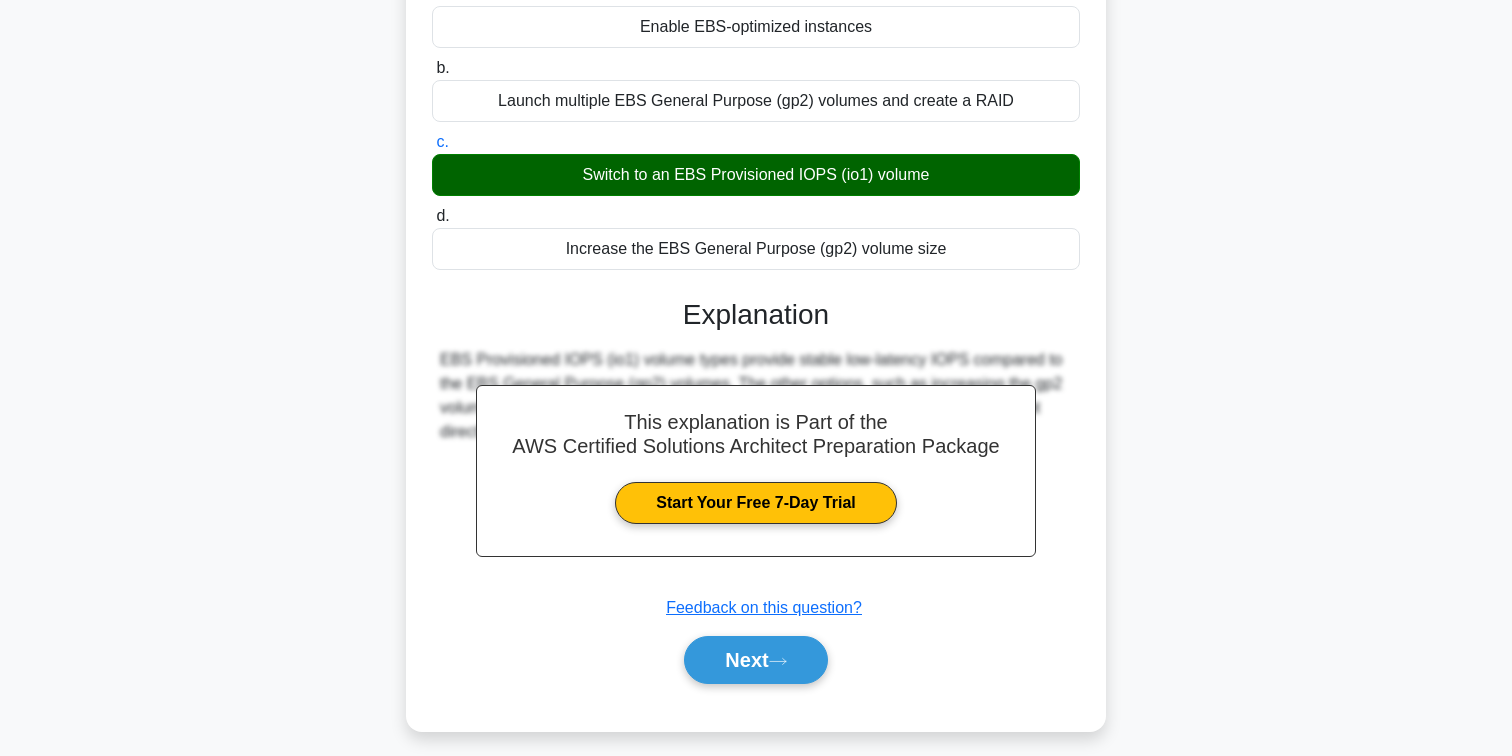 scroll, scrollTop: 271, scrollLeft: 0, axis: vertical 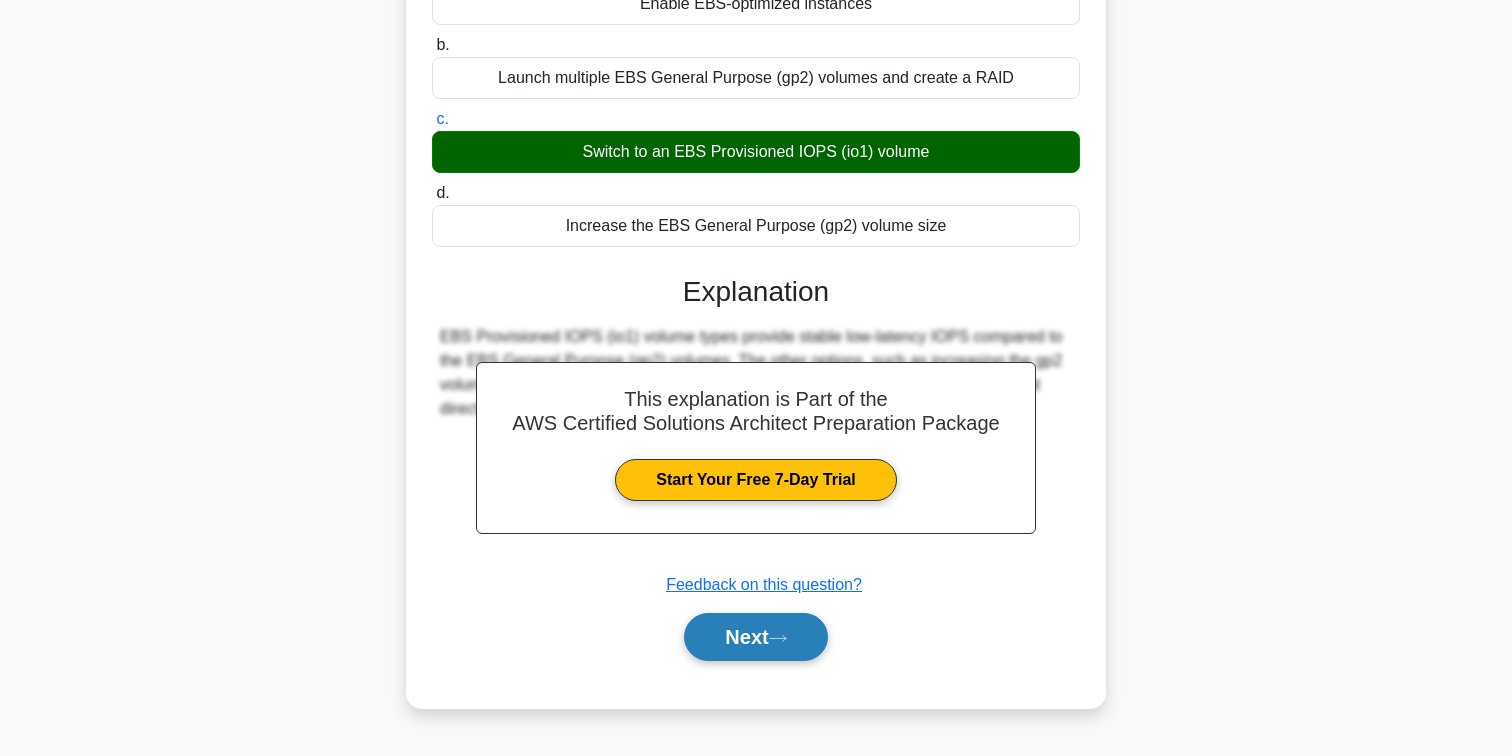 click on "Next" at bounding box center (755, 637) 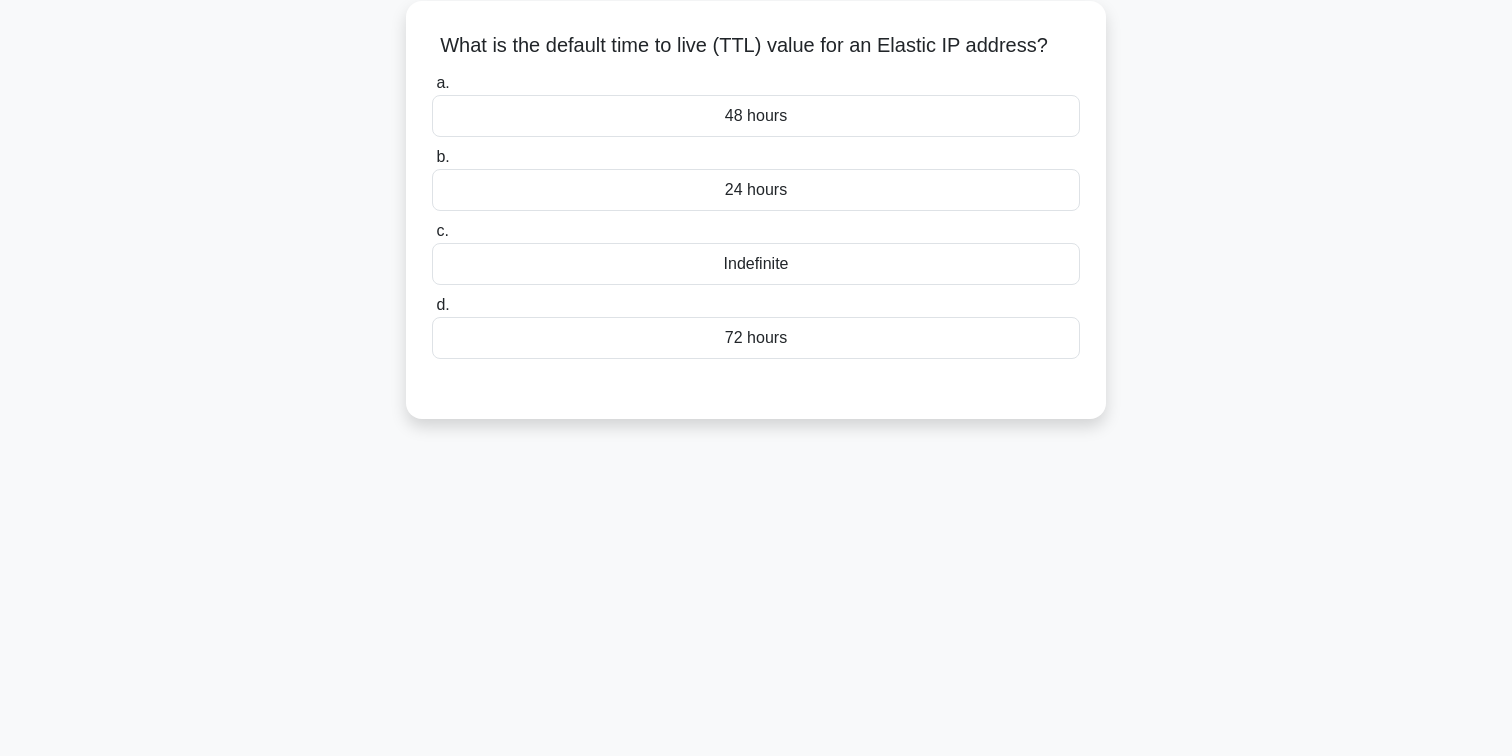scroll, scrollTop: 108, scrollLeft: 0, axis: vertical 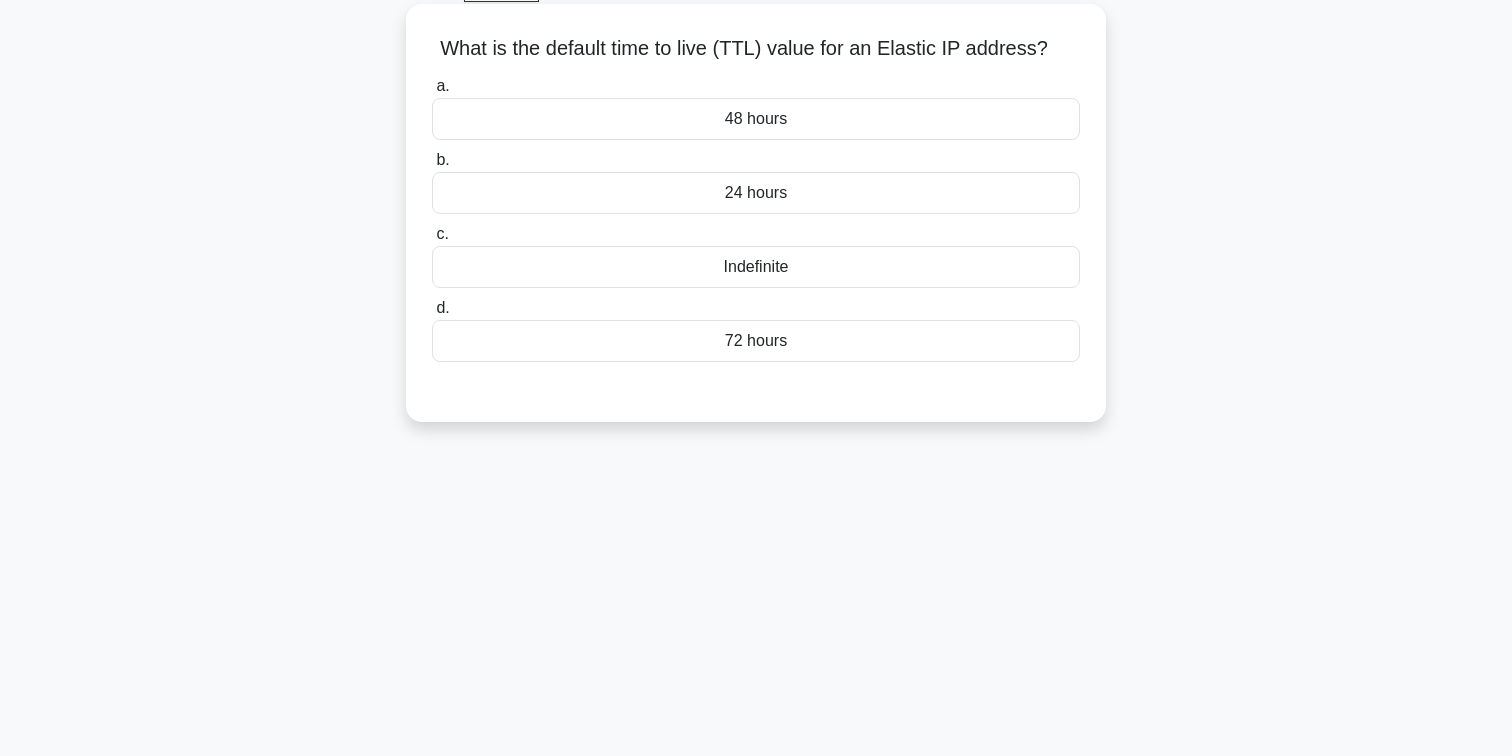 click on "24 hours" at bounding box center (756, 193) 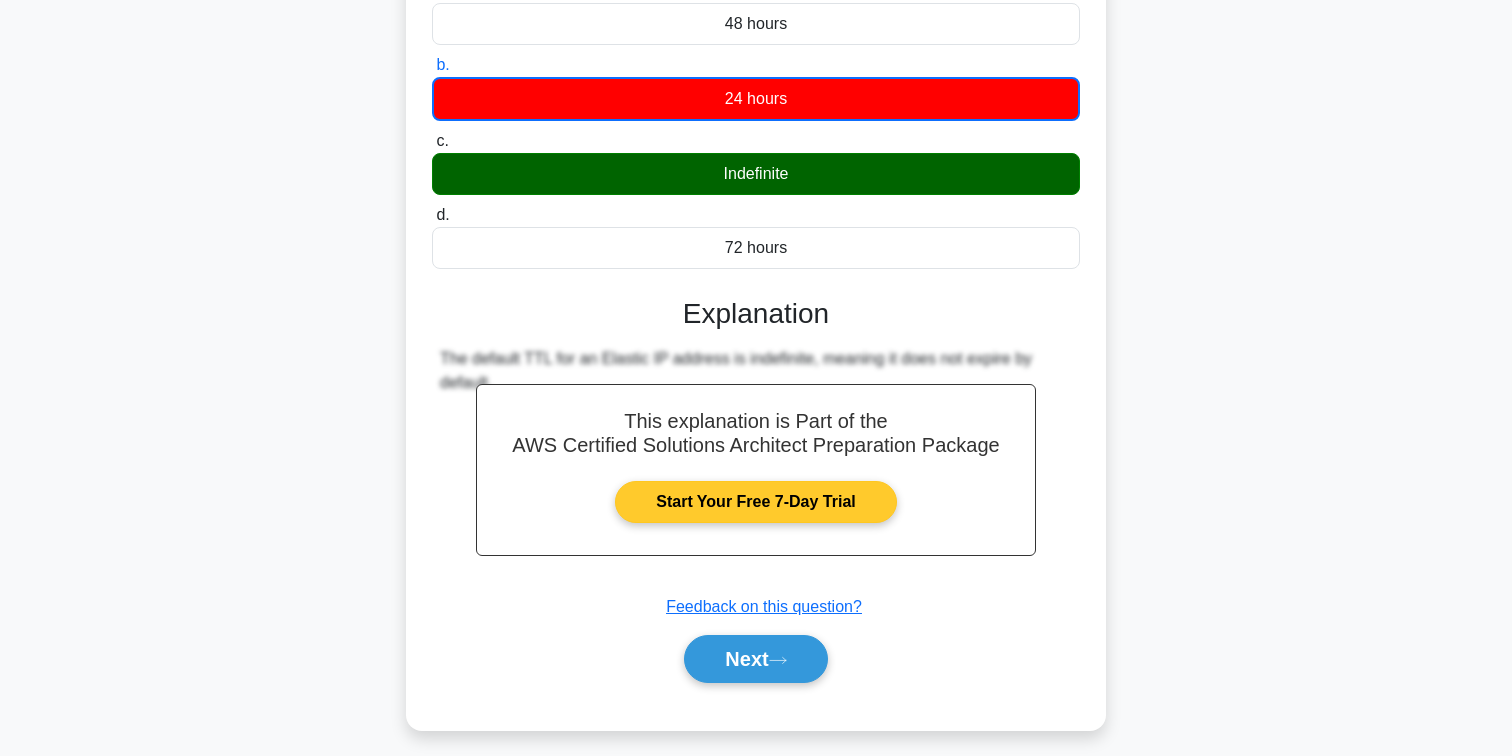 scroll, scrollTop: 308, scrollLeft: 0, axis: vertical 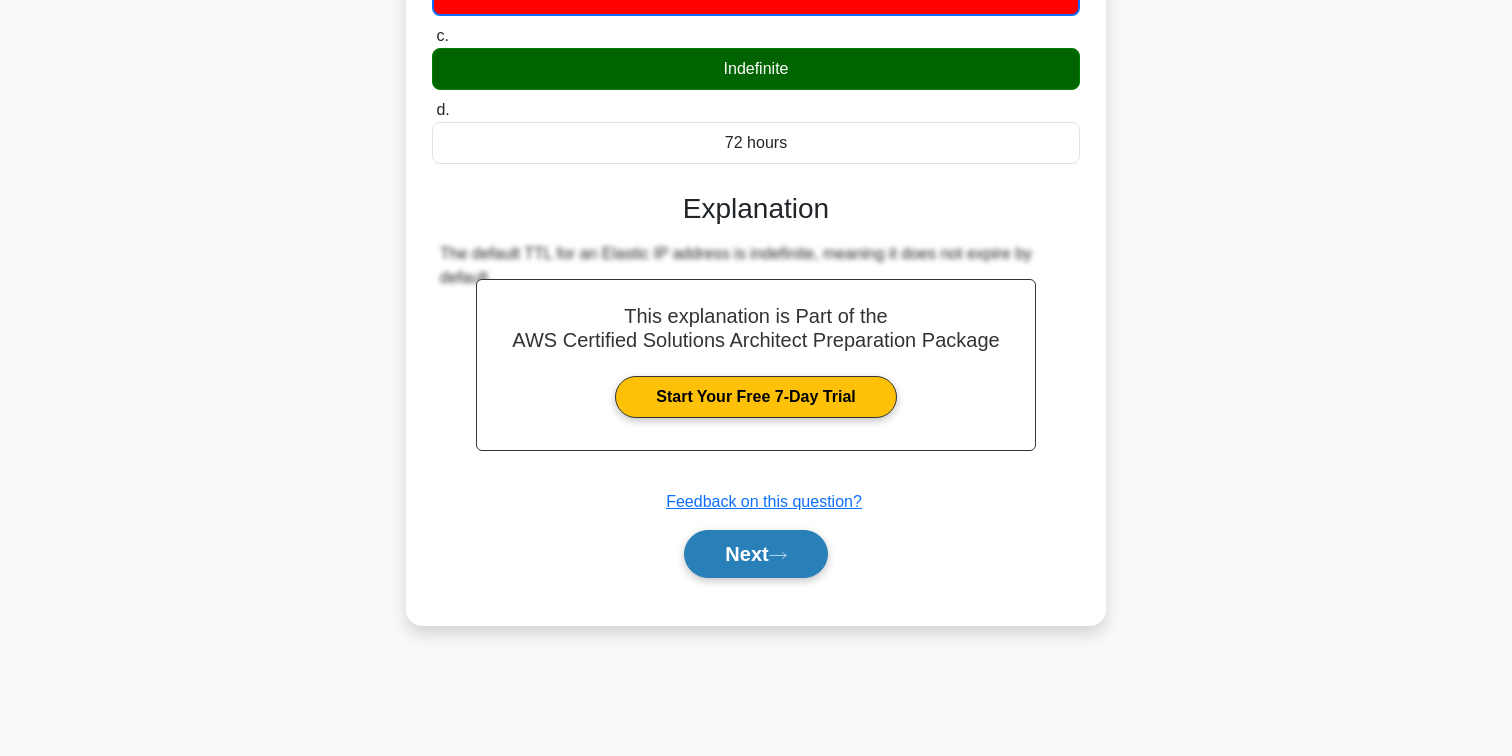click on "Next" at bounding box center (755, 554) 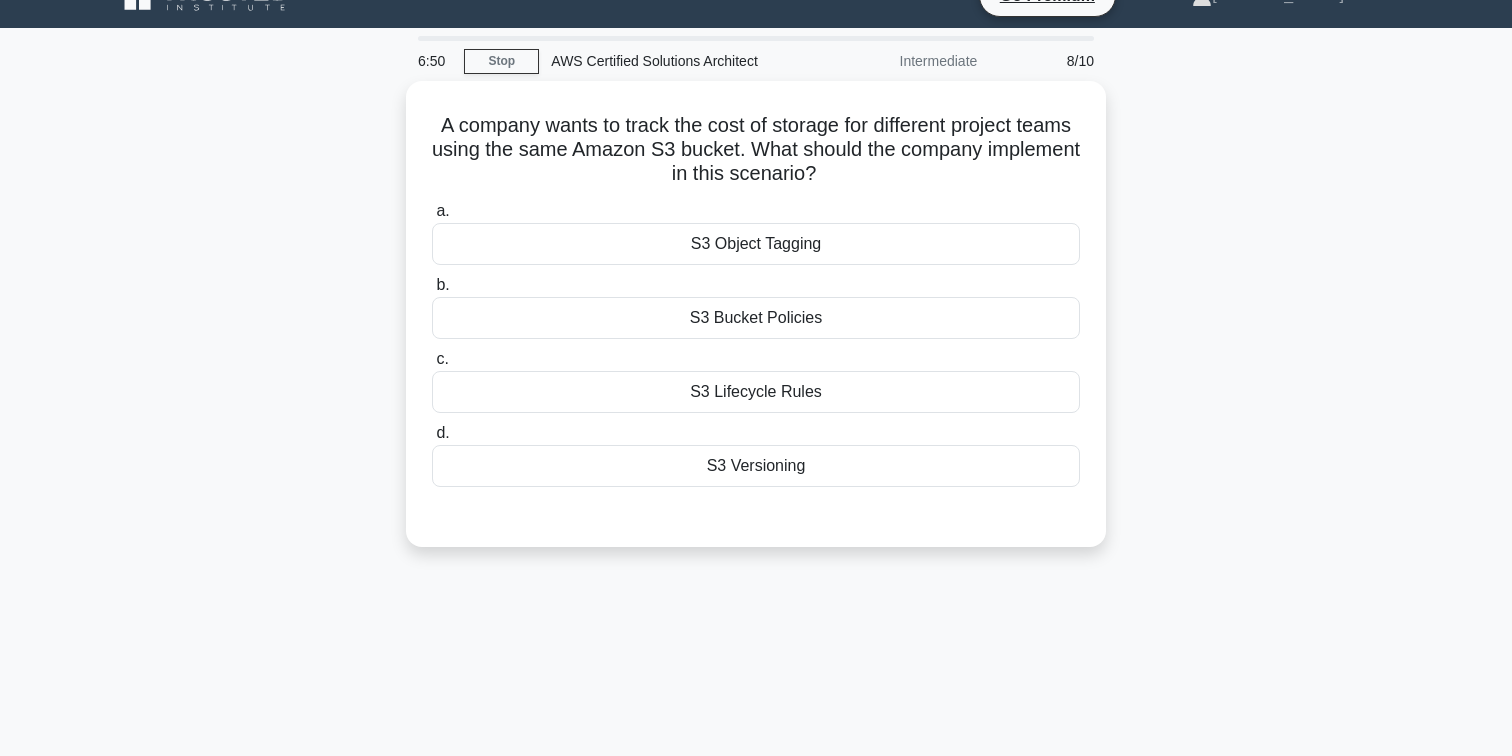 scroll, scrollTop: 40, scrollLeft: 0, axis: vertical 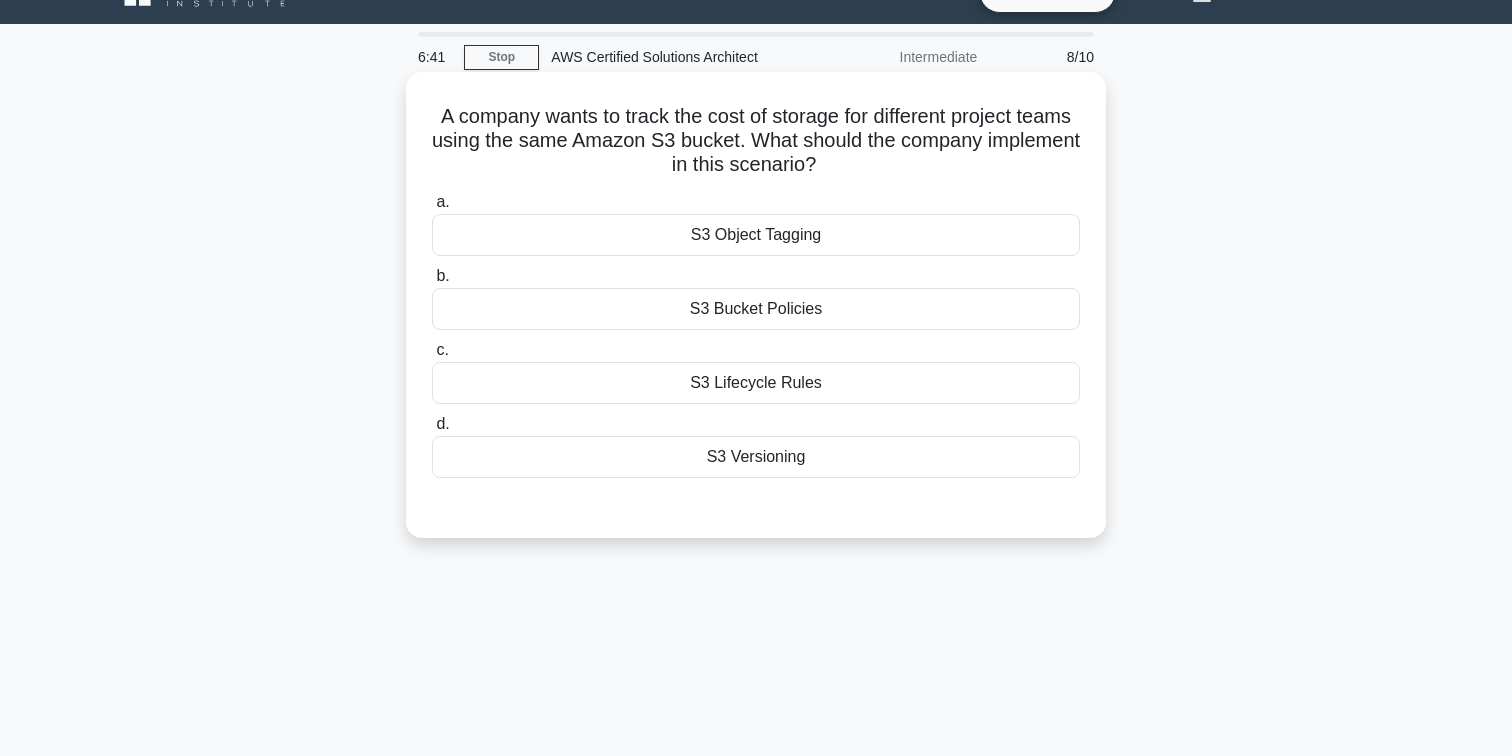 click on "S3 Object Tagging" at bounding box center [756, 235] 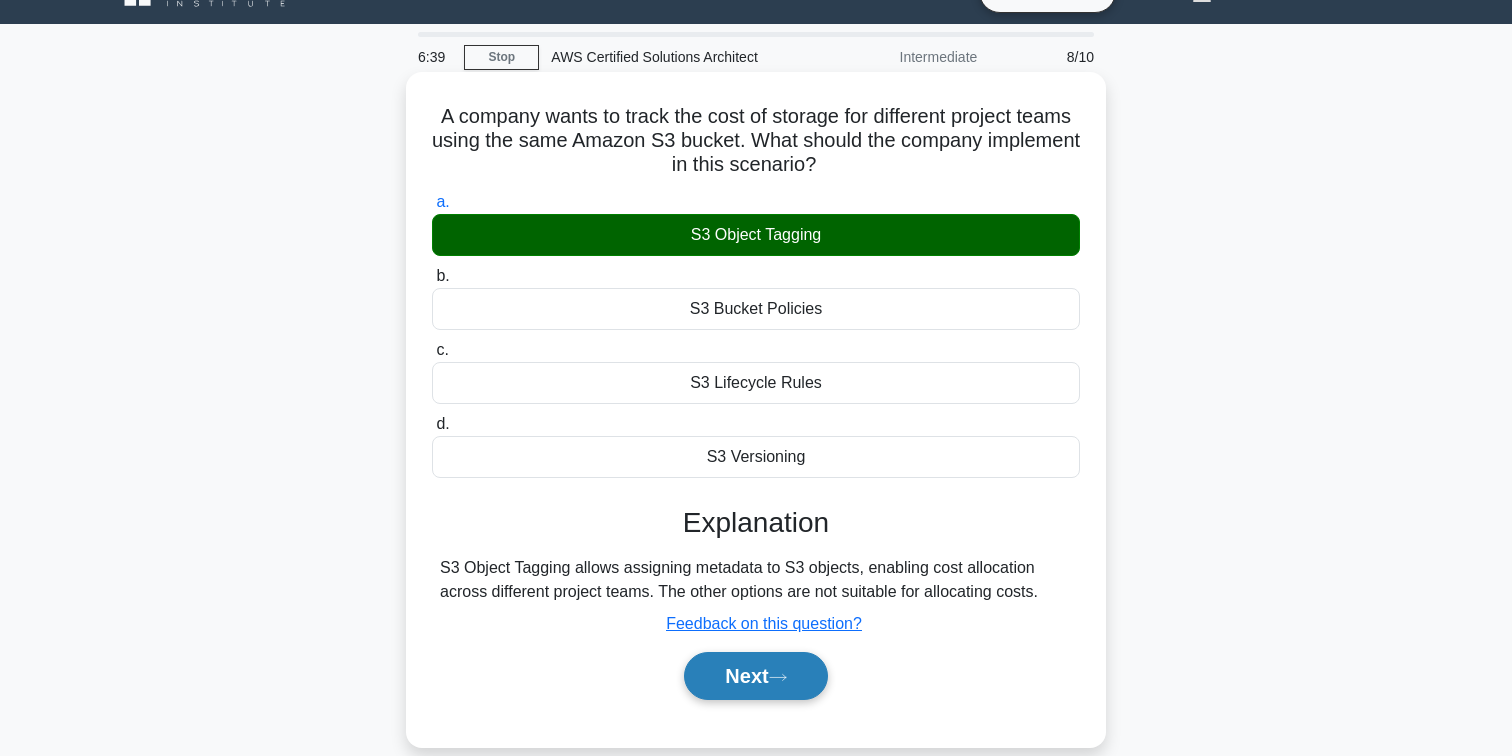 click on "Next" at bounding box center (755, 676) 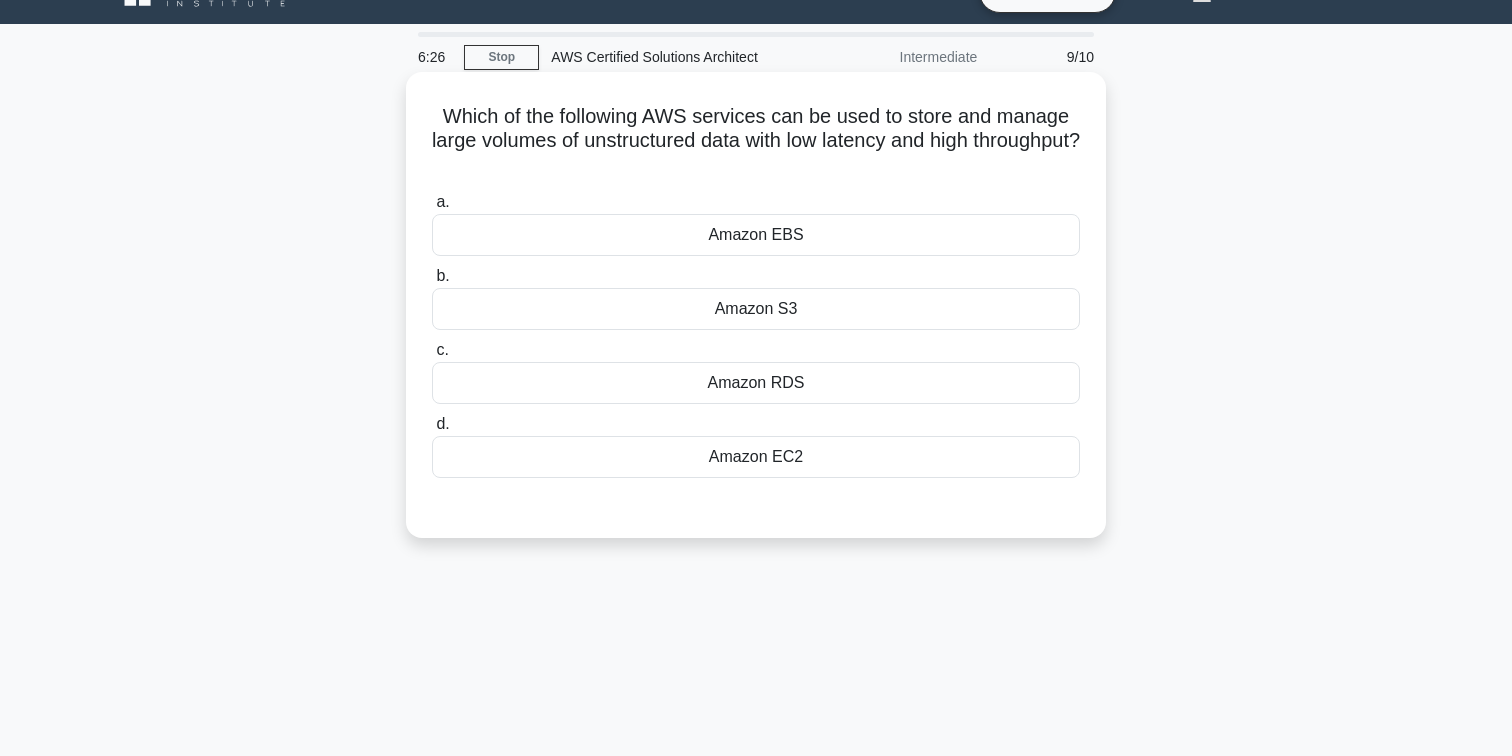 click on "Amazon S3" at bounding box center [756, 309] 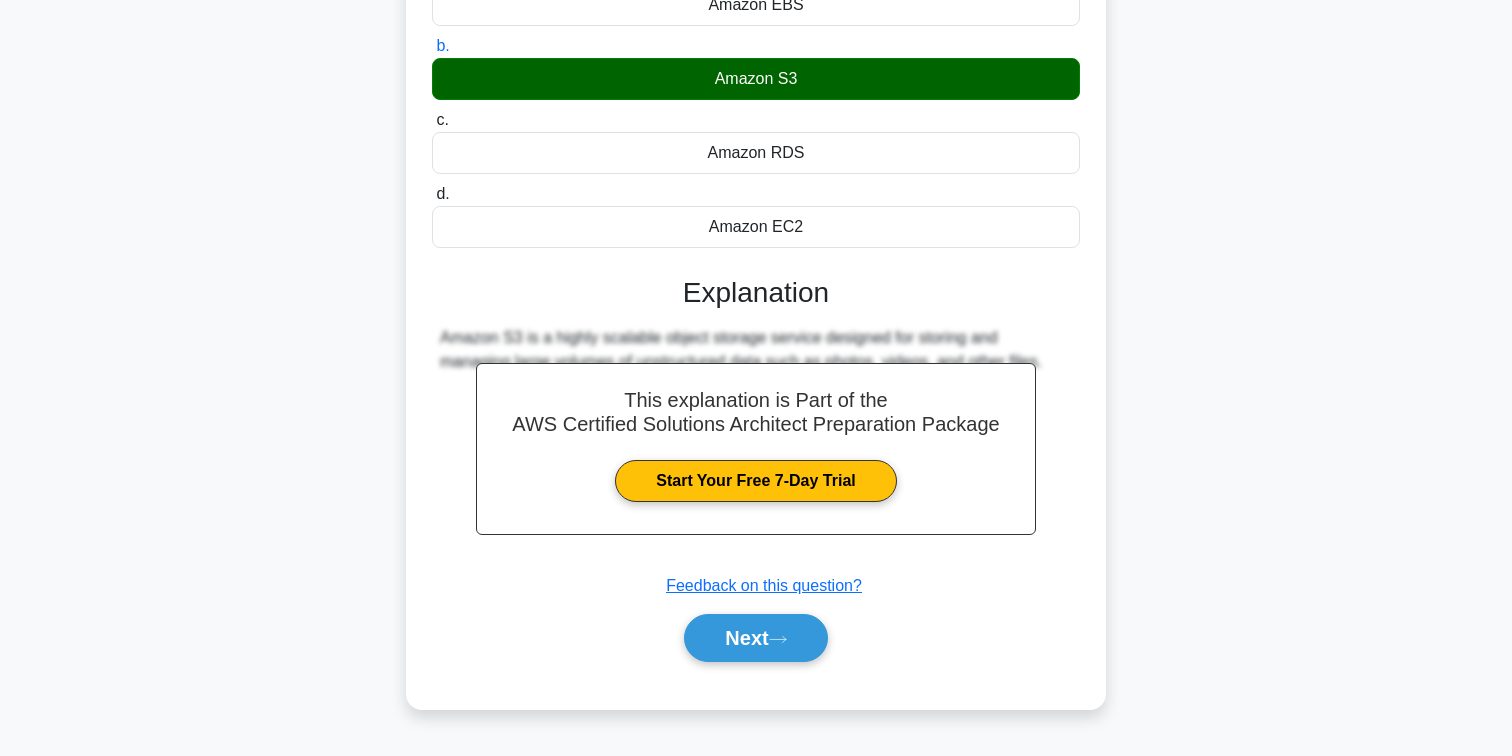 scroll, scrollTop: 324, scrollLeft: 0, axis: vertical 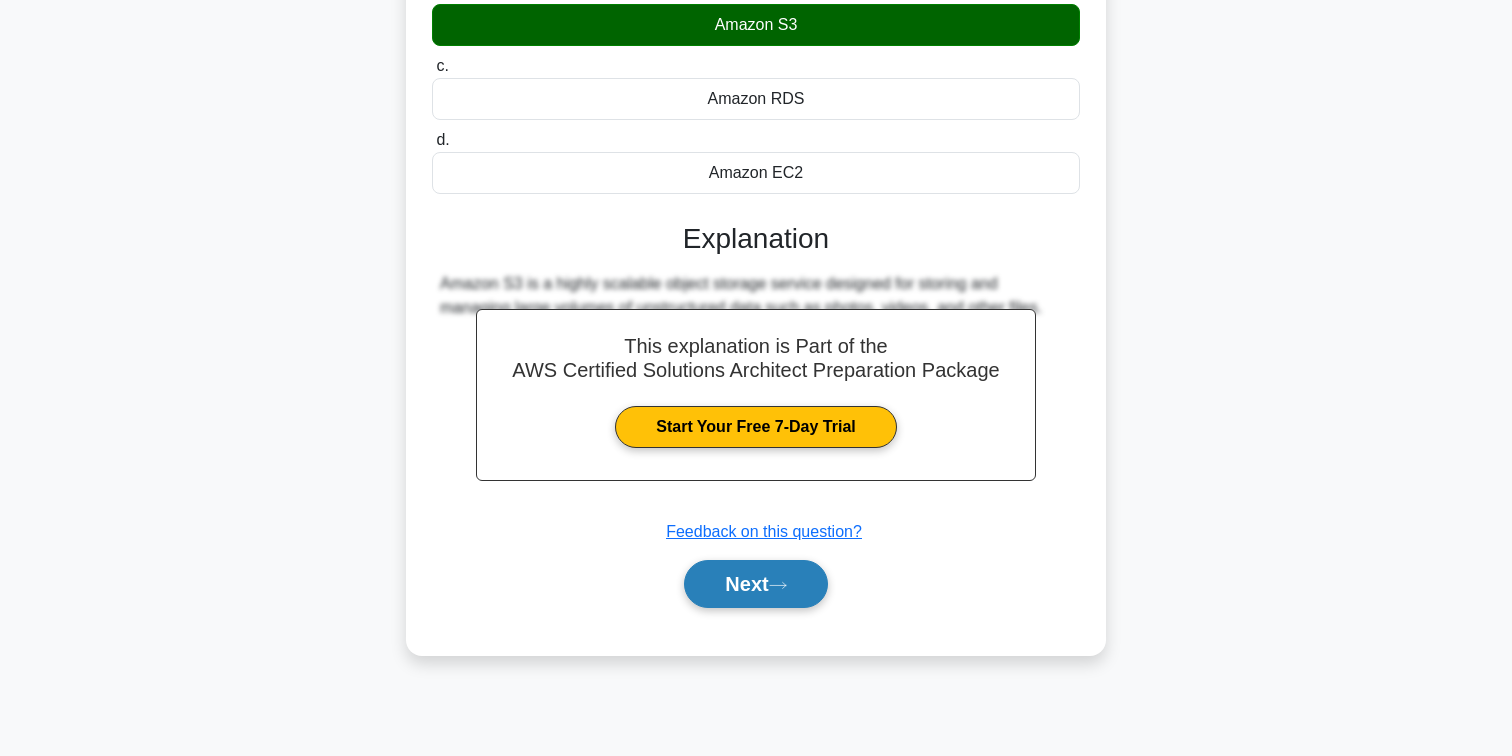 click on "Next" at bounding box center (755, 584) 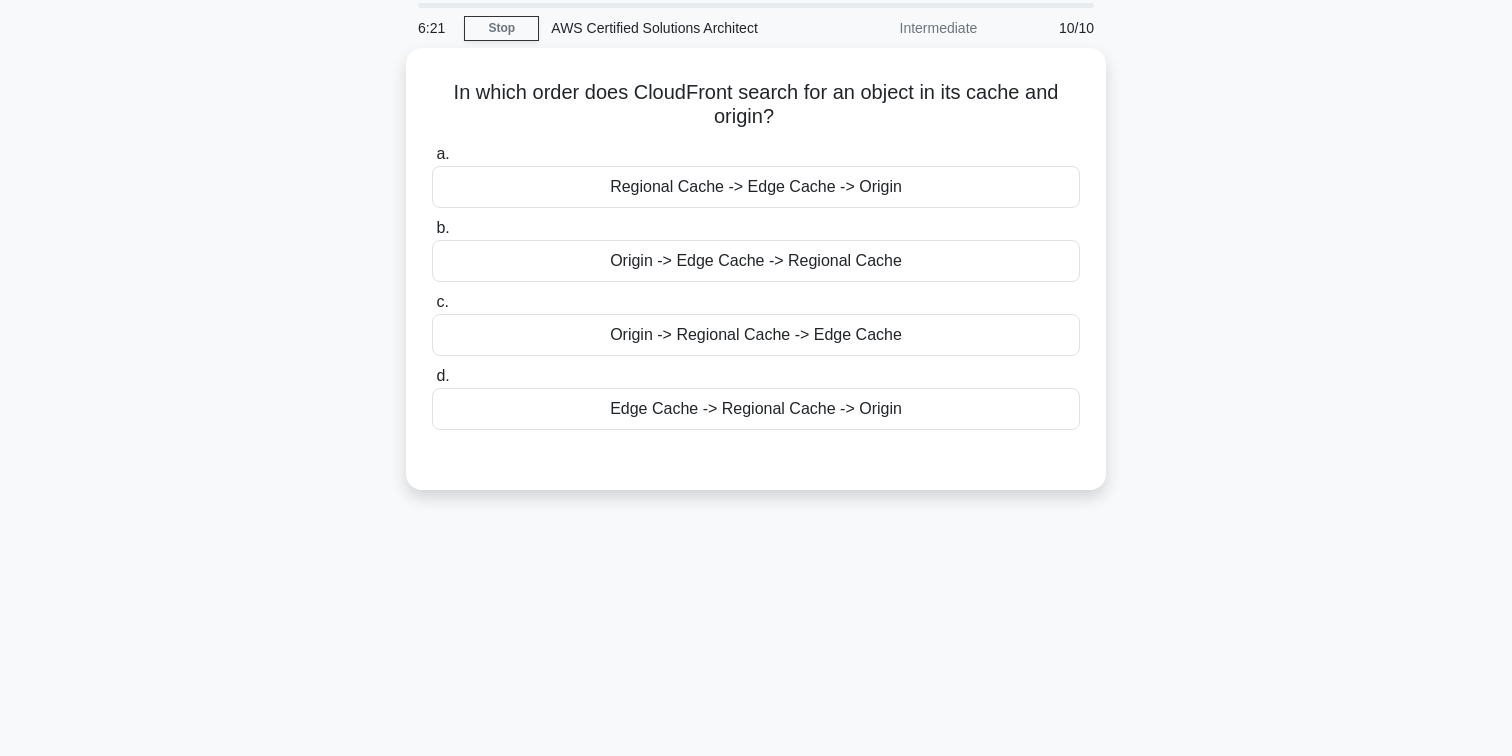 scroll, scrollTop: 52, scrollLeft: 0, axis: vertical 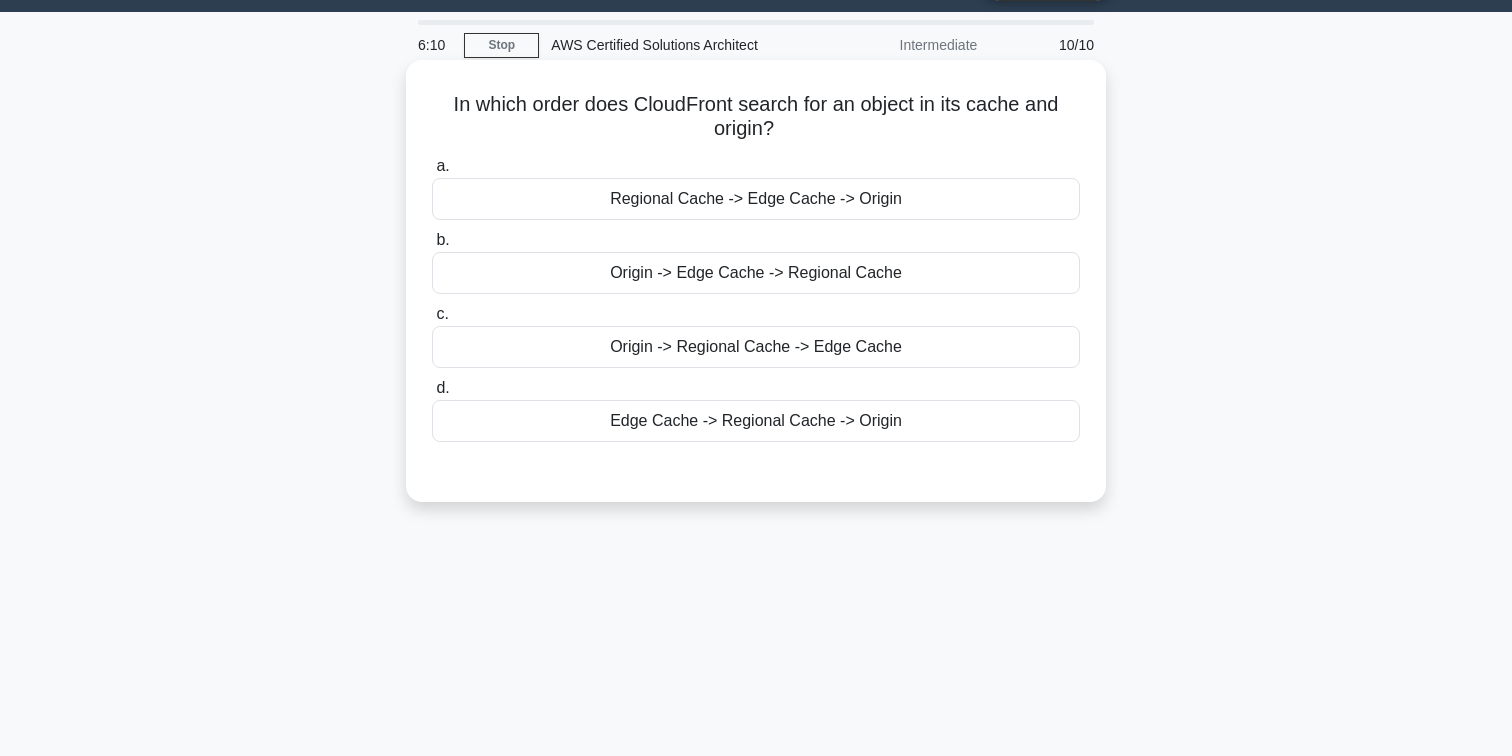 click on "Edge Cache -> Regional Cache -> Origin" at bounding box center (756, 421) 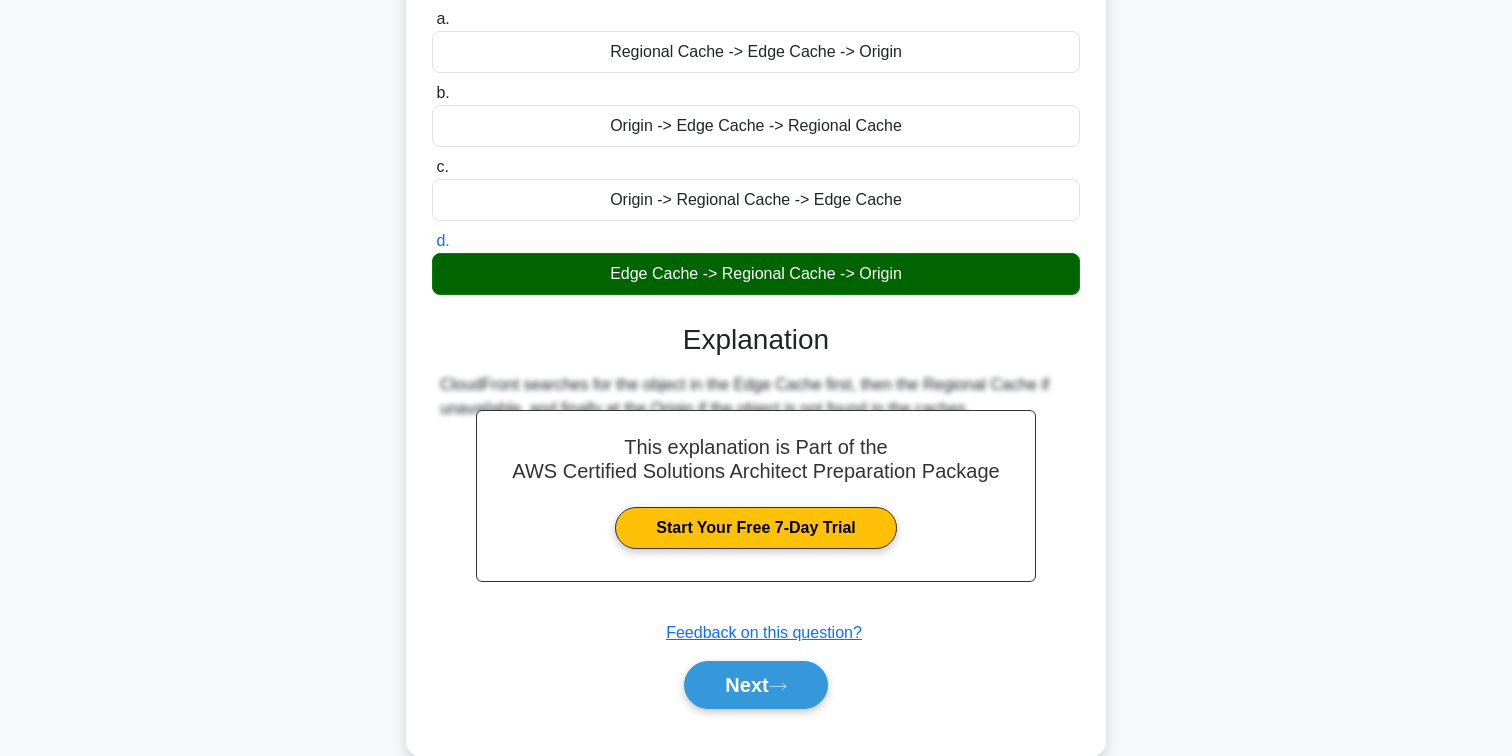 scroll, scrollTop: 313, scrollLeft: 0, axis: vertical 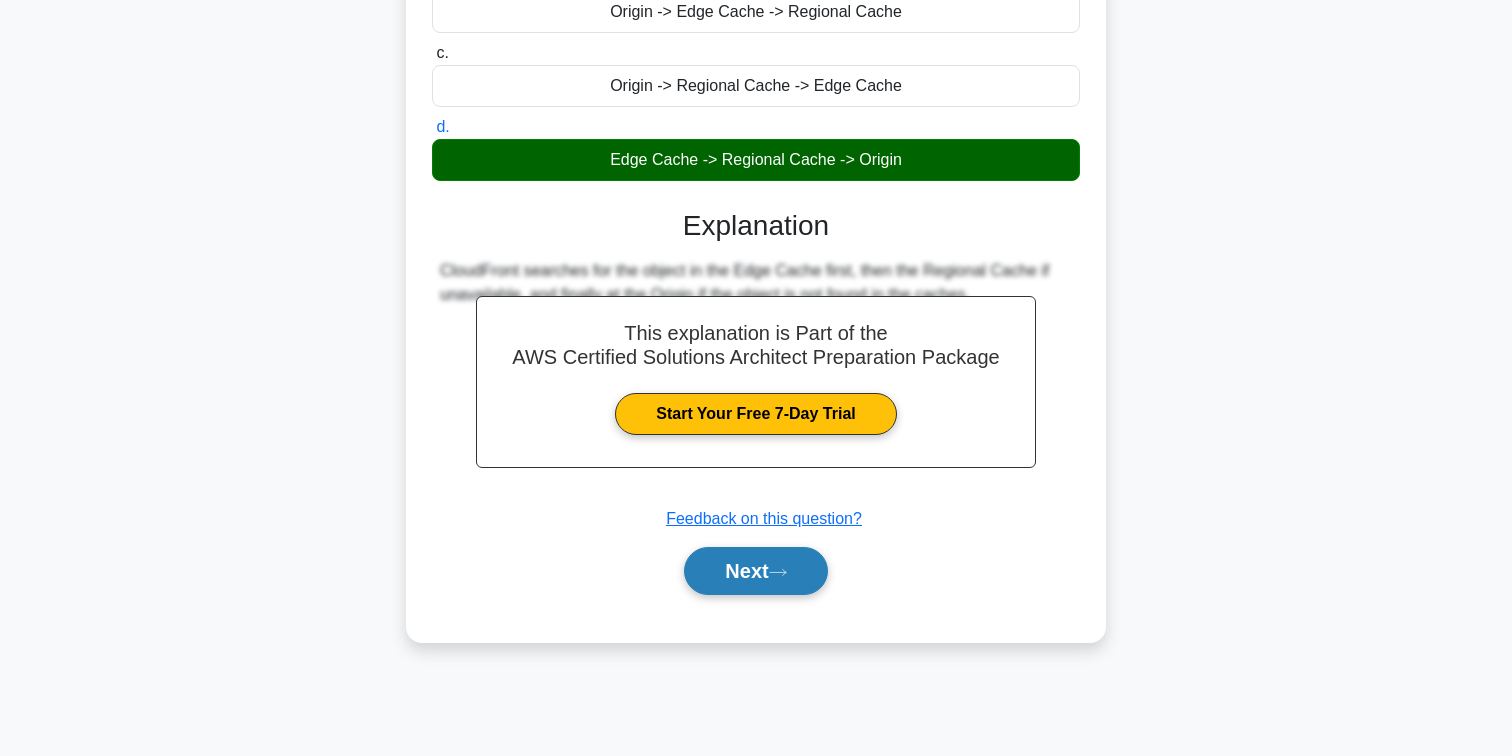 click on "Next" at bounding box center [755, 571] 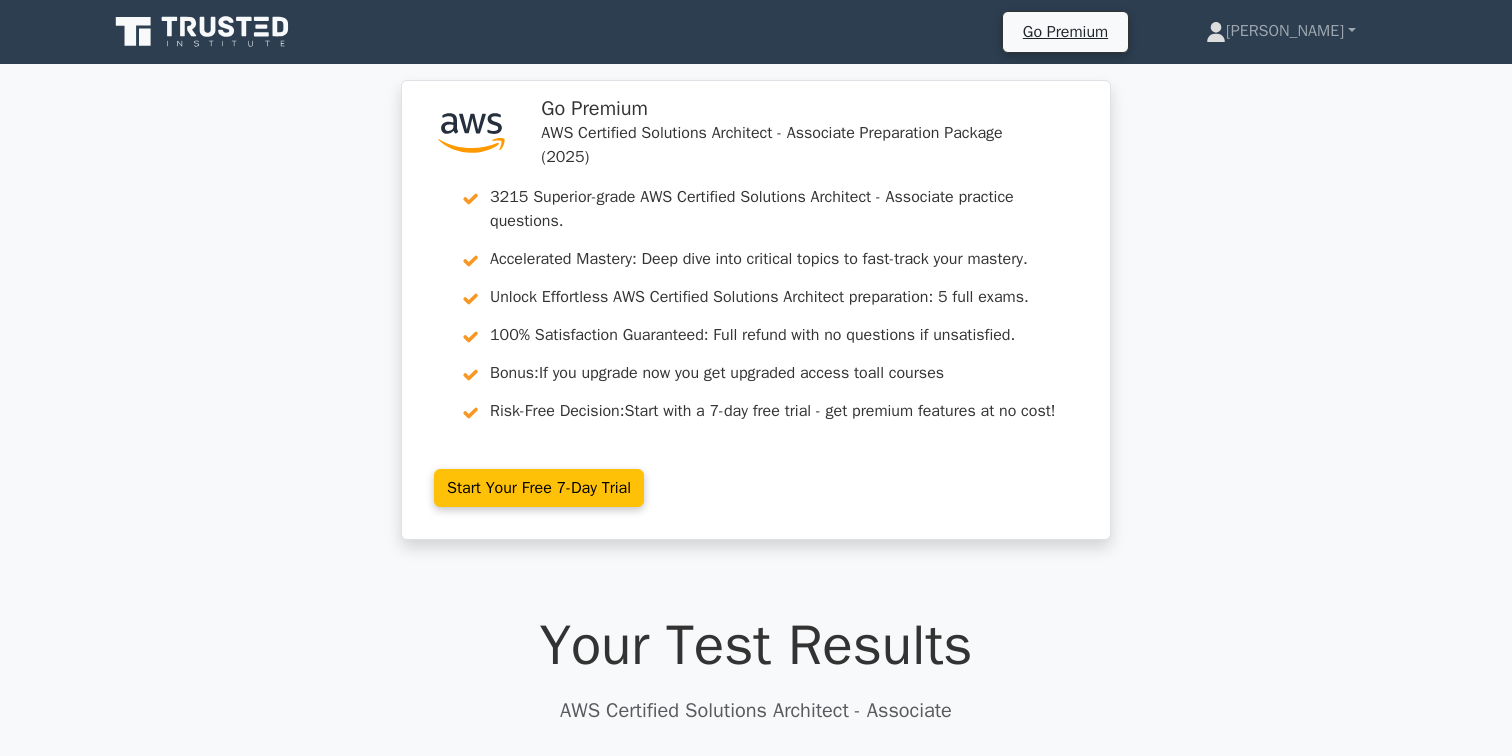 scroll, scrollTop: 0, scrollLeft: 0, axis: both 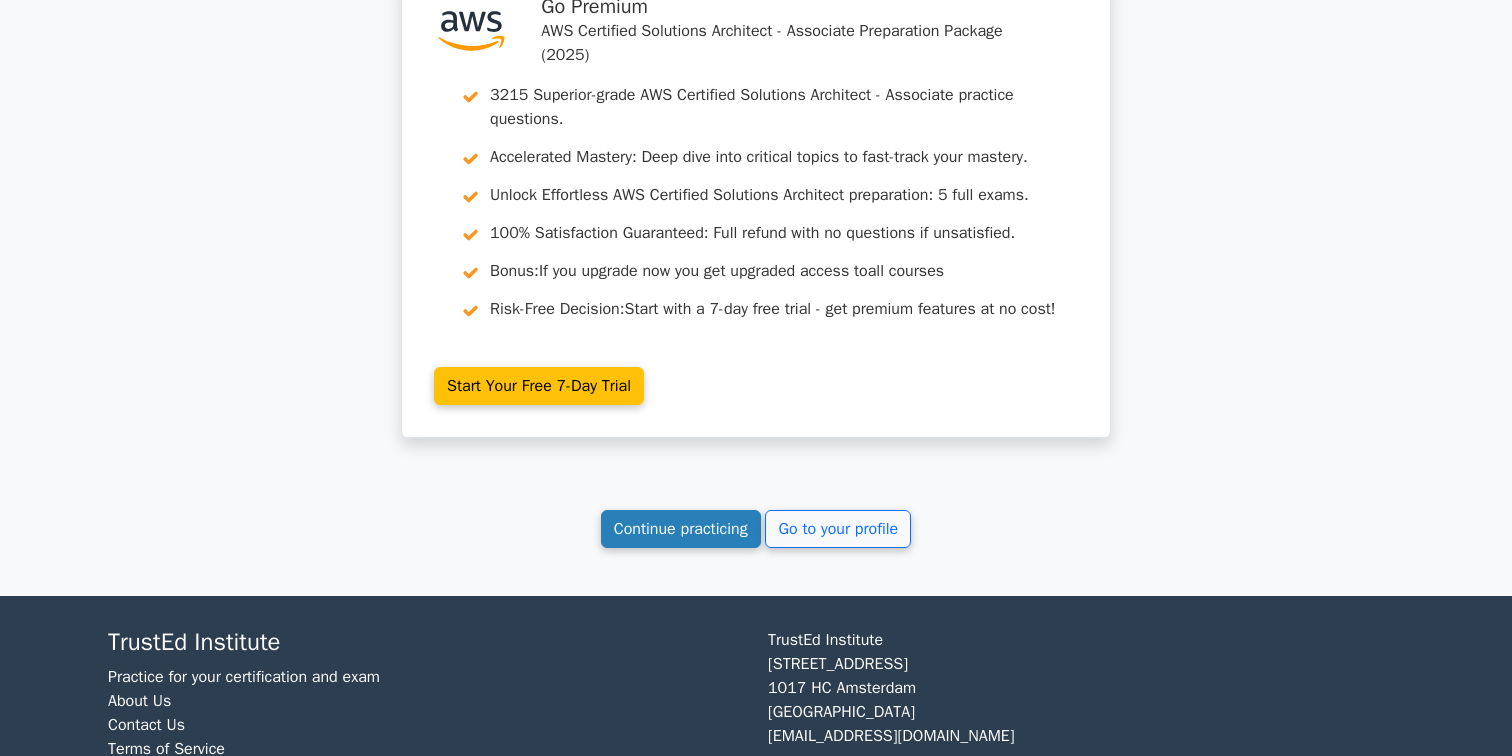 click on "Continue practicing" at bounding box center (681, 529) 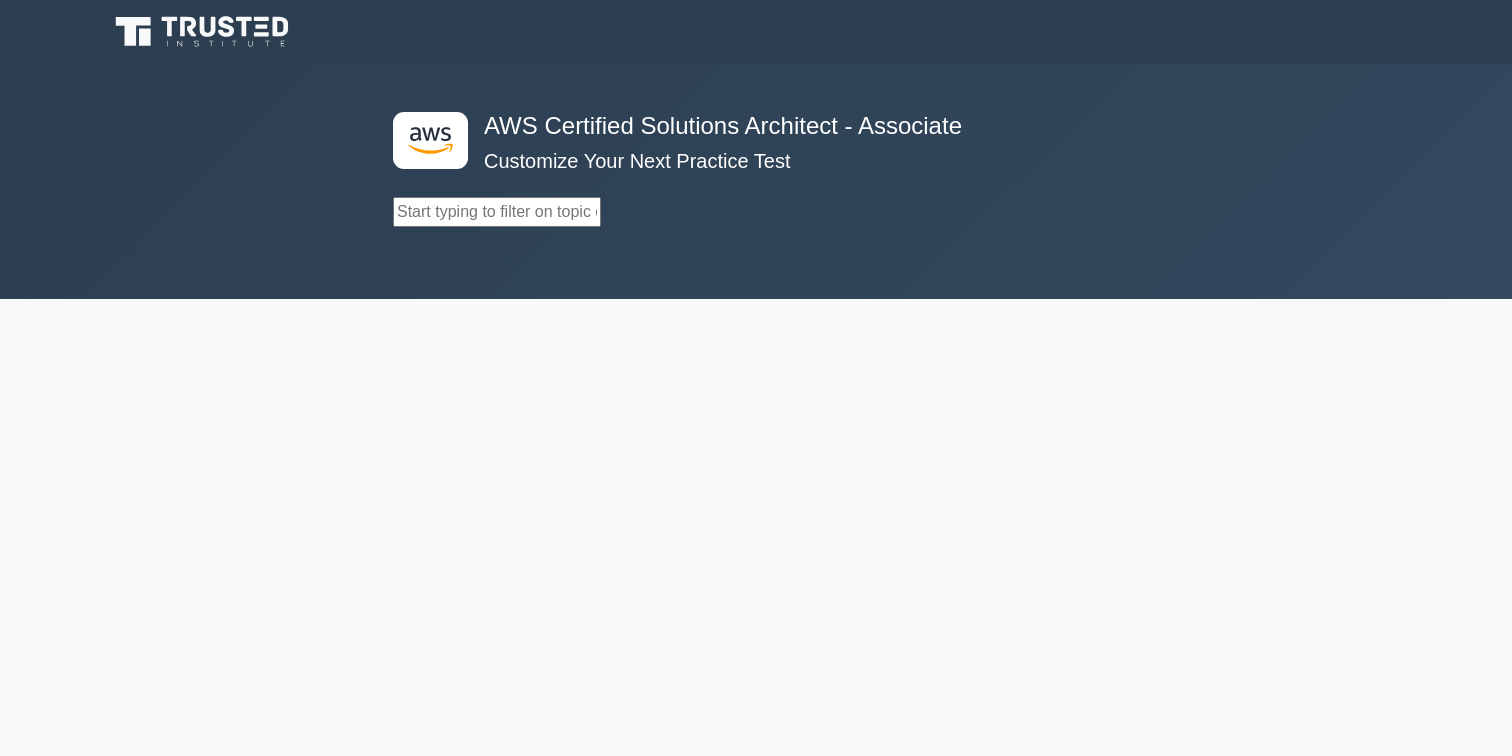 scroll, scrollTop: 0, scrollLeft: 0, axis: both 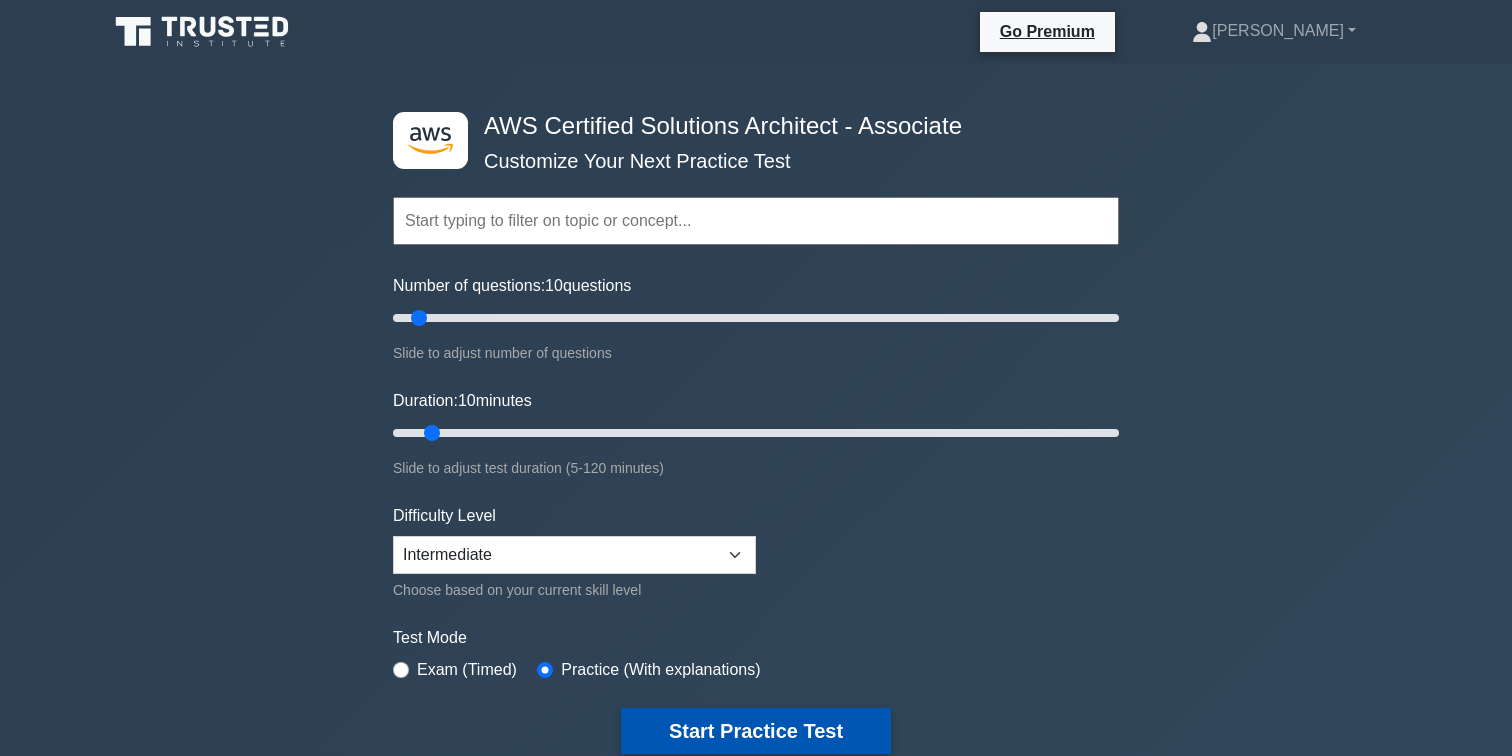 click on "Start Practice Test" at bounding box center [756, 731] 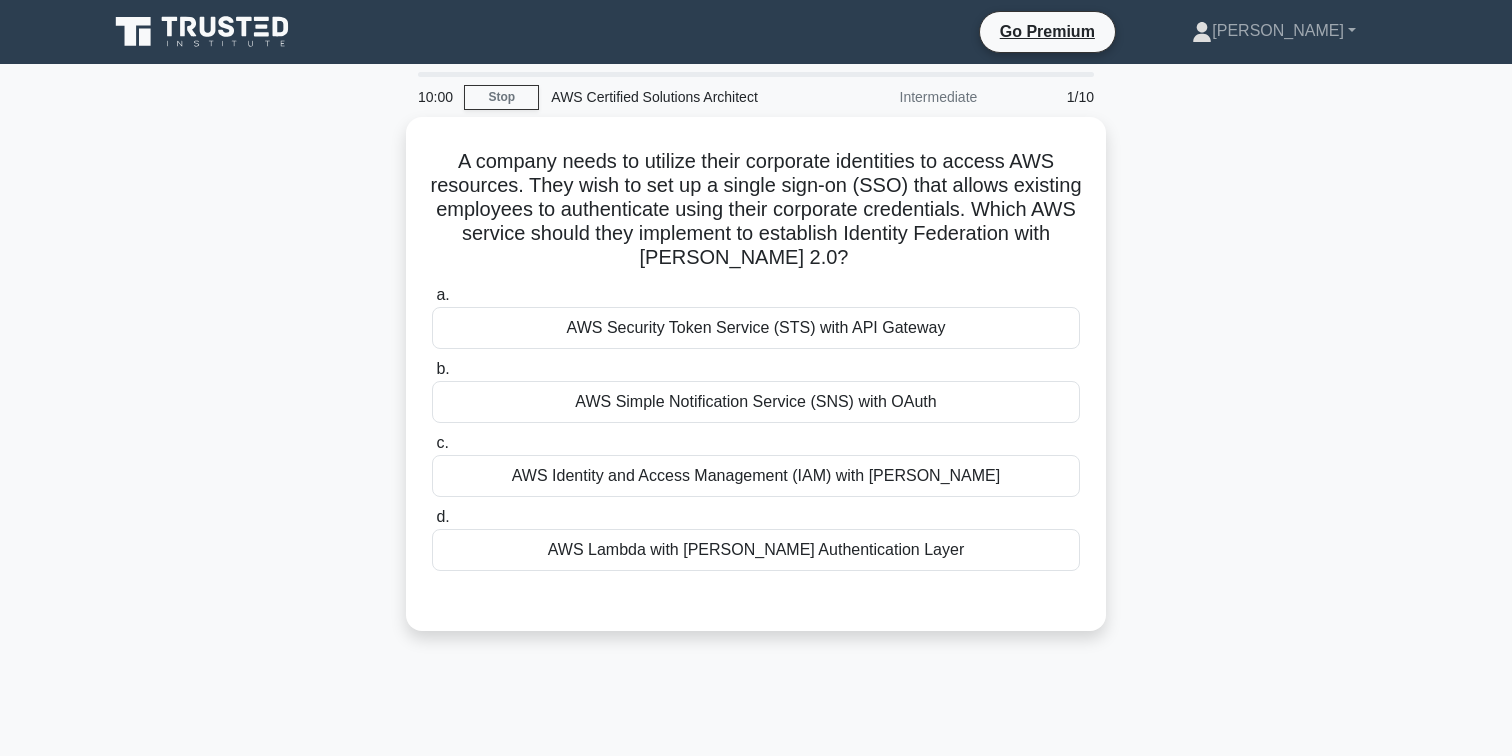 scroll, scrollTop: 0, scrollLeft: 0, axis: both 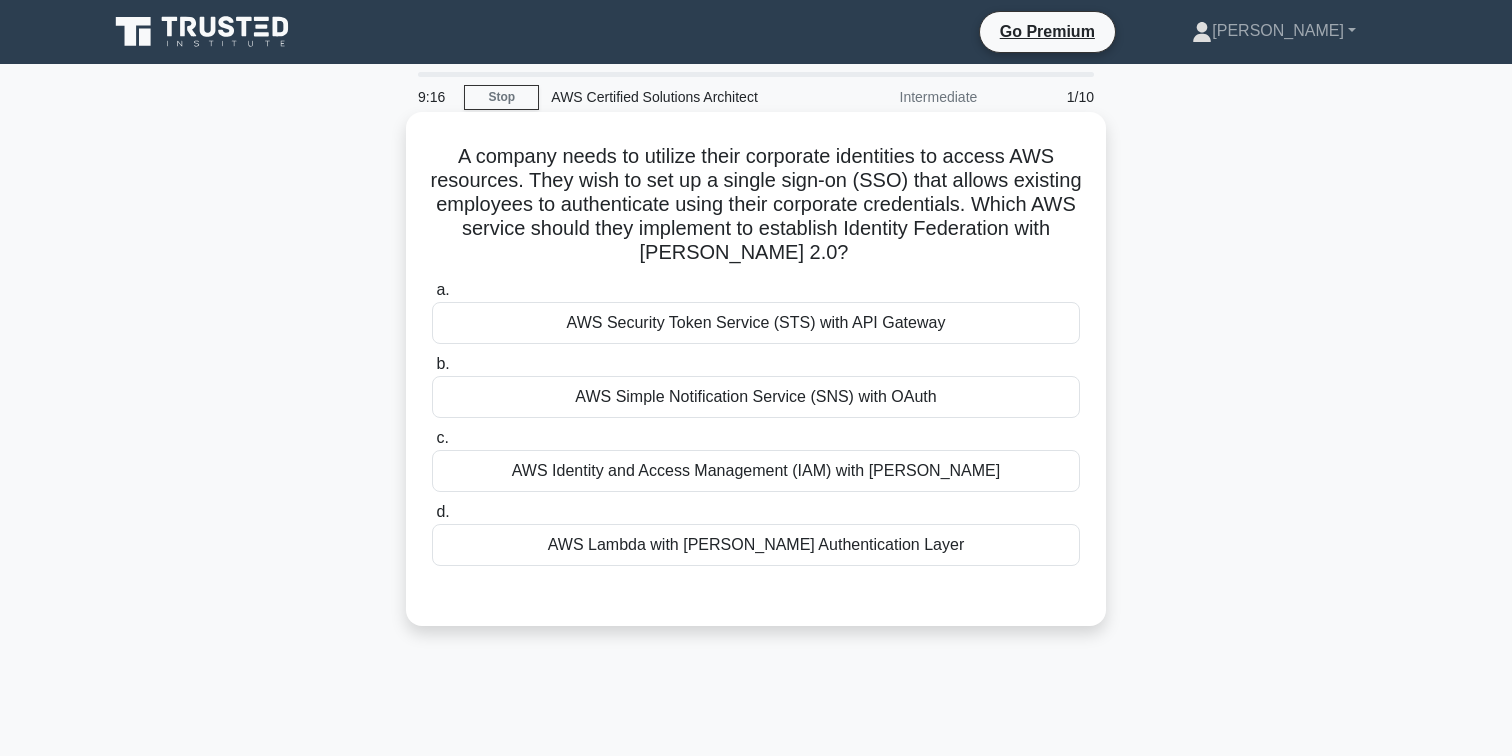 click on "A company needs to utilize their corporate identities to access AWS resources. They wish to set up a single sign-on (SSO) that allows existing employees to authenticate using their corporate credentials. Which AWS service should they implement to establish Identity Federation with [PERSON_NAME] 2.0?
.spinner_0XTQ{transform-origin:center;animation:spinner_y6GP .75s linear infinite}@keyframes spinner_y6GP{100%{transform:rotate(360deg)}}" at bounding box center [756, 205] 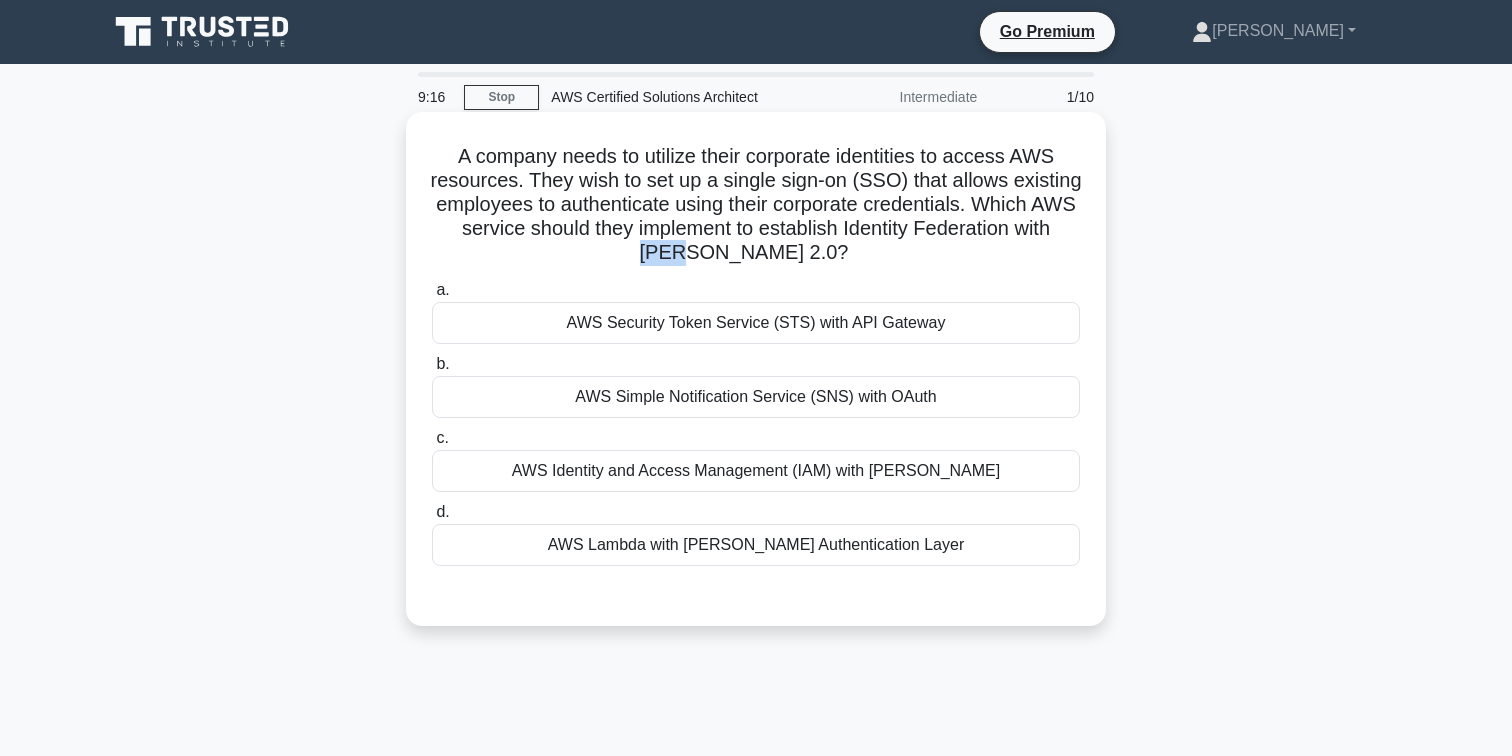 click on "A company needs to utilize their corporate identities to access AWS resources. They wish to set up a single sign-on (SSO) that allows existing employees to authenticate using their corporate credentials. Which AWS service should they implement to establish Identity Federation with [PERSON_NAME] 2.0?
.spinner_0XTQ{transform-origin:center;animation:spinner_y6GP .75s linear infinite}@keyframes spinner_y6GP{100%{transform:rotate(360deg)}}" at bounding box center (756, 205) 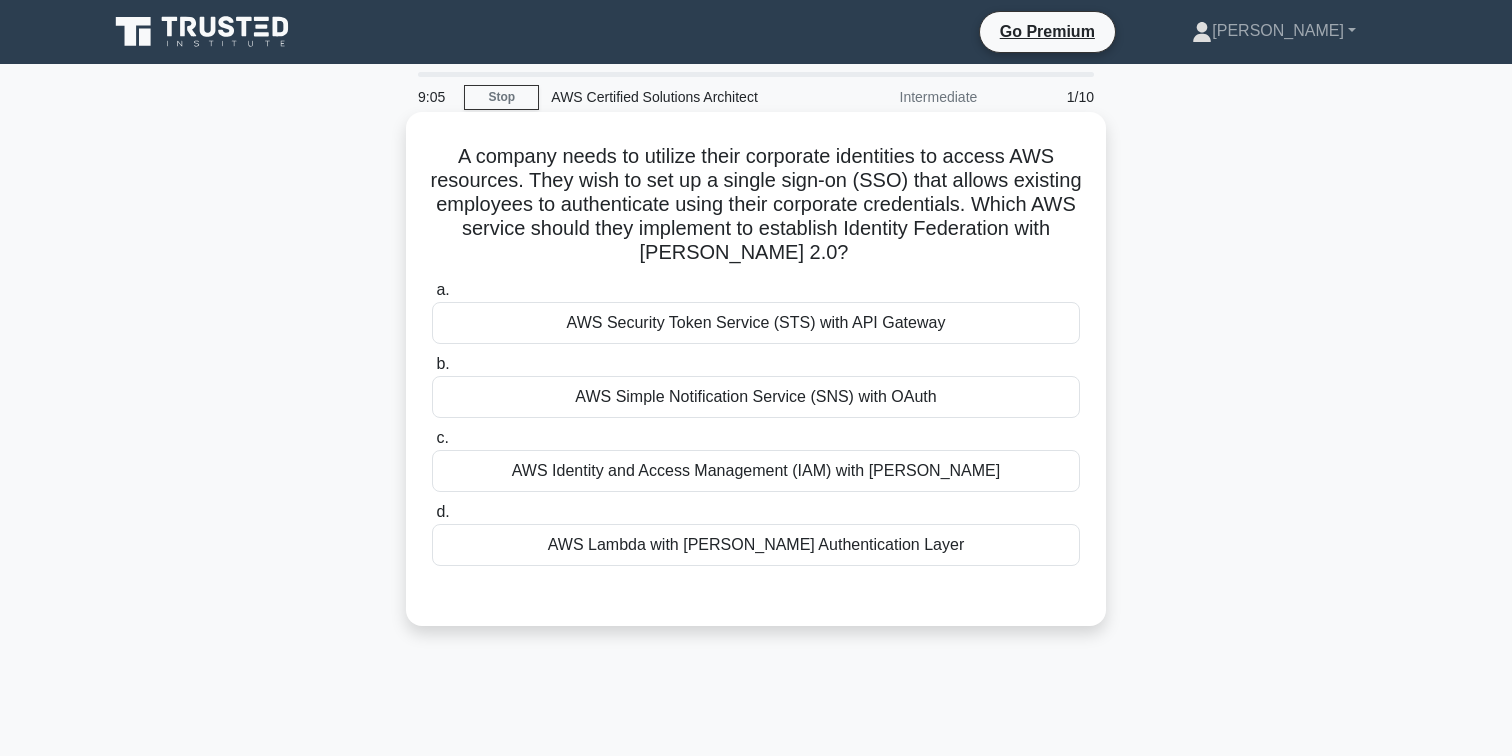 click on "AWS Identity and Access Management (IAM) with [PERSON_NAME]" at bounding box center (756, 471) 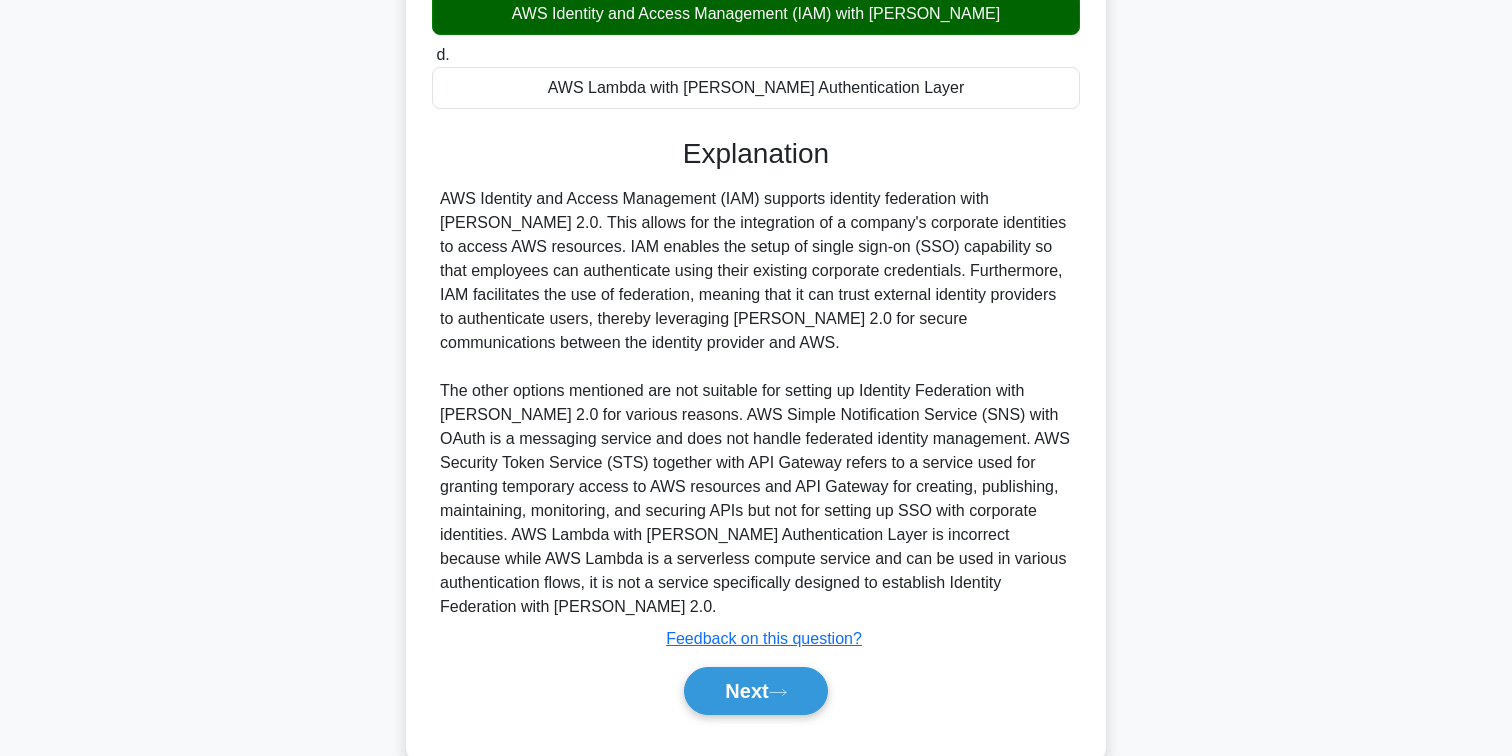 scroll, scrollTop: 477, scrollLeft: 0, axis: vertical 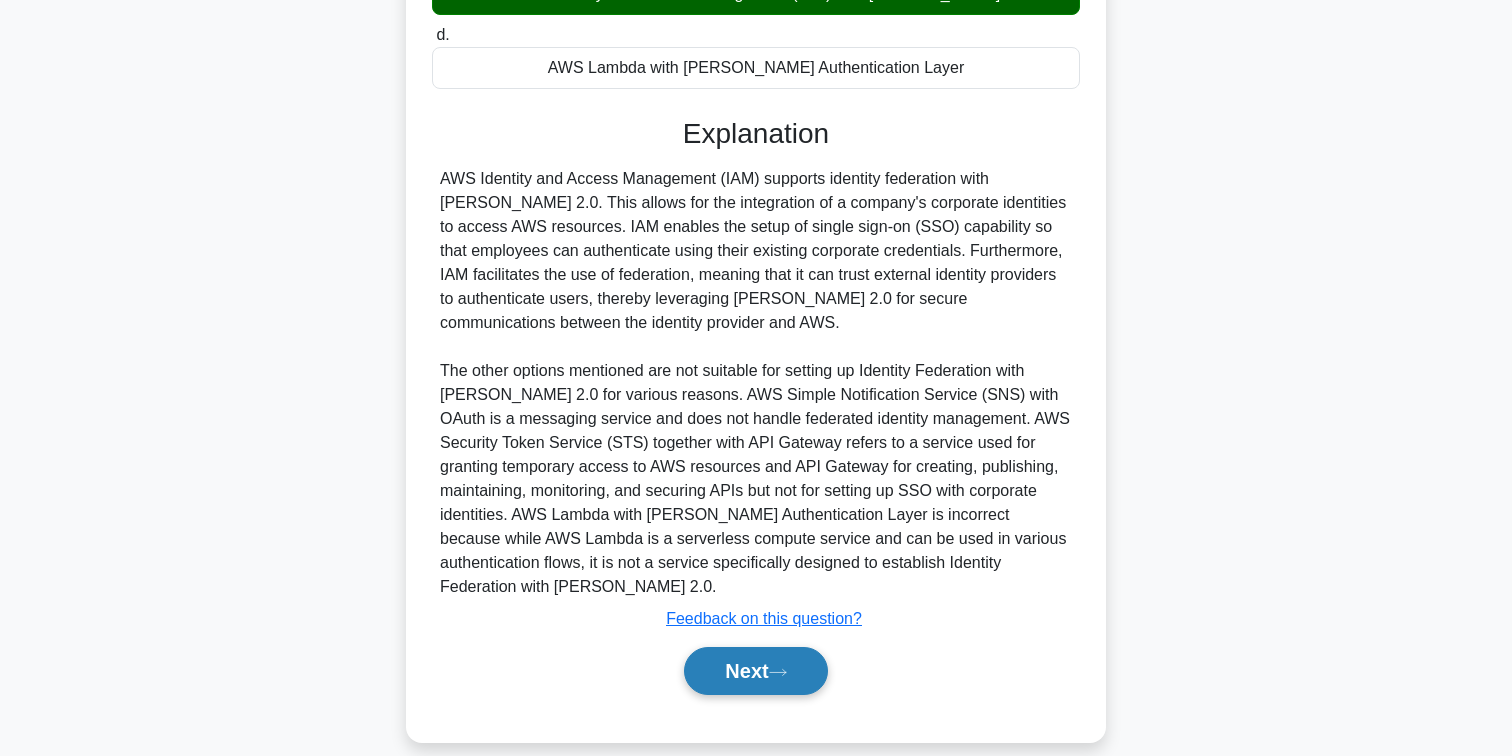 click on "Next" at bounding box center [755, 671] 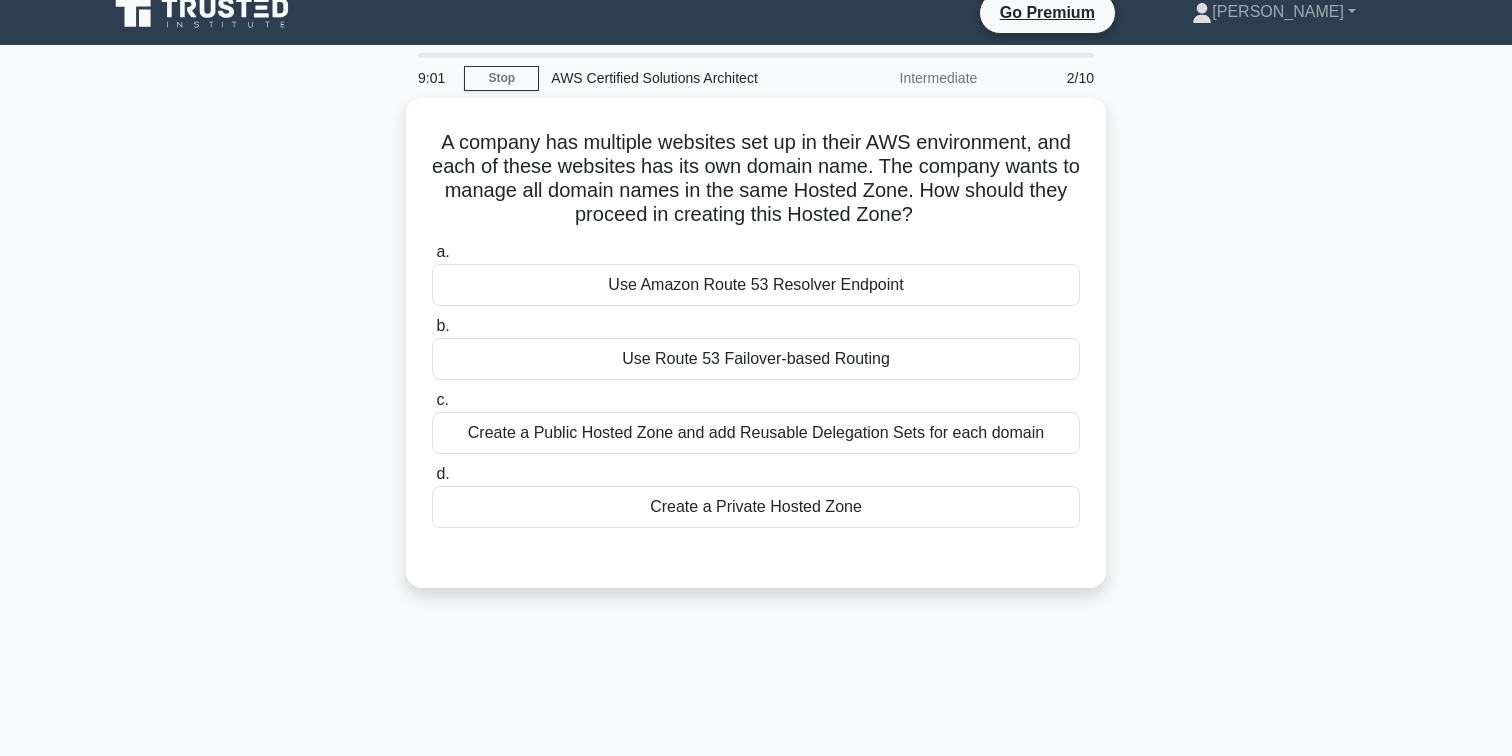 scroll, scrollTop: 0, scrollLeft: 0, axis: both 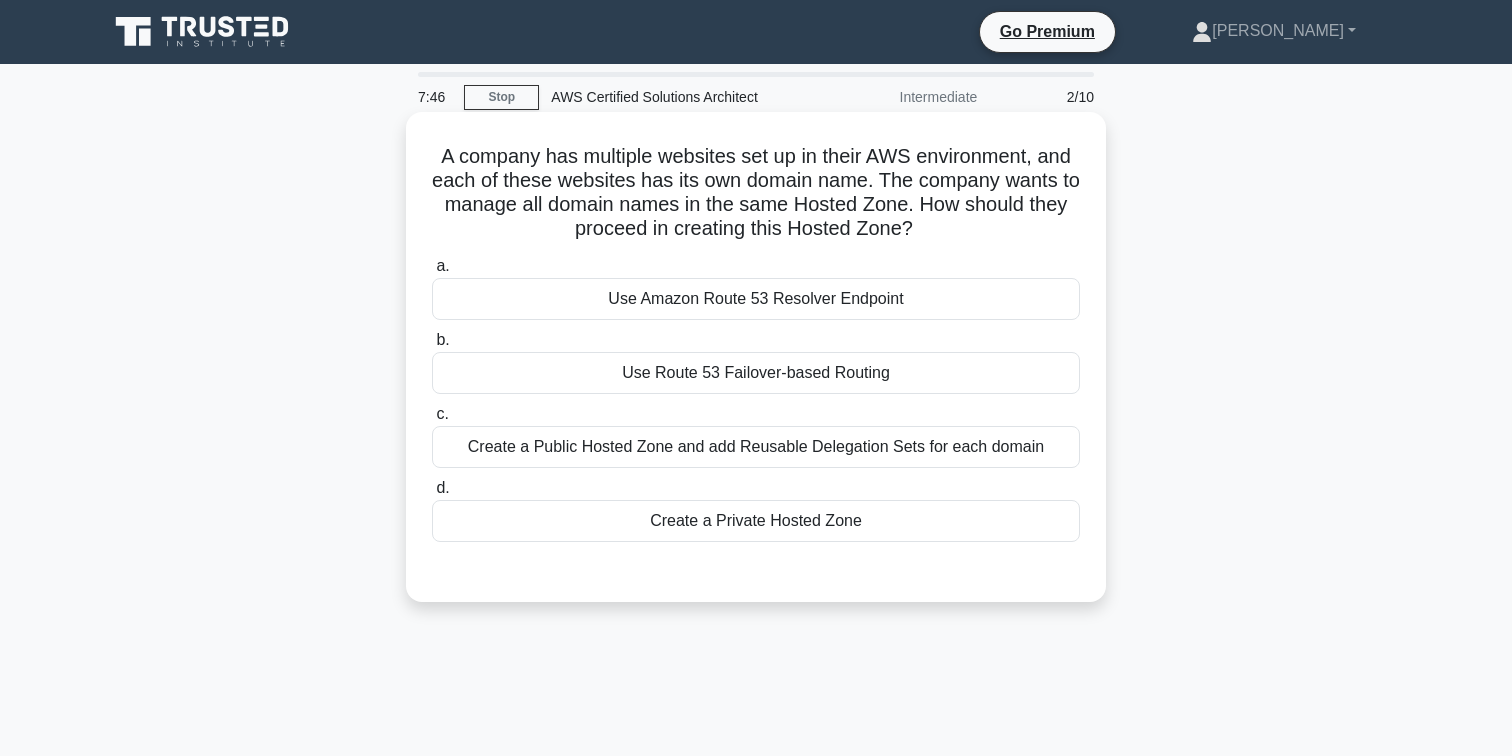 click on "Create a Public Hosted Zone and add Reusable Delegation Sets for each domain" at bounding box center (756, 447) 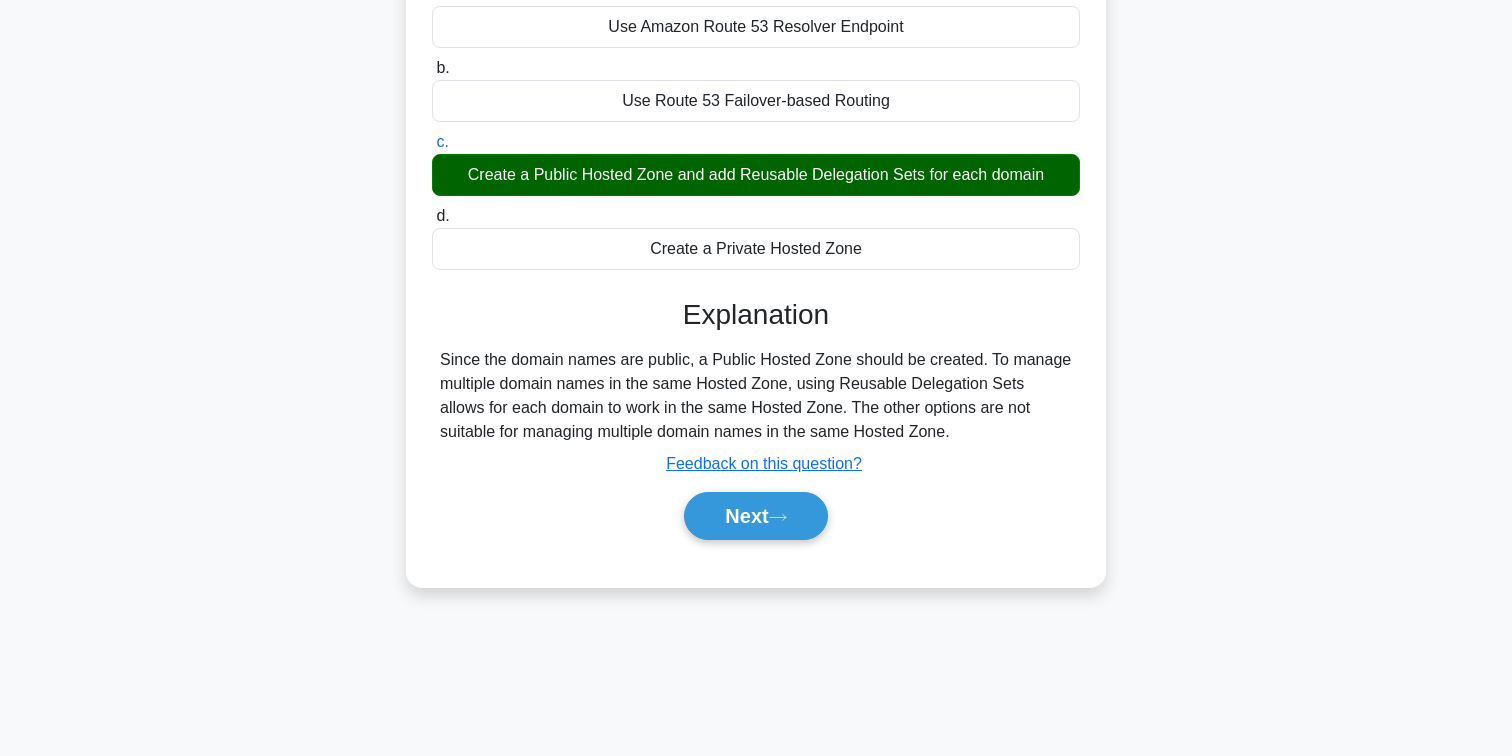 scroll, scrollTop: 278, scrollLeft: 0, axis: vertical 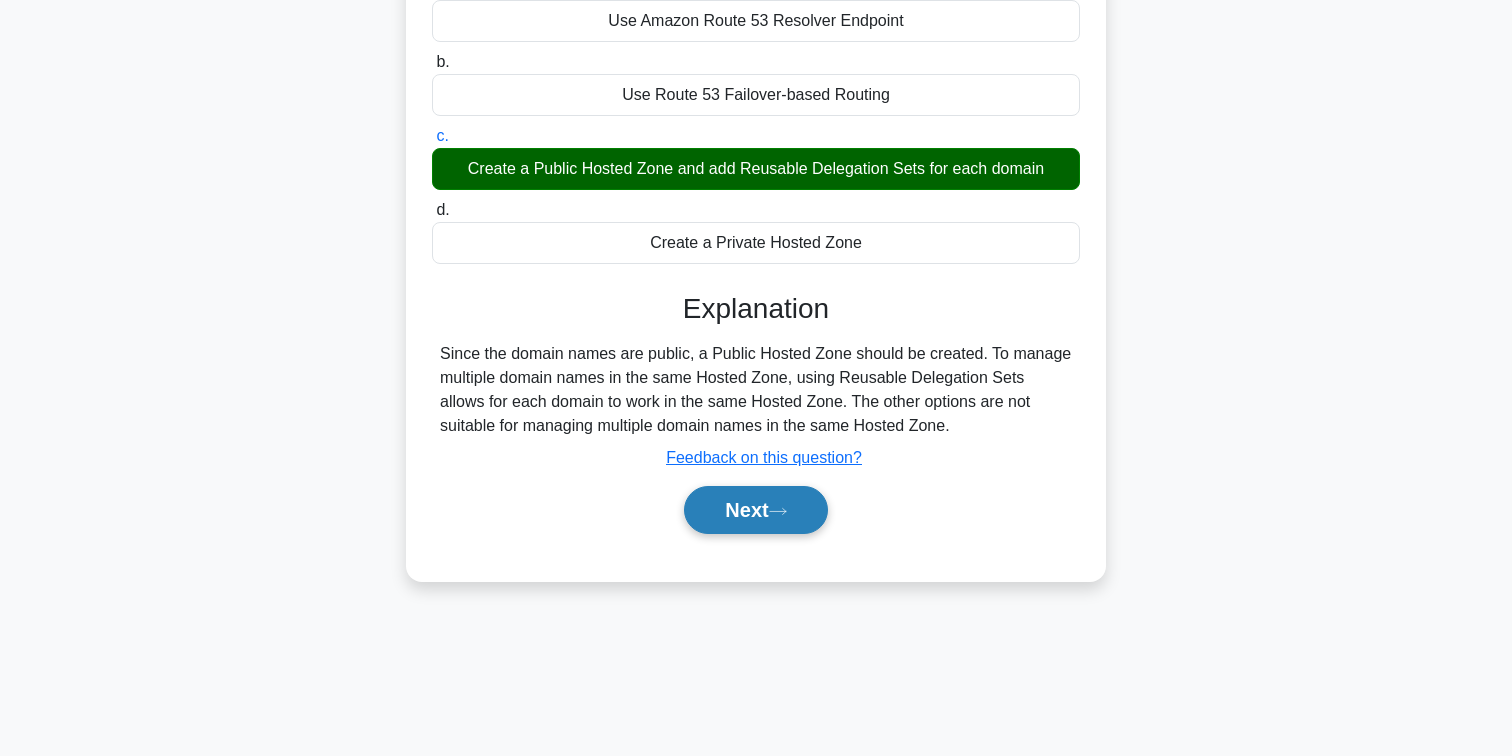 click on "Next" at bounding box center (755, 510) 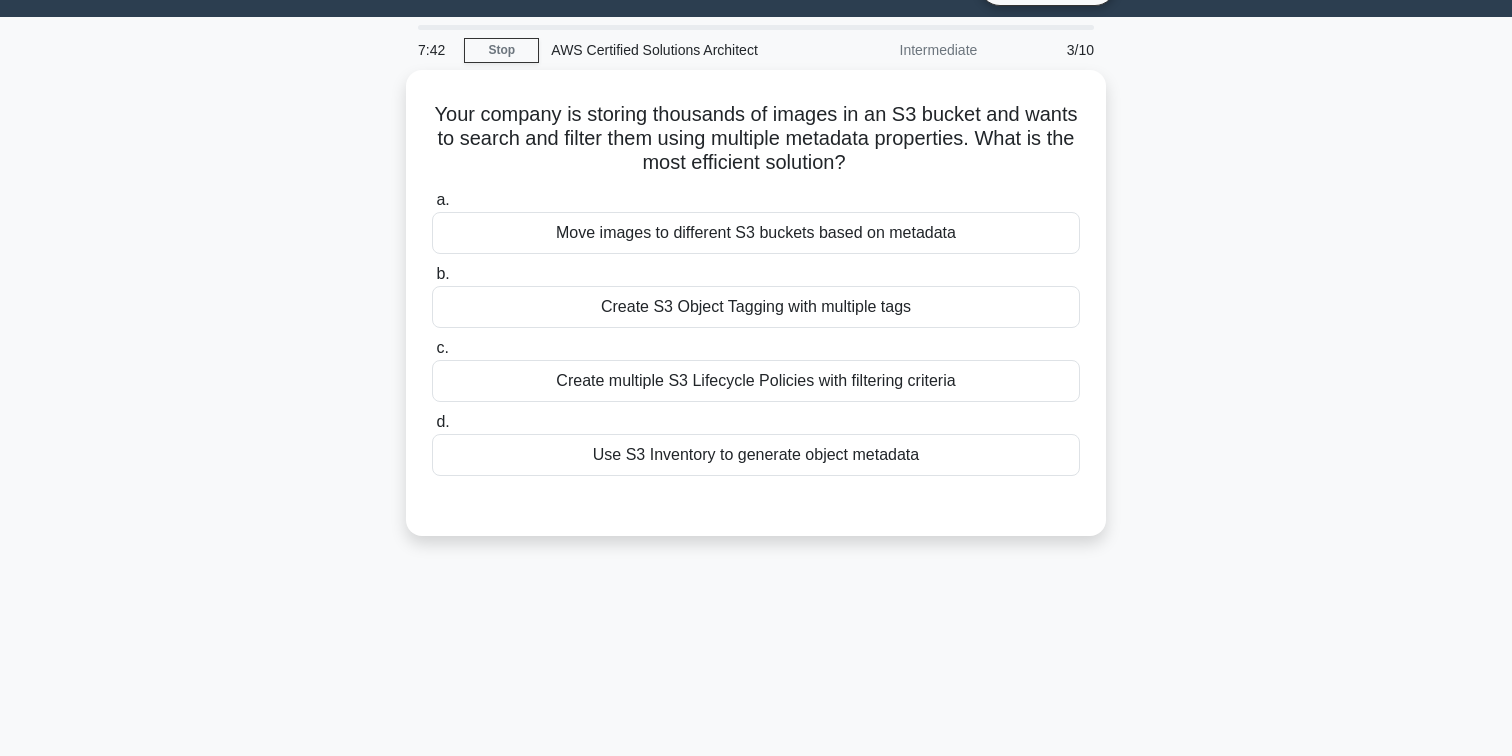 scroll, scrollTop: 0, scrollLeft: 0, axis: both 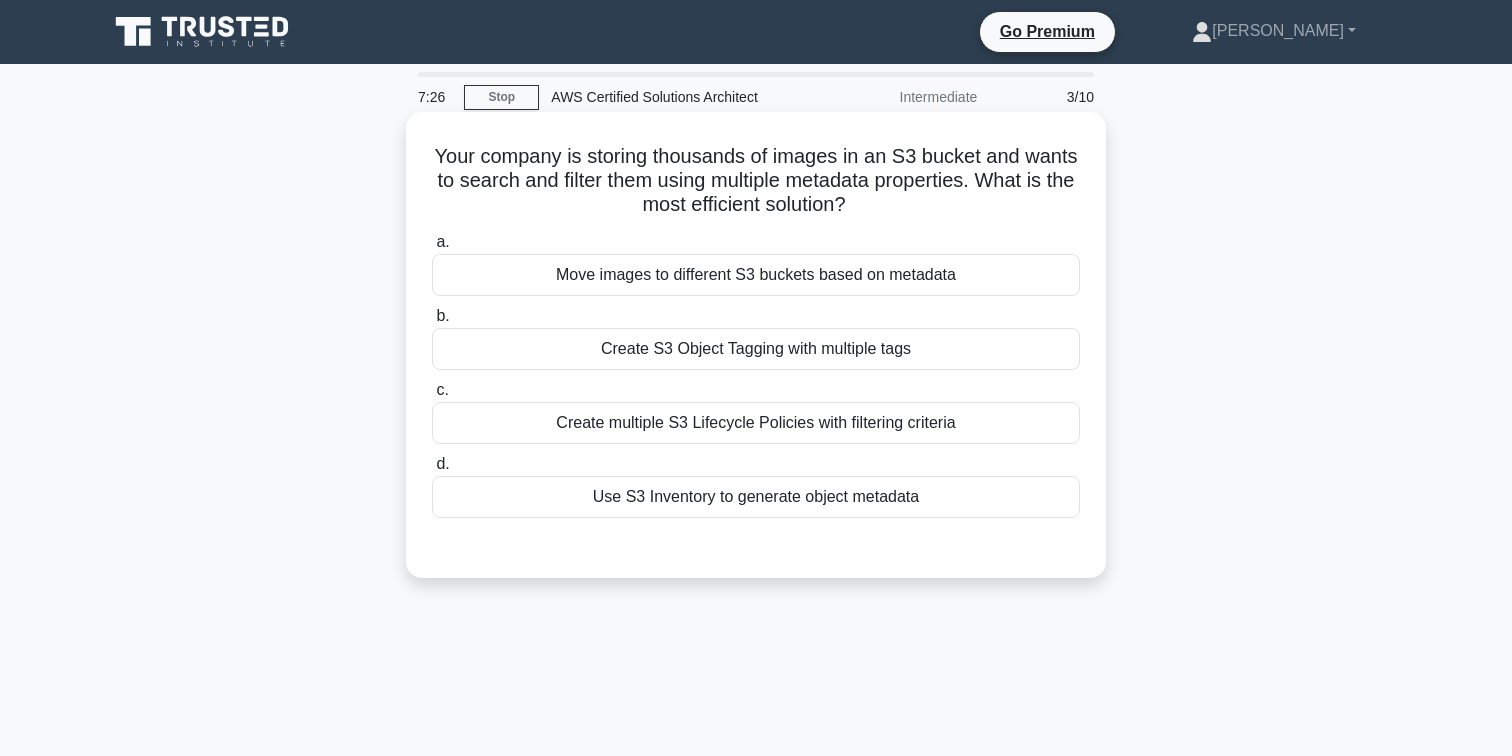 click on "Use S3 Inventory to generate object metadata" at bounding box center [756, 497] 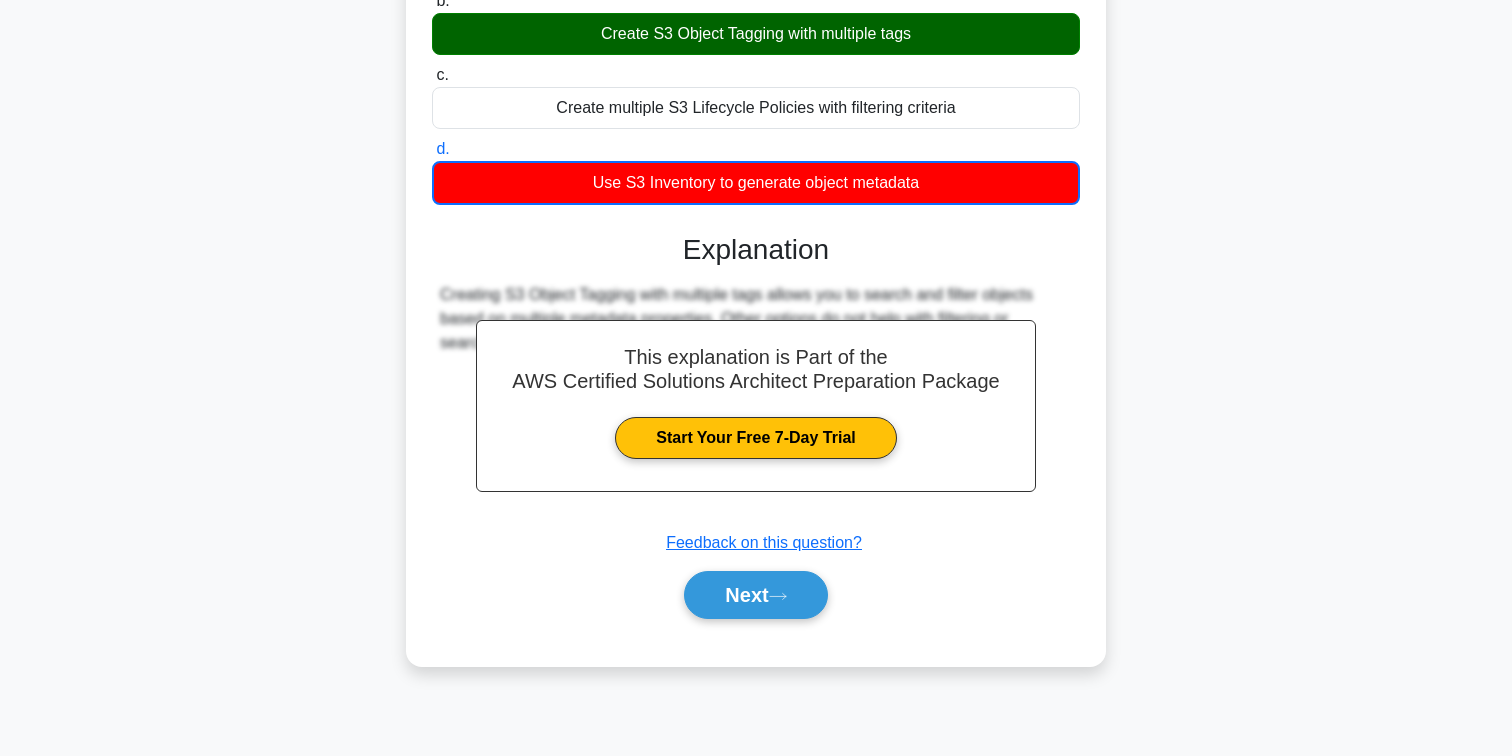 scroll, scrollTop: 316, scrollLeft: 0, axis: vertical 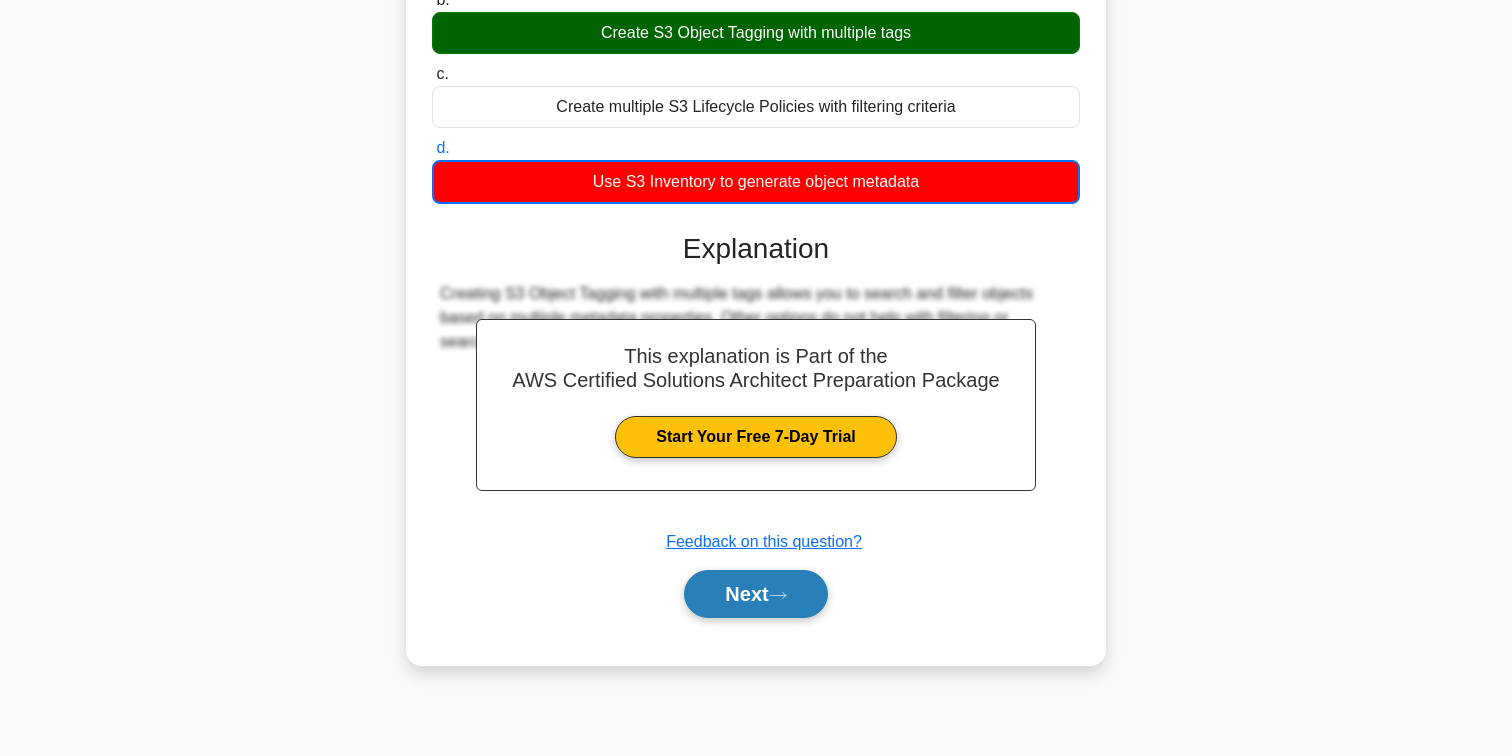 click on "Next" at bounding box center [755, 594] 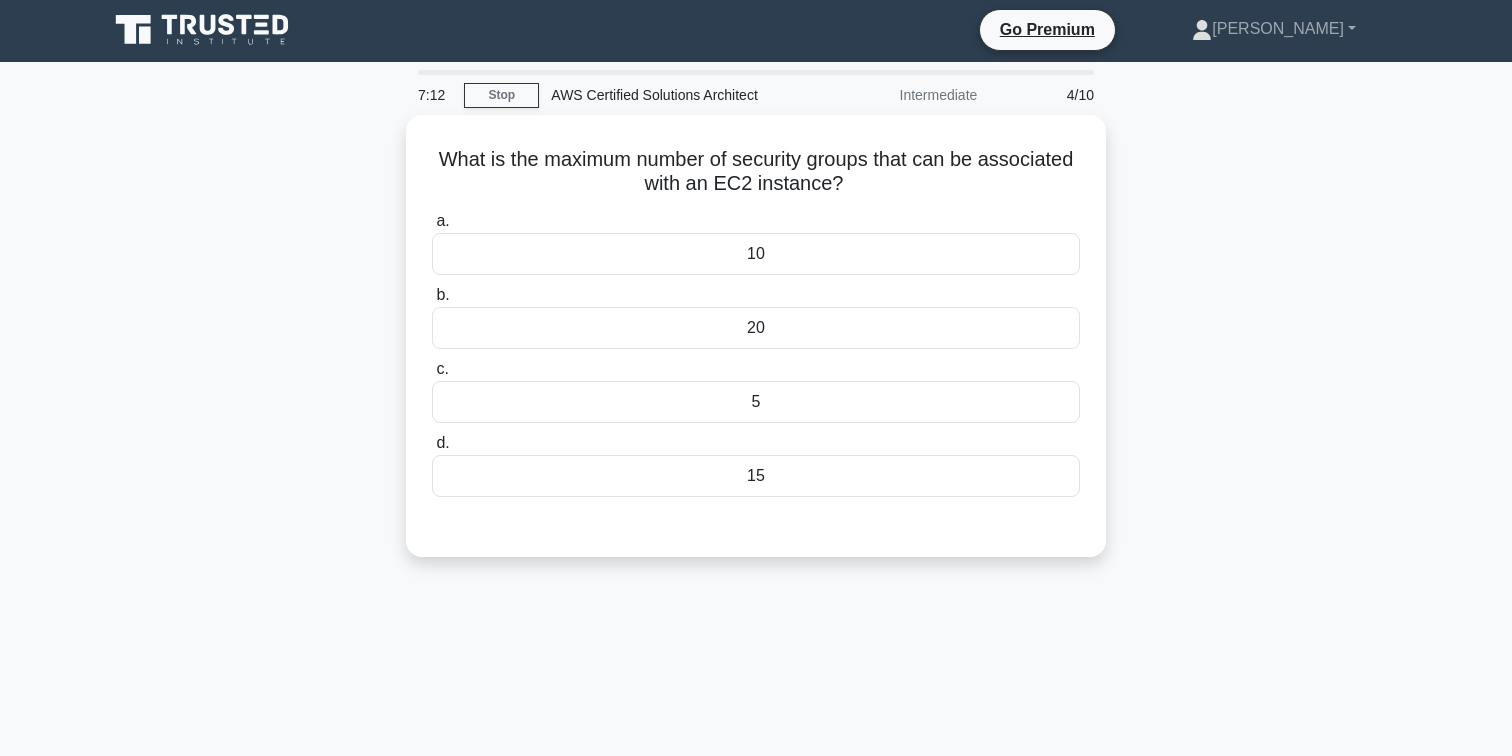 scroll, scrollTop: 0, scrollLeft: 0, axis: both 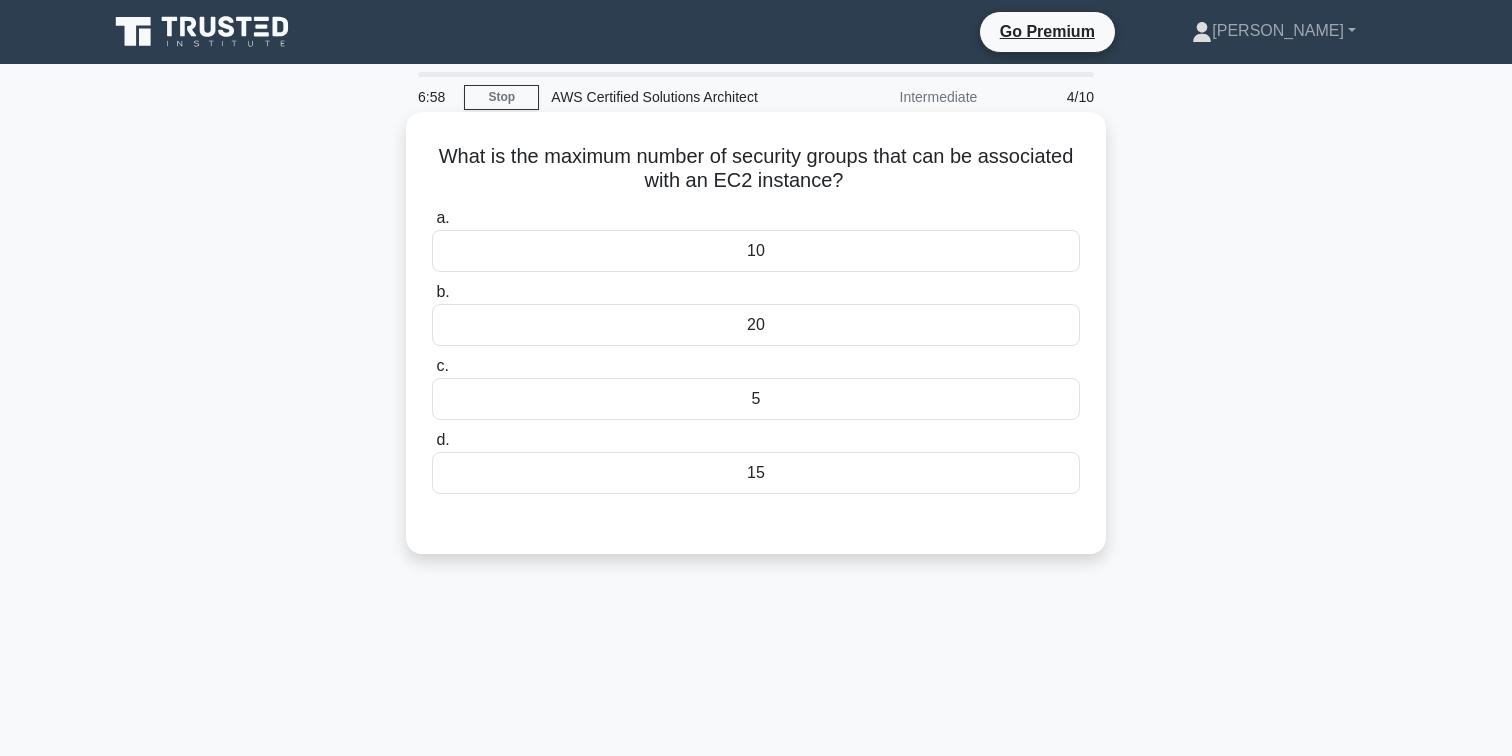click on "10" at bounding box center (756, 251) 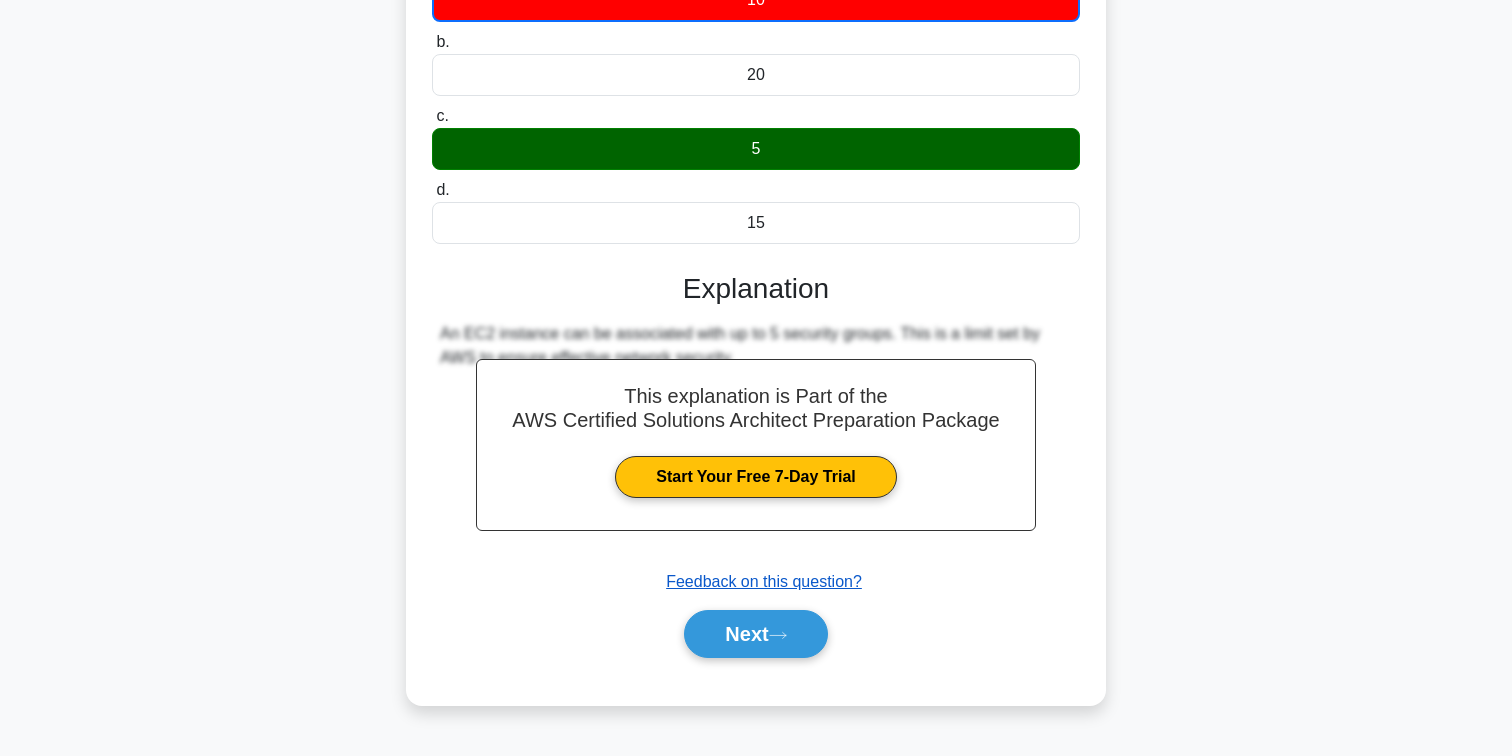 scroll, scrollTop: 258, scrollLeft: 0, axis: vertical 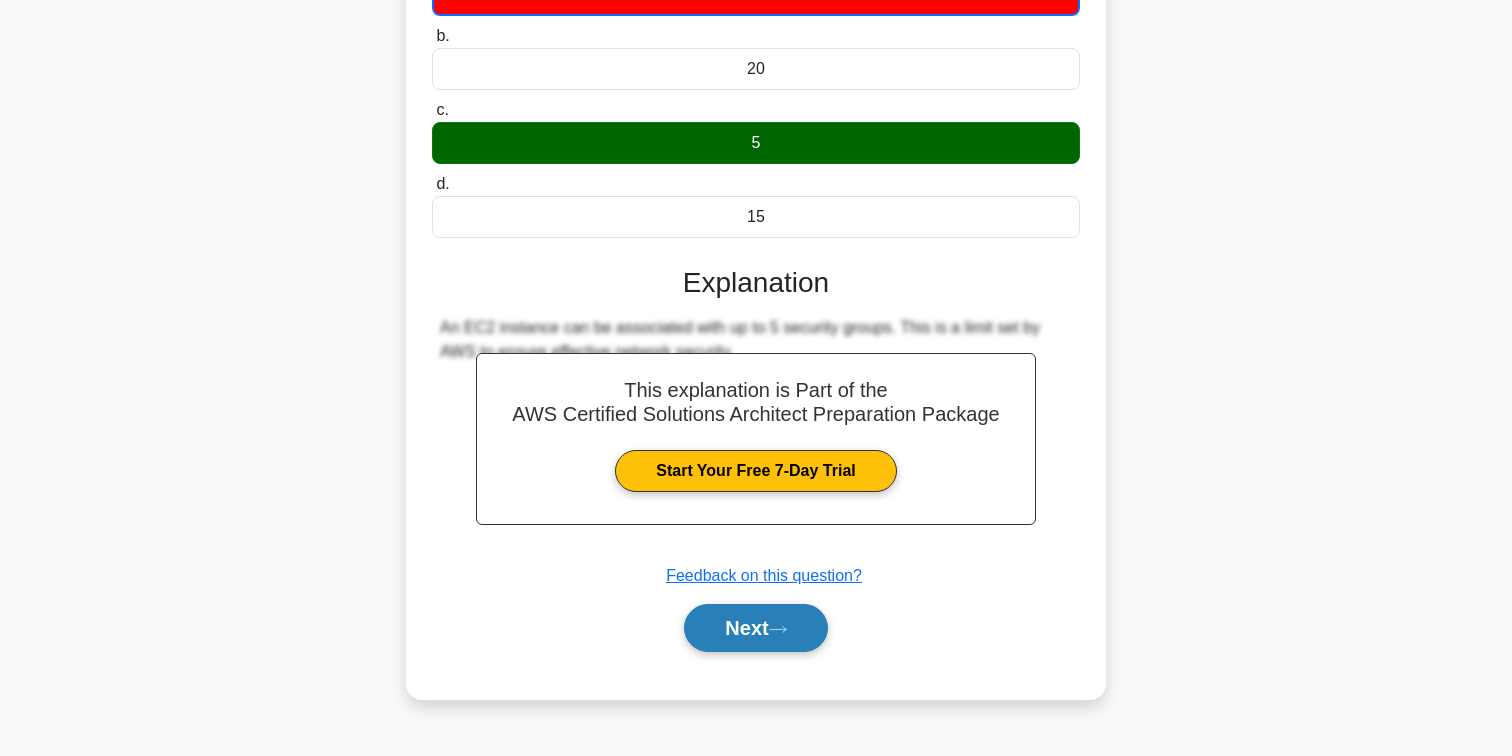 click on "Next" at bounding box center [755, 628] 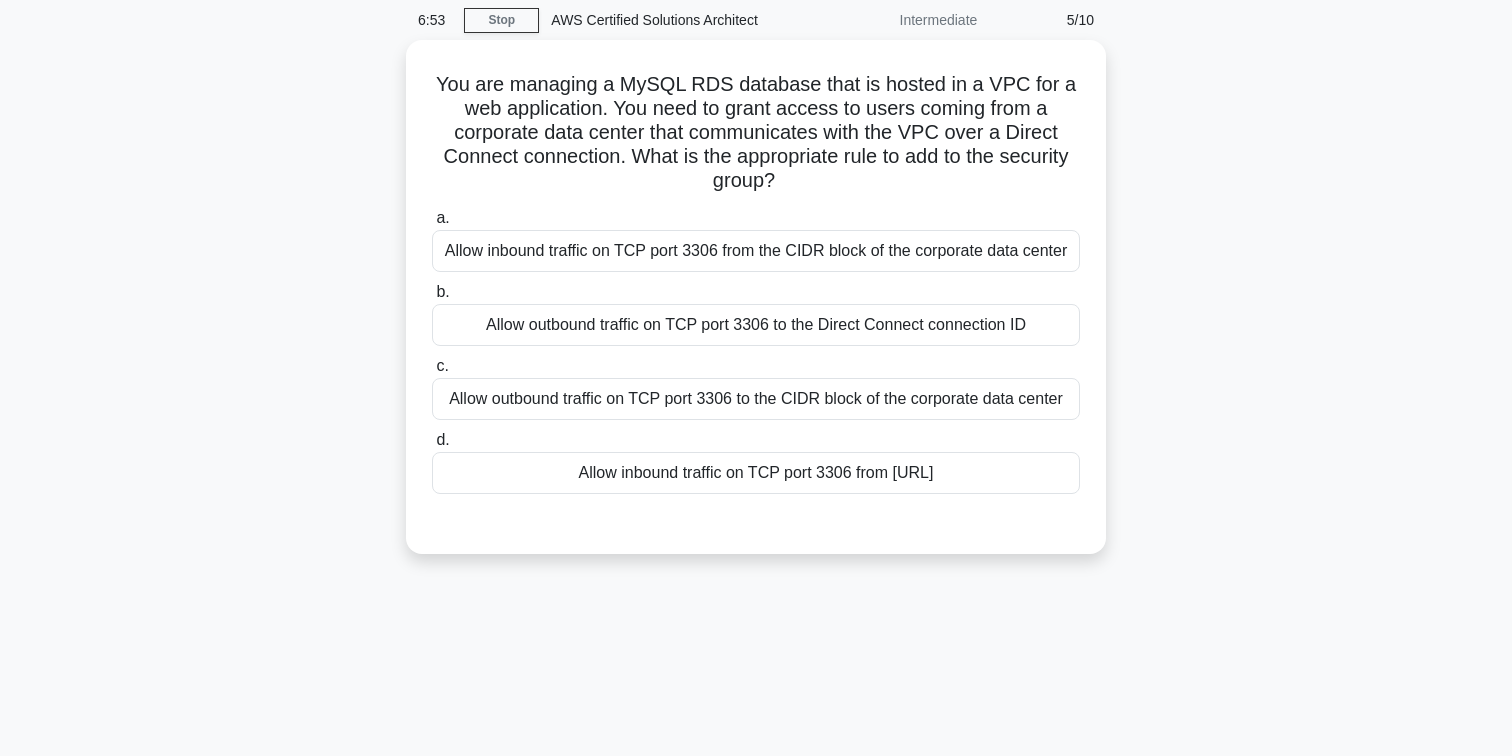 scroll, scrollTop: 73, scrollLeft: 0, axis: vertical 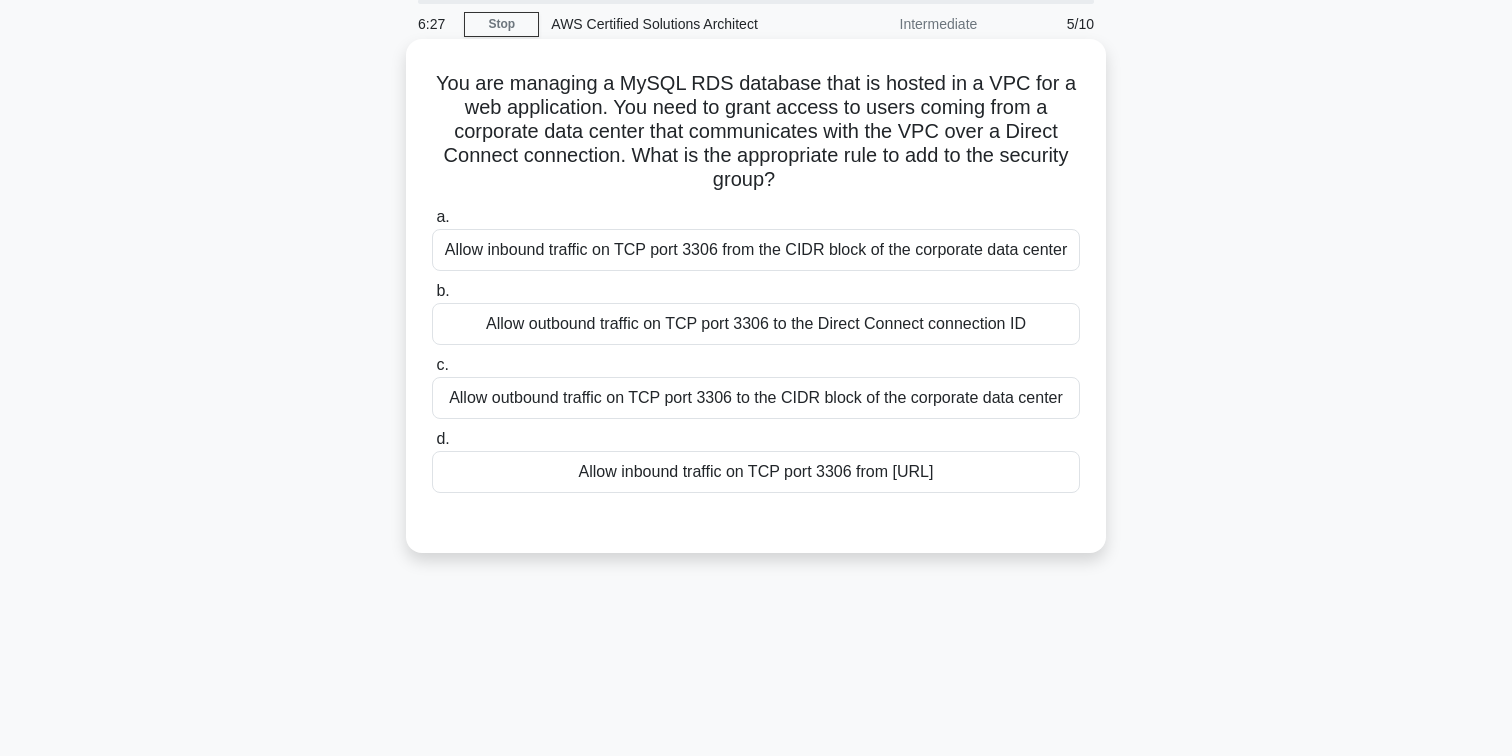 click on "Allow inbound traffic on TCP port 3306 from the CIDR block of the corporate data center" at bounding box center [756, 250] 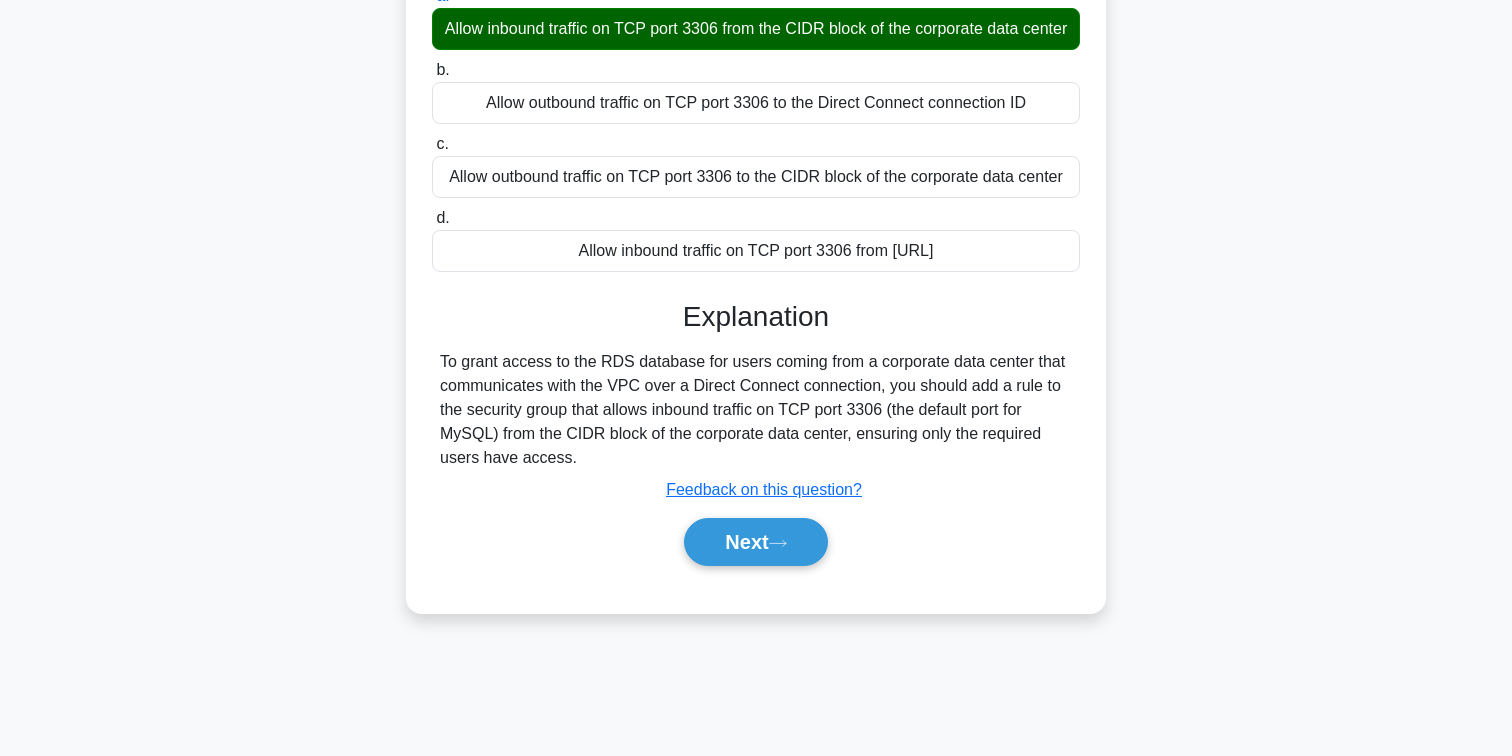 scroll, scrollTop: 324, scrollLeft: 0, axis: vertical 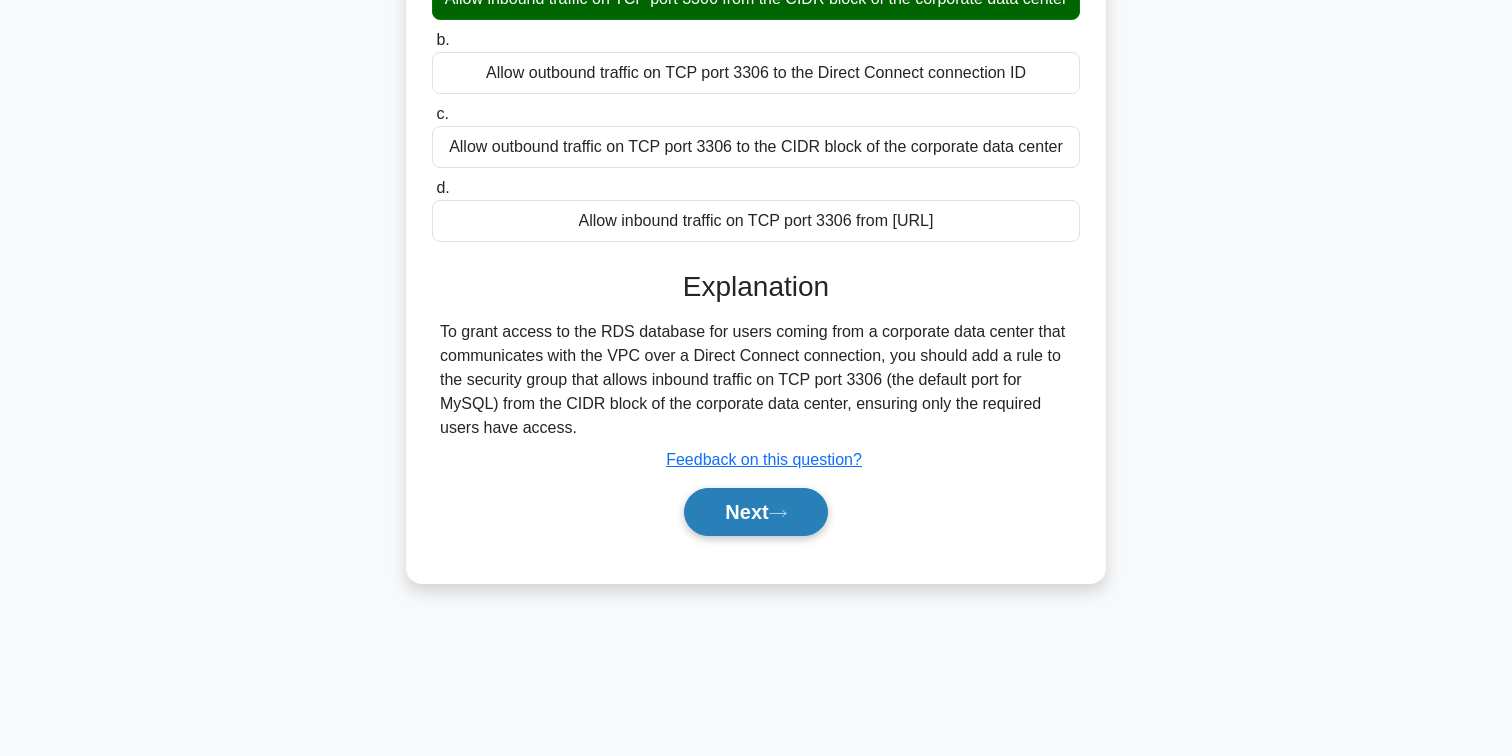 click on "Next" at bounding box center (755, 512) 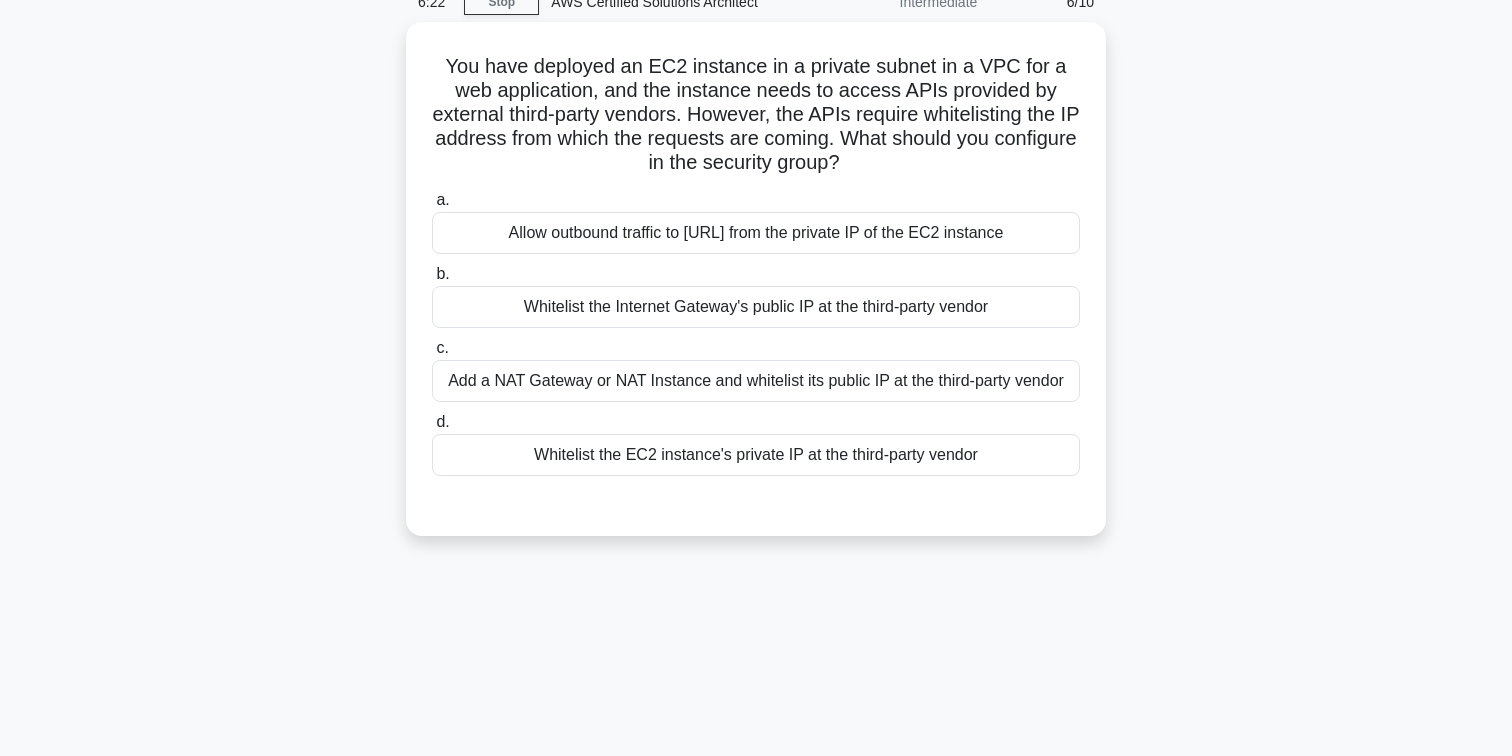 scroll, scrollTop: 91, scrollLeft: 0, axis: vertical 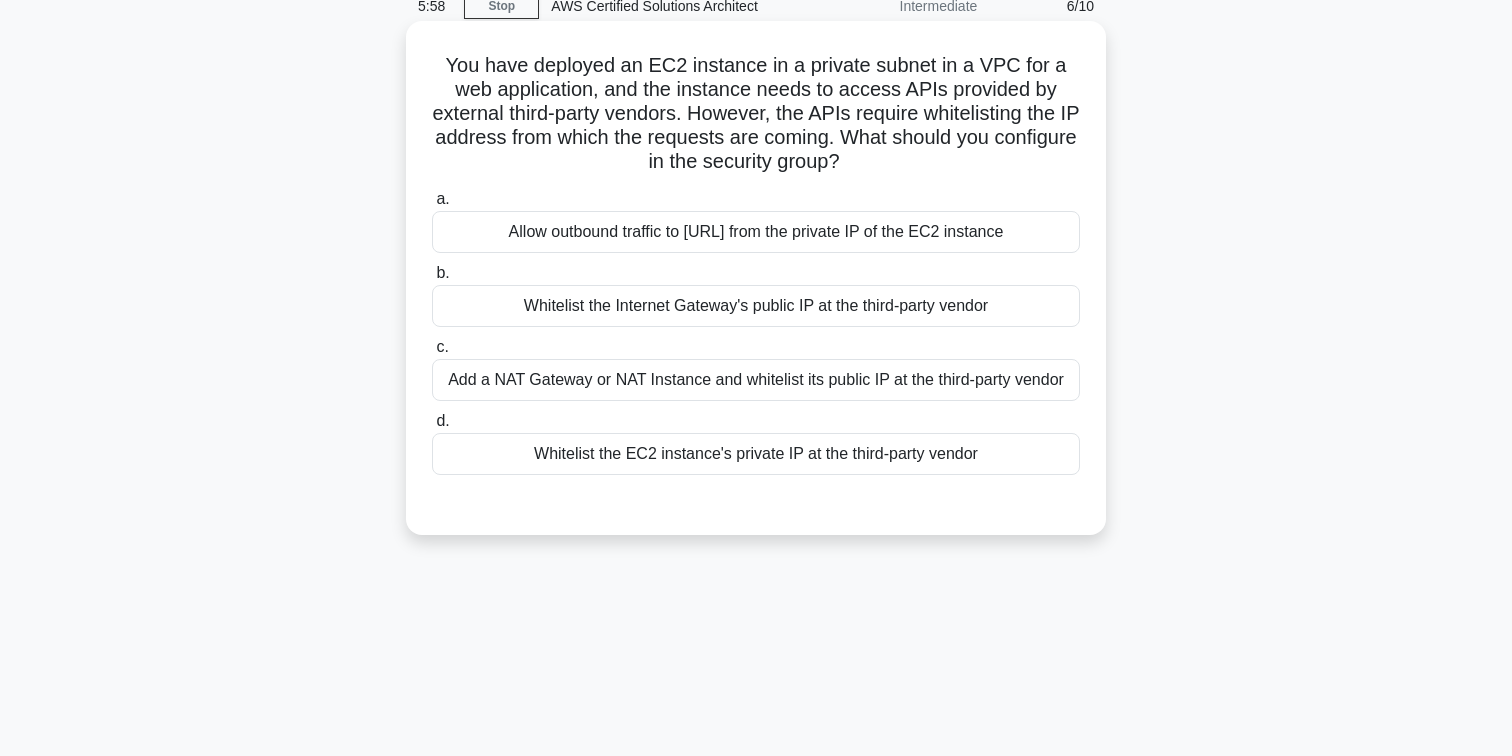 click on "Add a NAT Gateway or NAT Instance and whitelist its public IP at the third-party vendor" at bounding box center [756, 380] 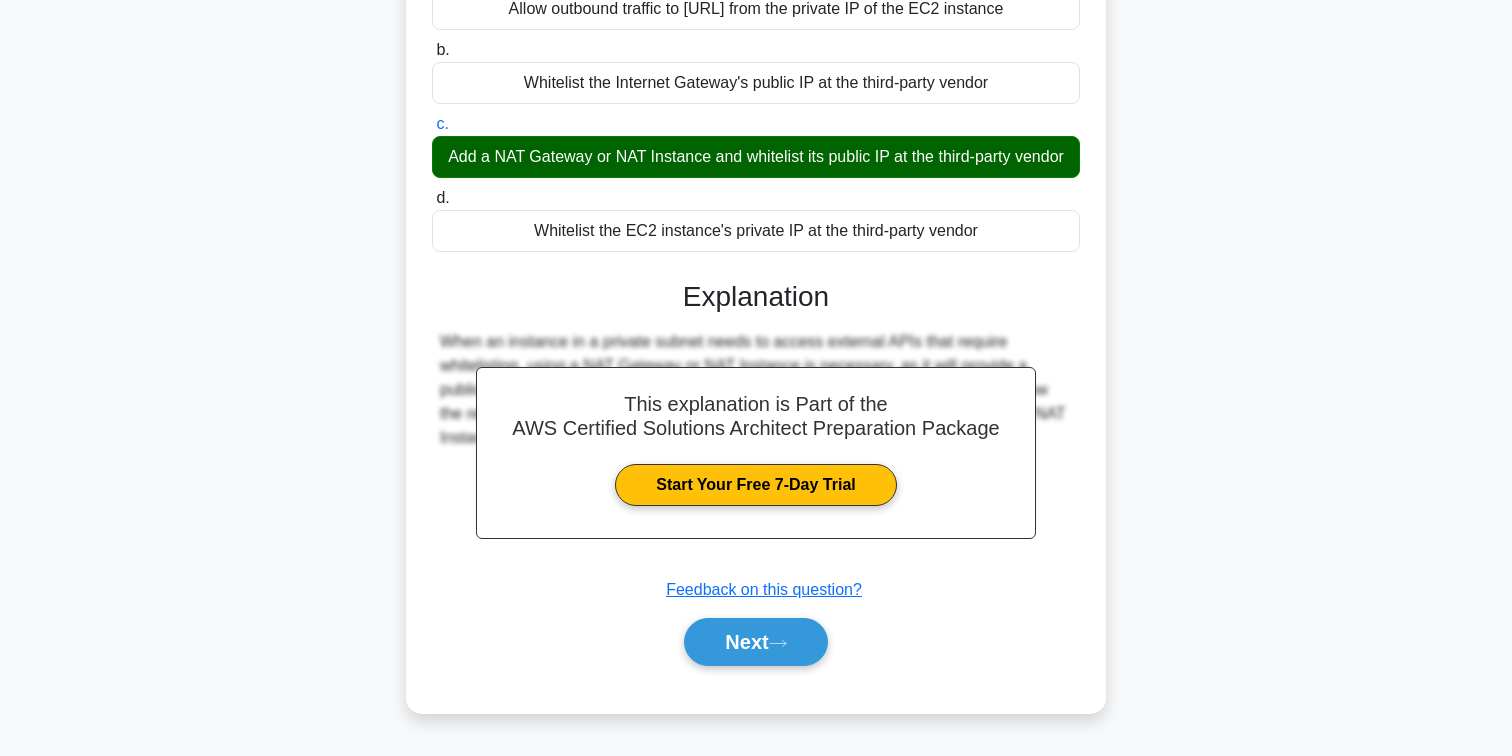 scroll, scrollTop: 324, scrollLeft: 0, axis: vertical 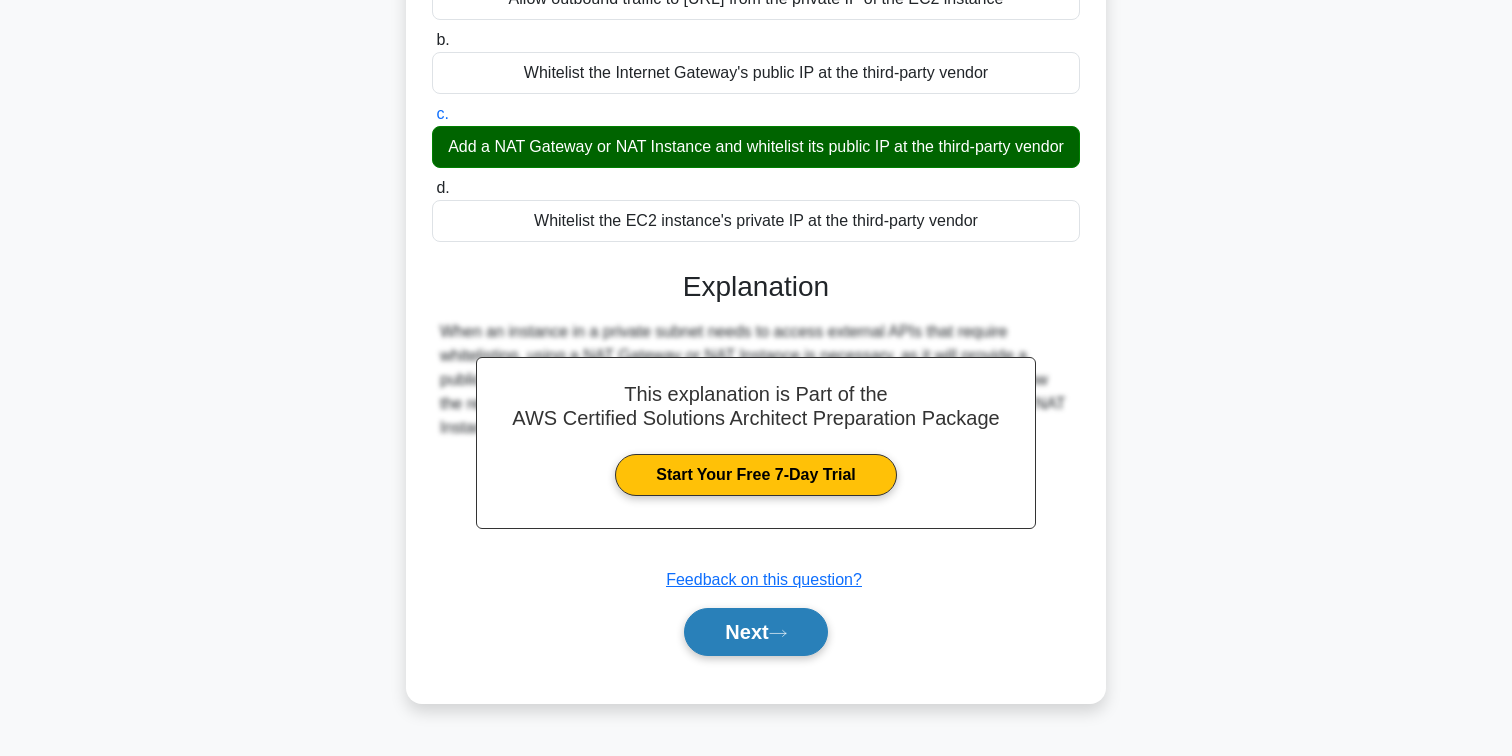 click on "Next" at bounding box center [755, 632] 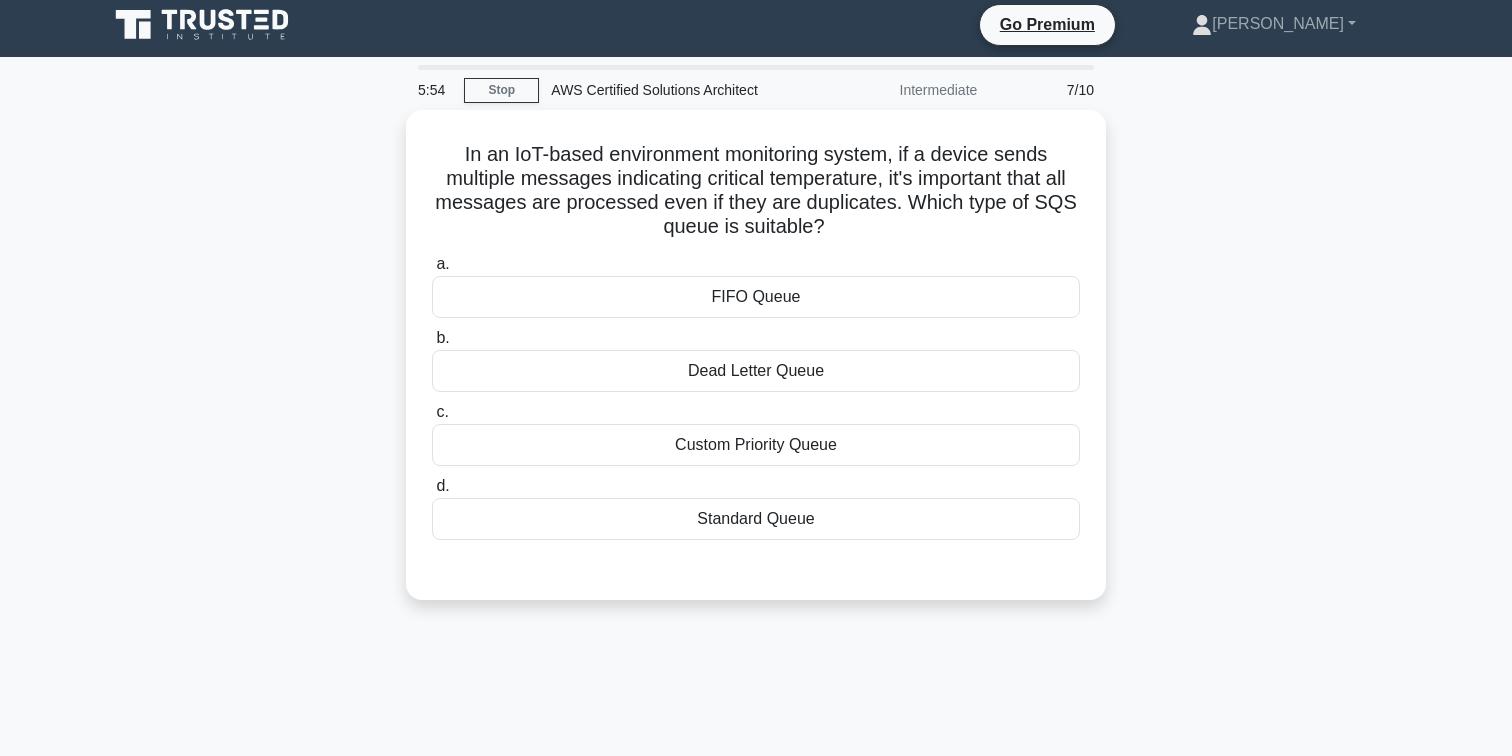 scroll, scrollTop: 0, scrollLeft: 0, axis: both 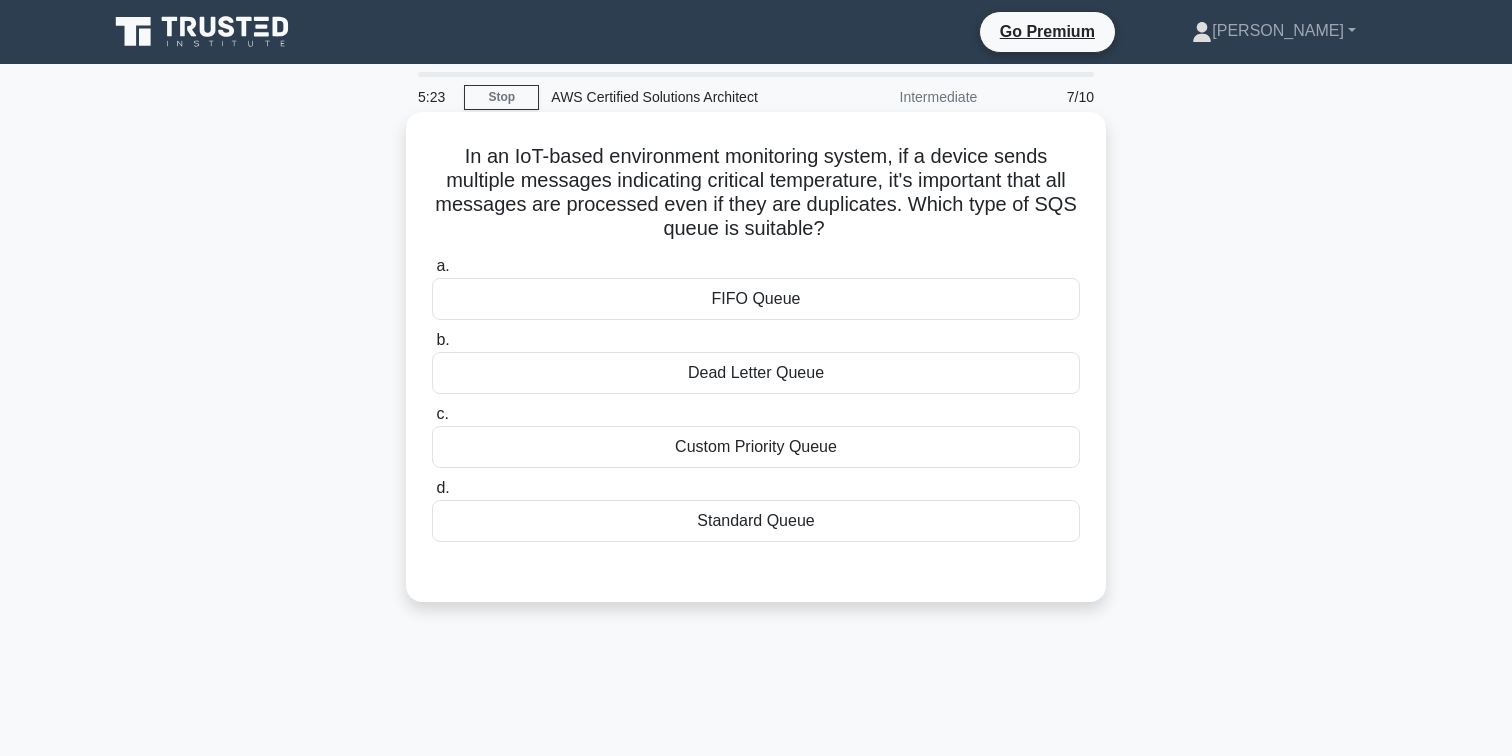 click on "Standard Queue" at bounding box center (756, 521) 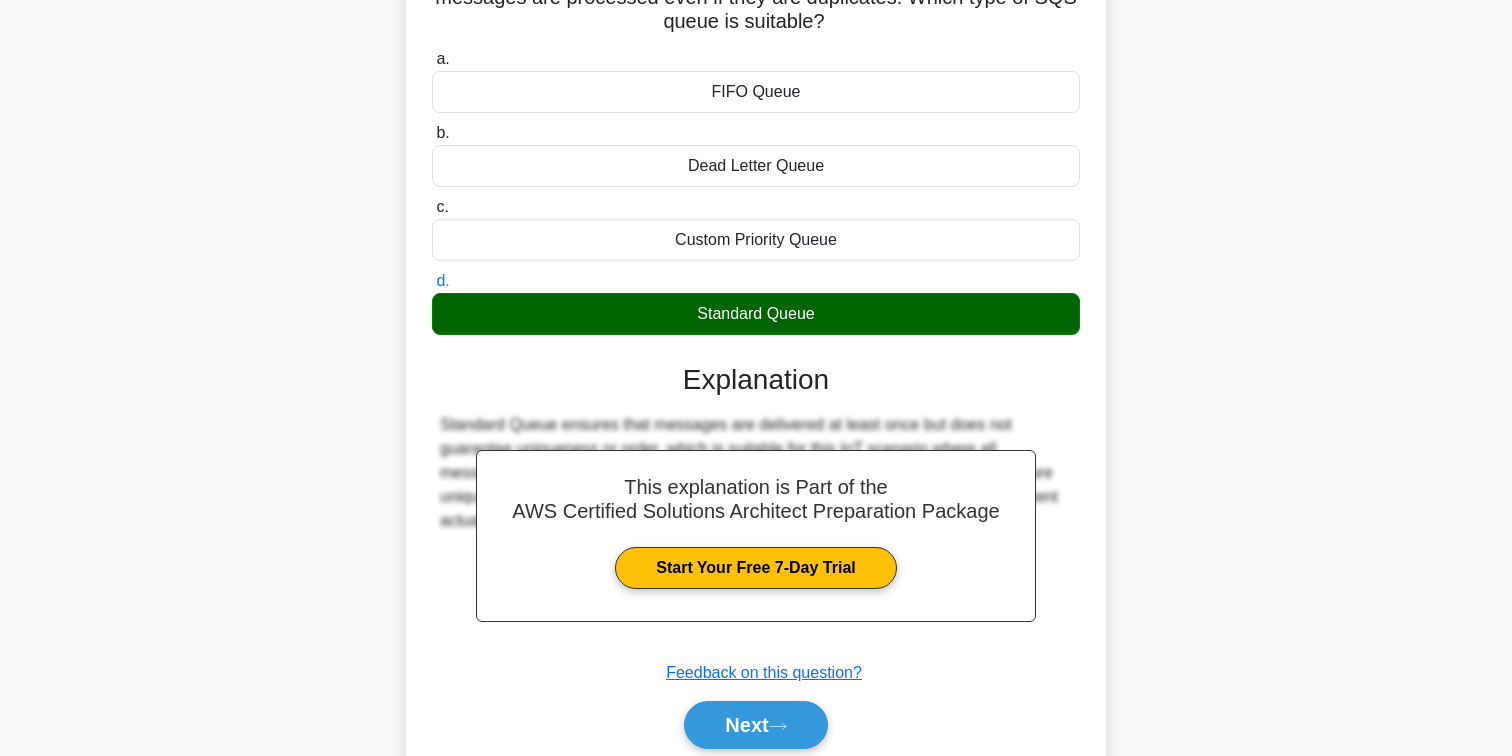 scroll, scrollTop: 324, scrollLeft: 0, axis: vertical 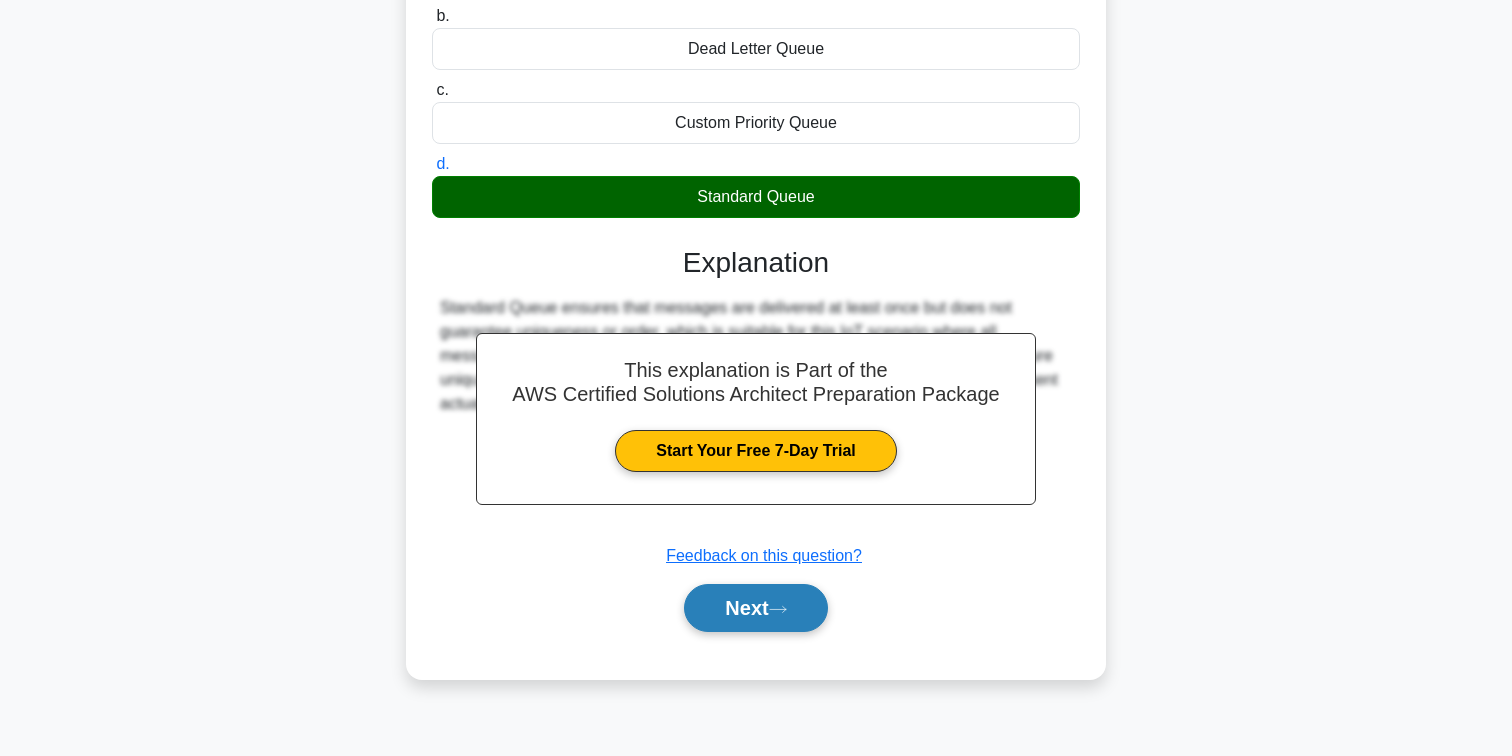 click on "Next" at bounding box center [755, 608] 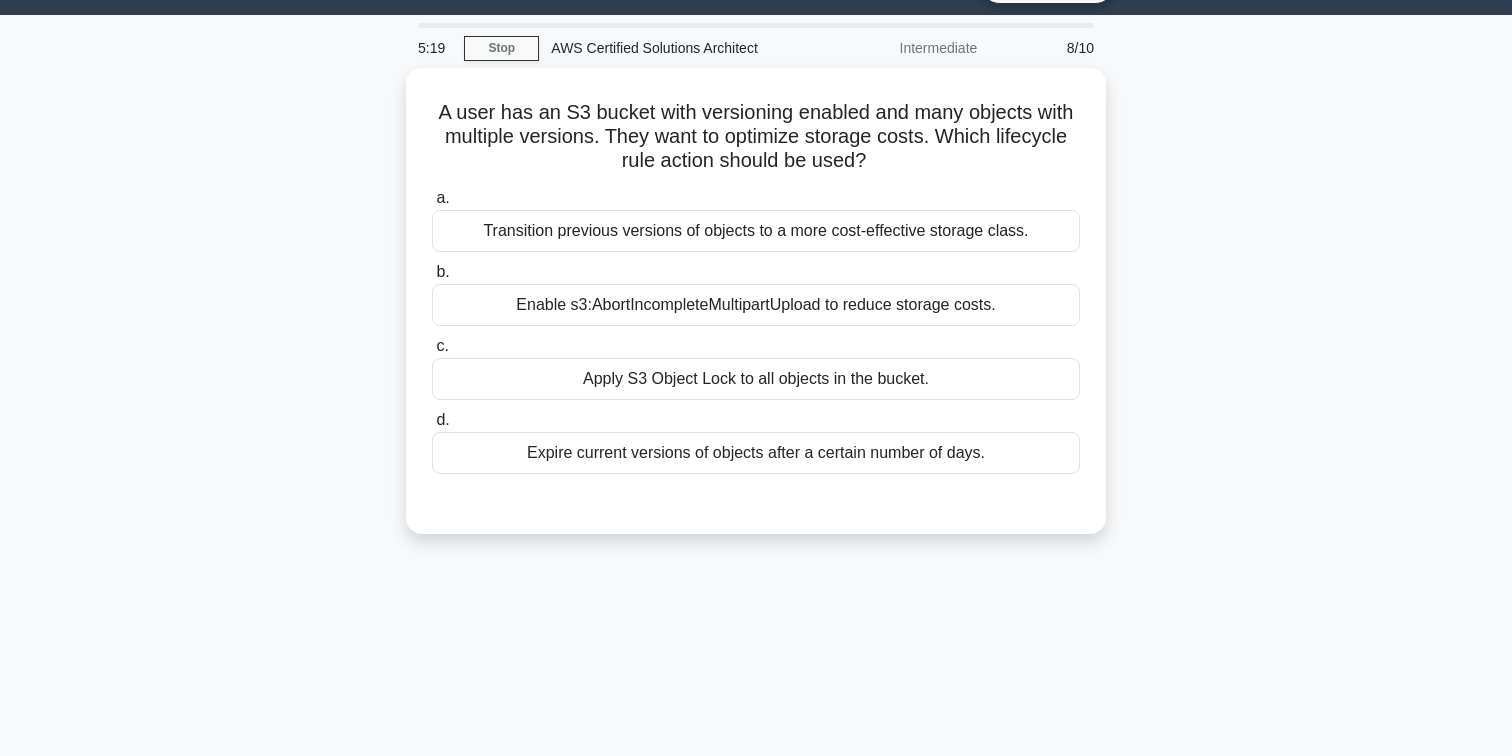 scroll, scrollTop: 47, scrollLeft: 0, axis: vertical 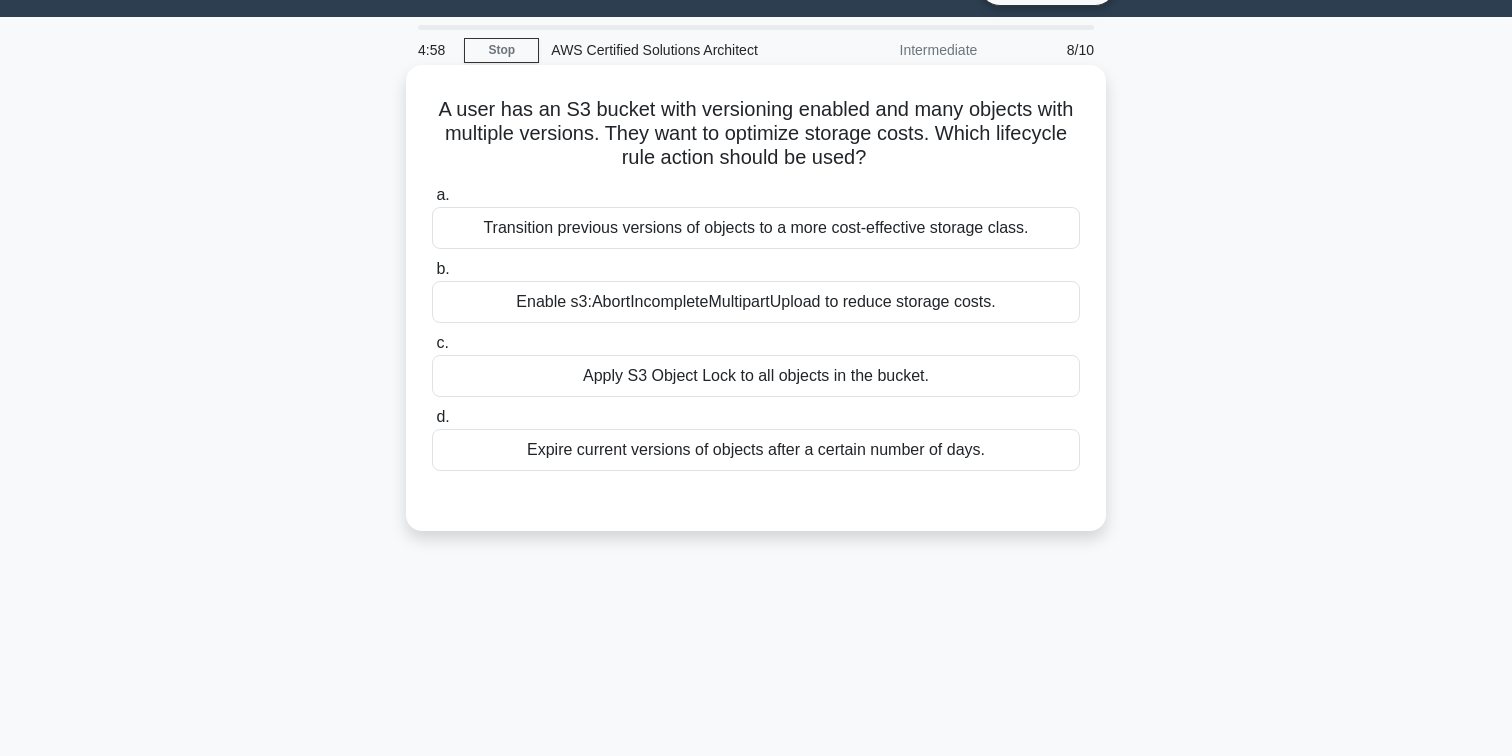 click on "Expire current versions of objects after a certain number of days." at bounding box center (756, 450) 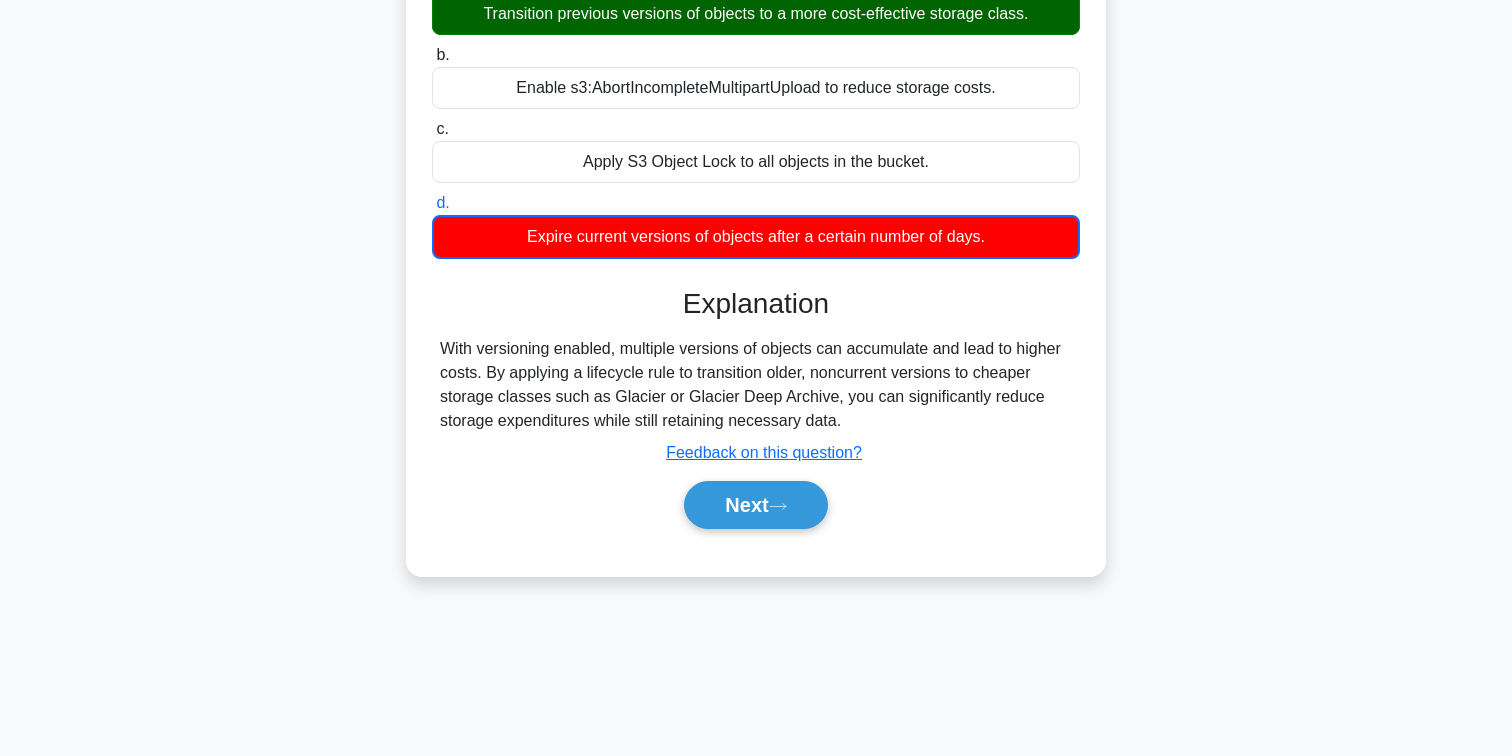 scroll, scrollTop: 289, scrollLeft: 0, axis: vertical 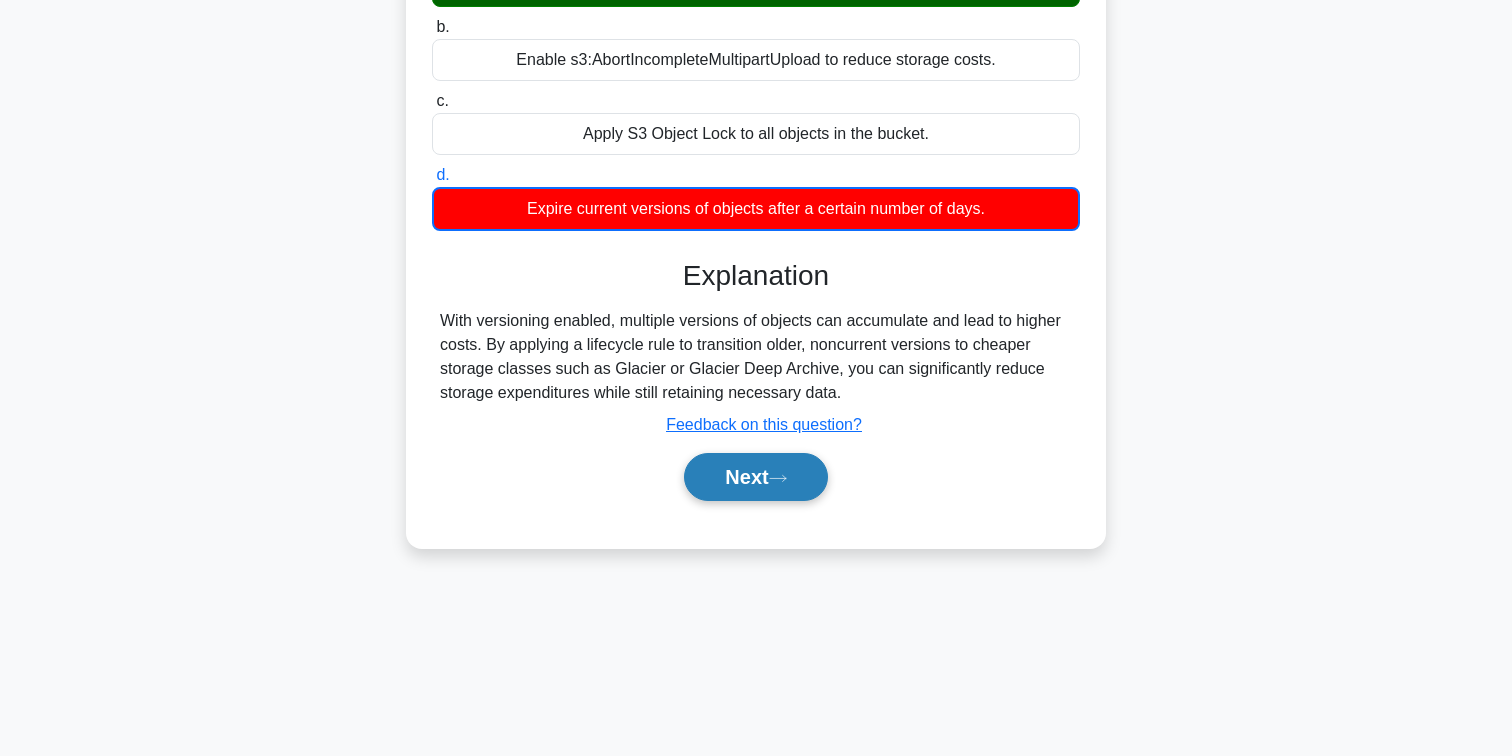 click on "Next" at bounding box center [755, 477] 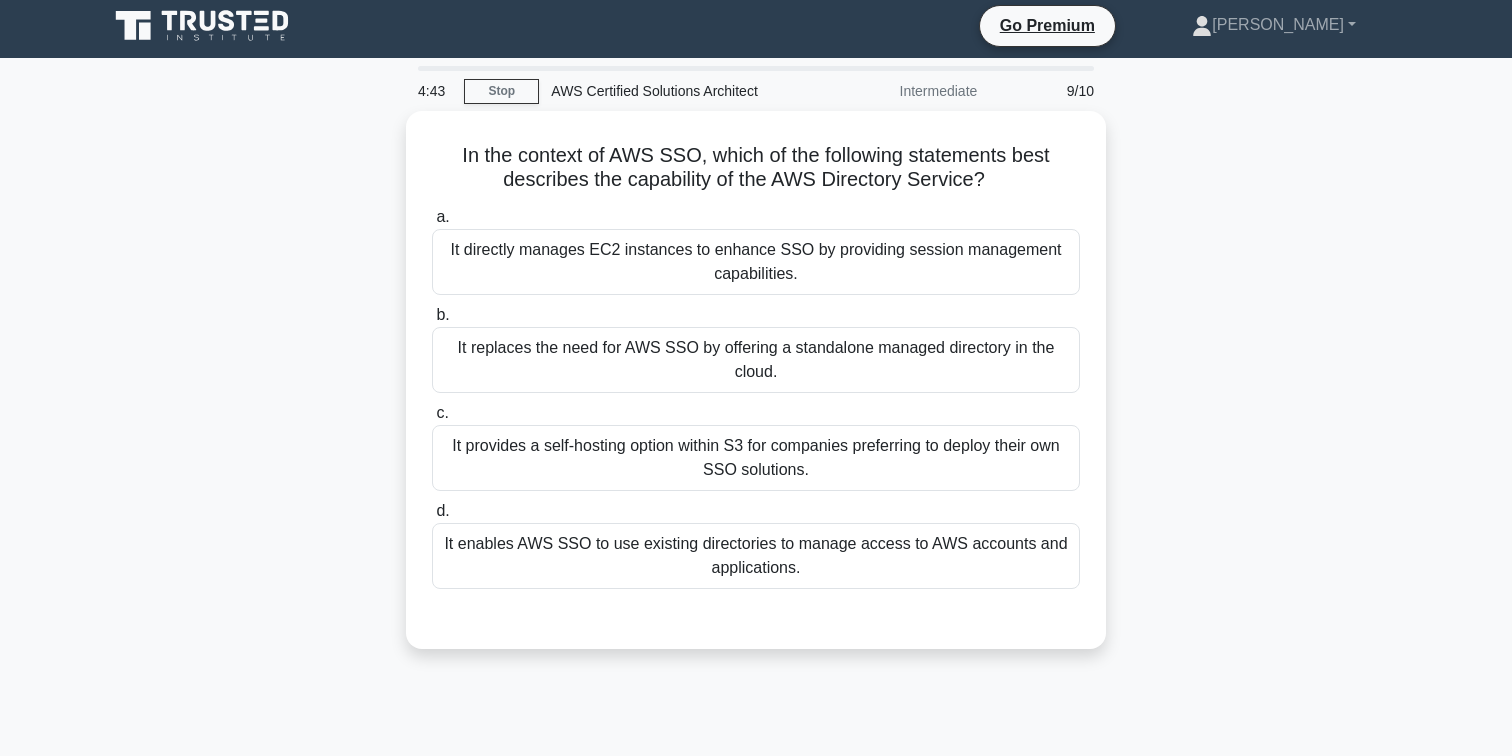 scroll, scrollTop: 0, scrollLeft: 0, axis: both 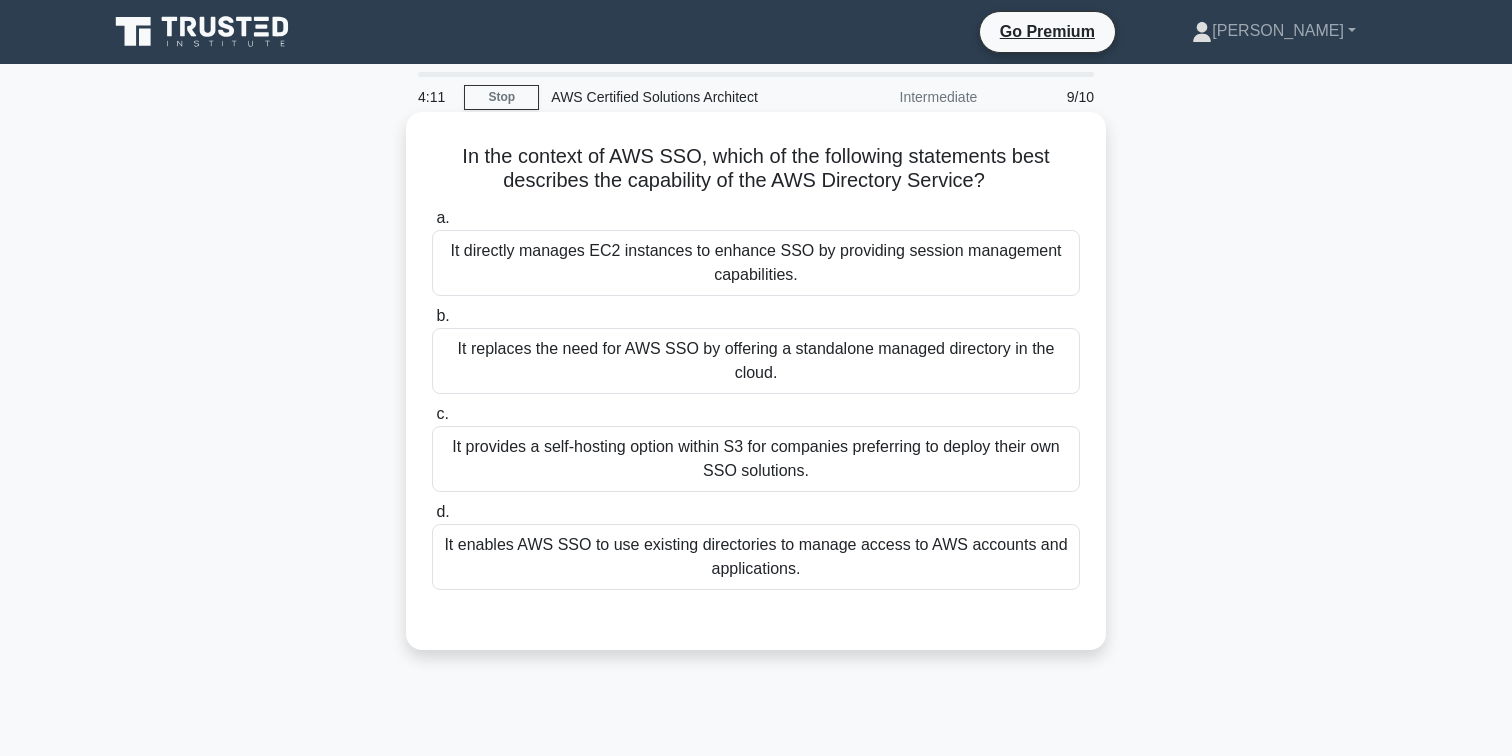 click on "It replaces the need for AWS SSO by offering a standalone managed directory in the cloud." at bounding box center [756, 361] 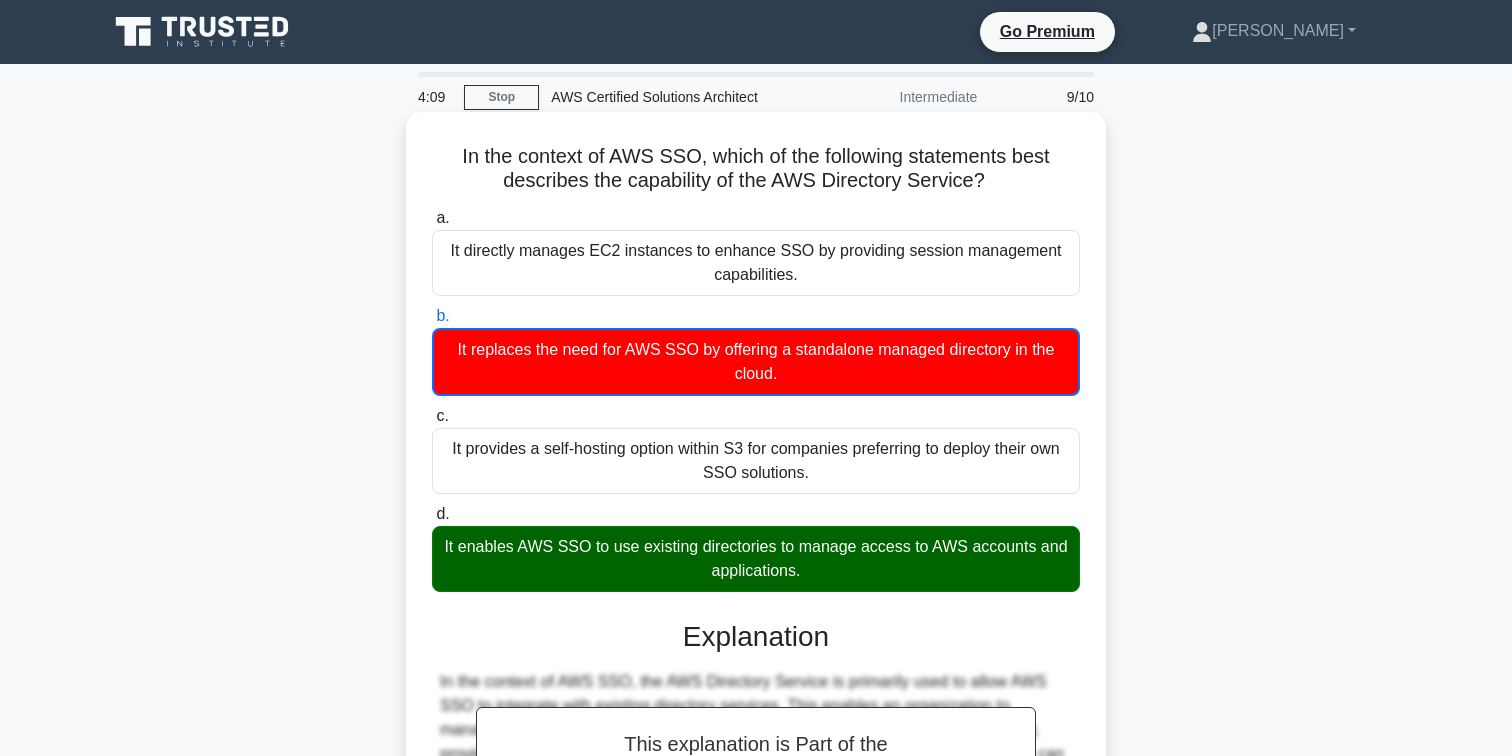 click on "It enables AWS SSO to use existing directories to manage access to AWS accounts and applications." at bounding box center (756, 559) 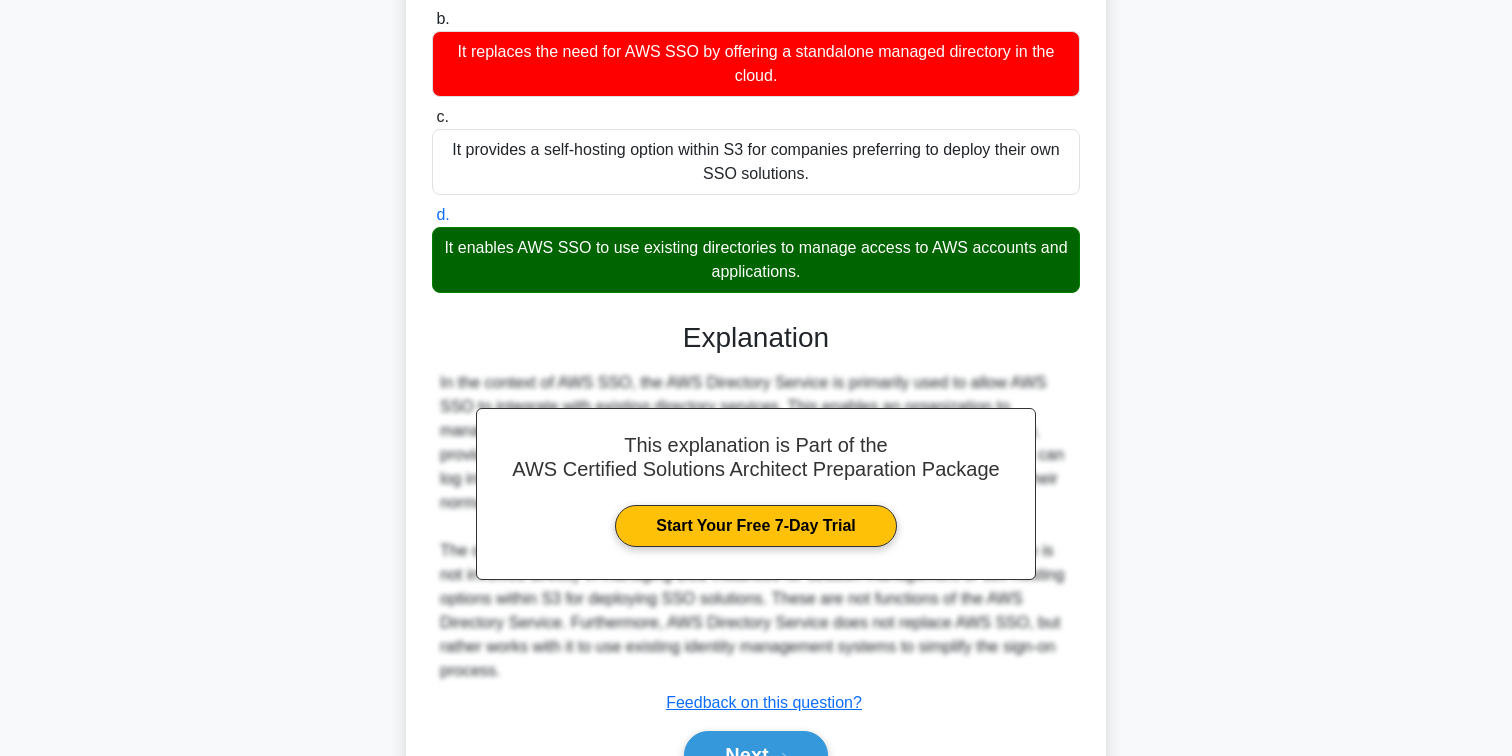 scroll, scrollTop: 318, scrollLeft: 0, axis: vertical 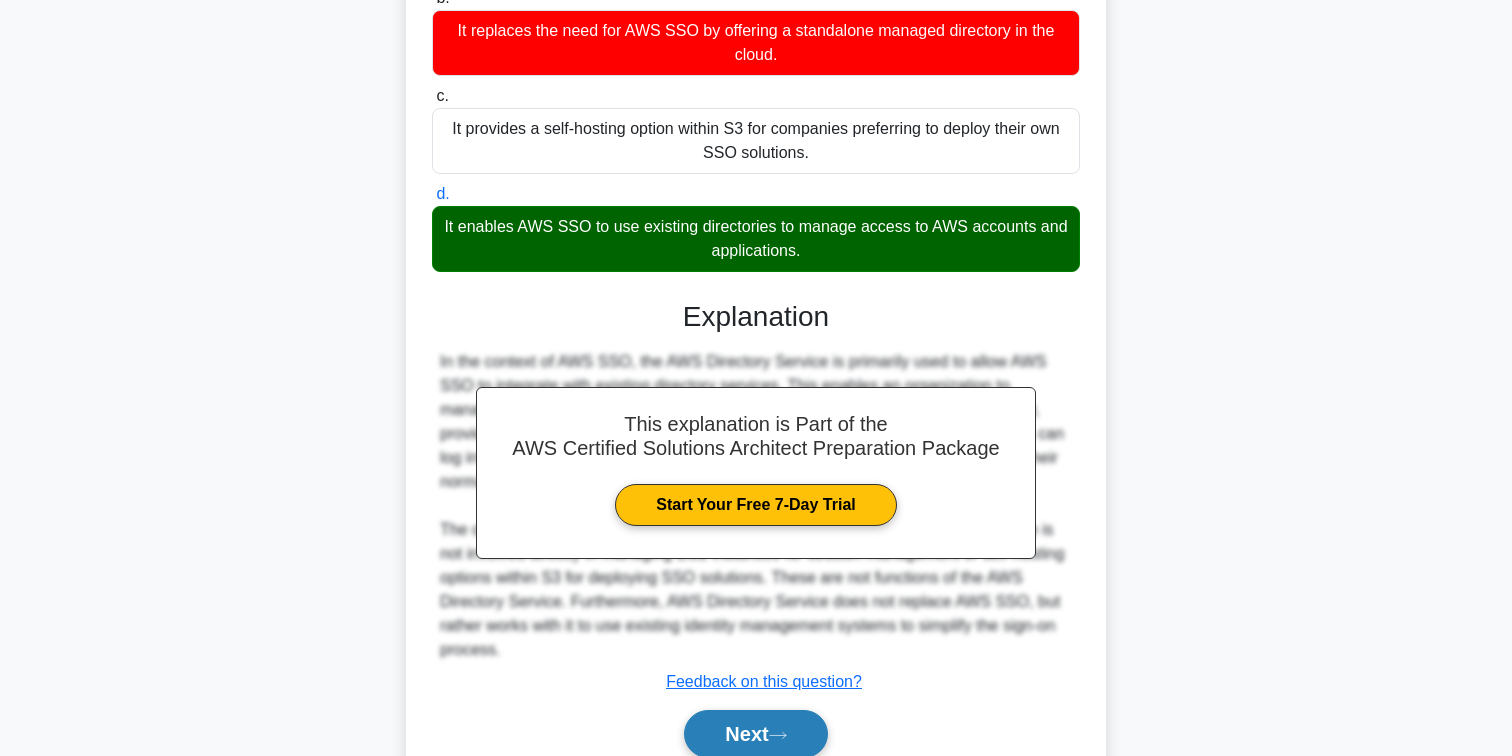 click on "Next" at bounding box center [755, 734] 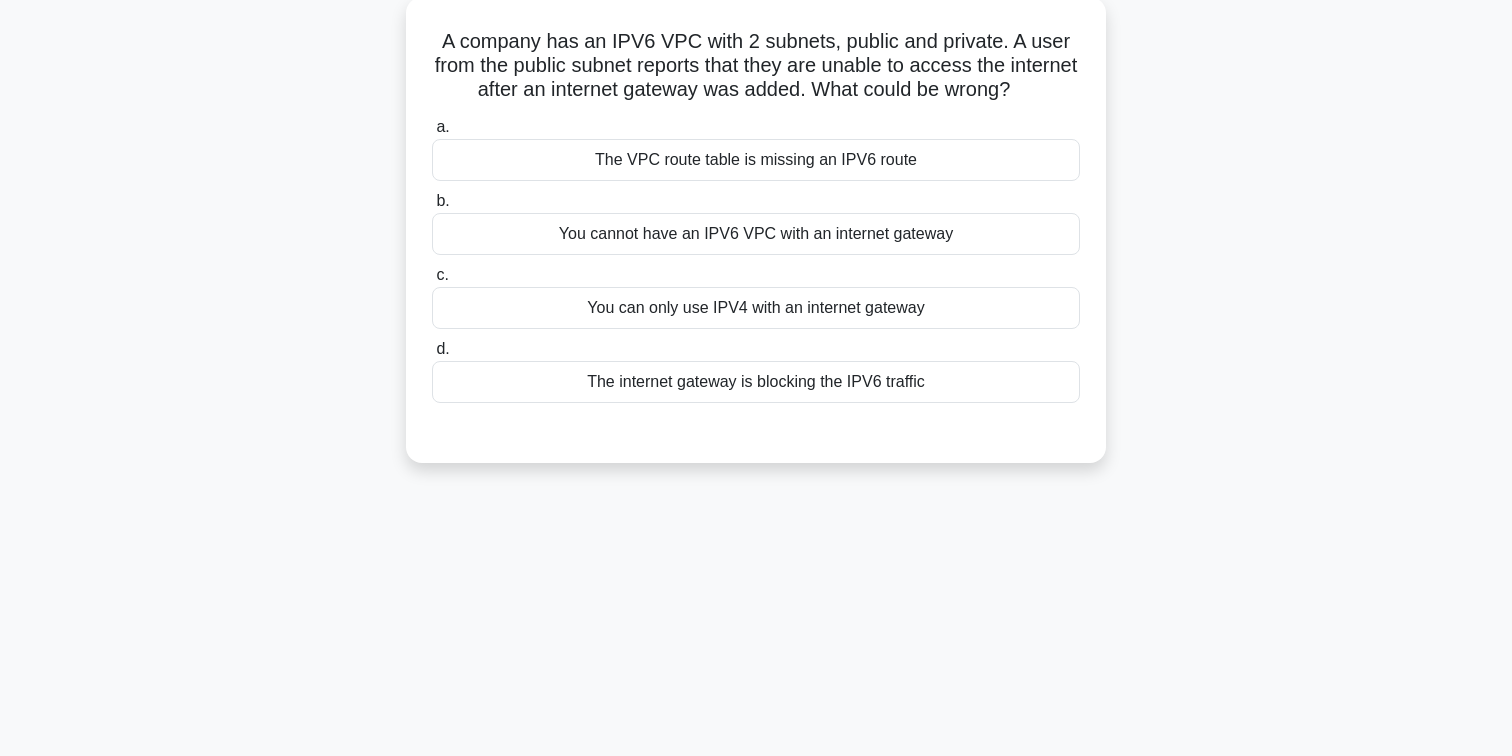scroll, scrollTop: 0, scrollLeft: 0, axis: both 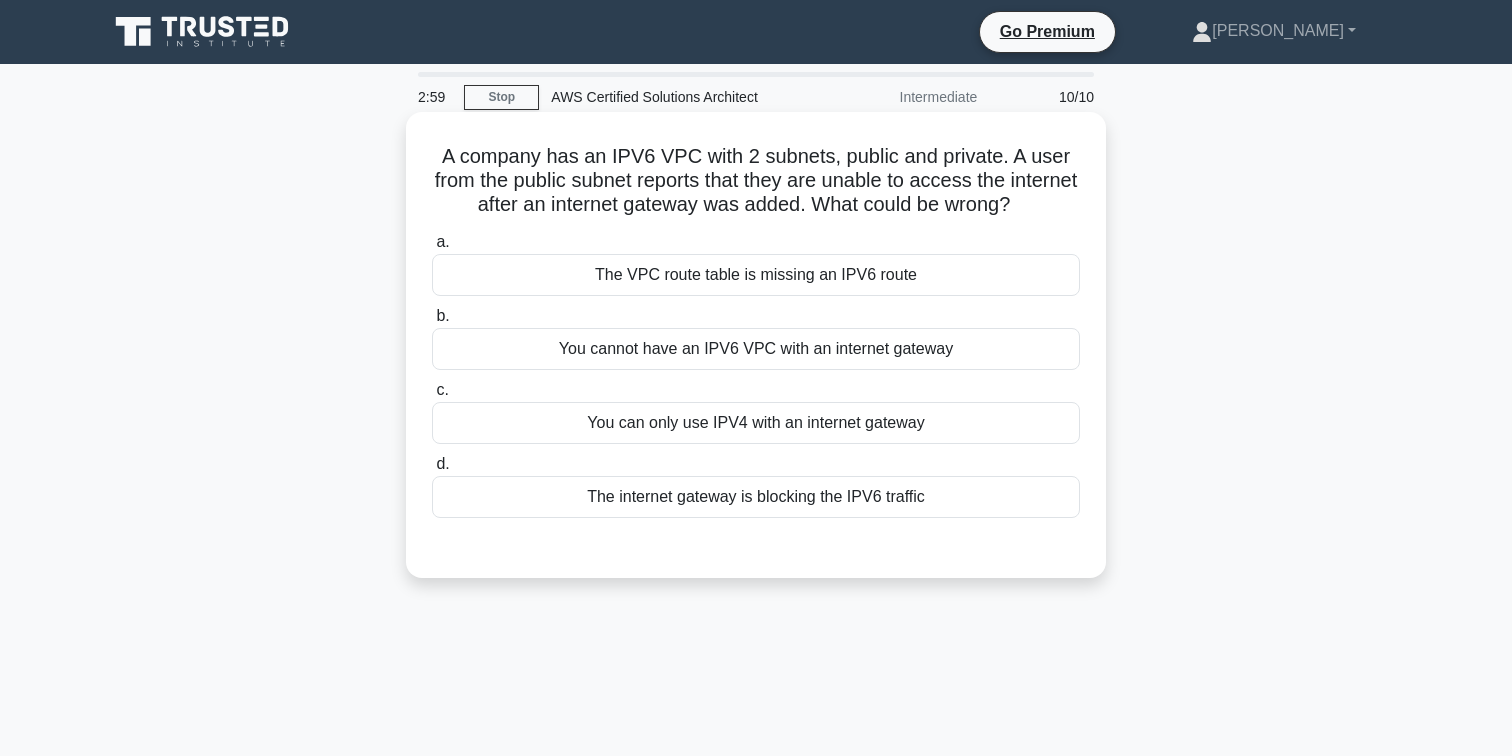 click on "The VPC route table is missing an IPV6 route" at bounding box center (756, 275) 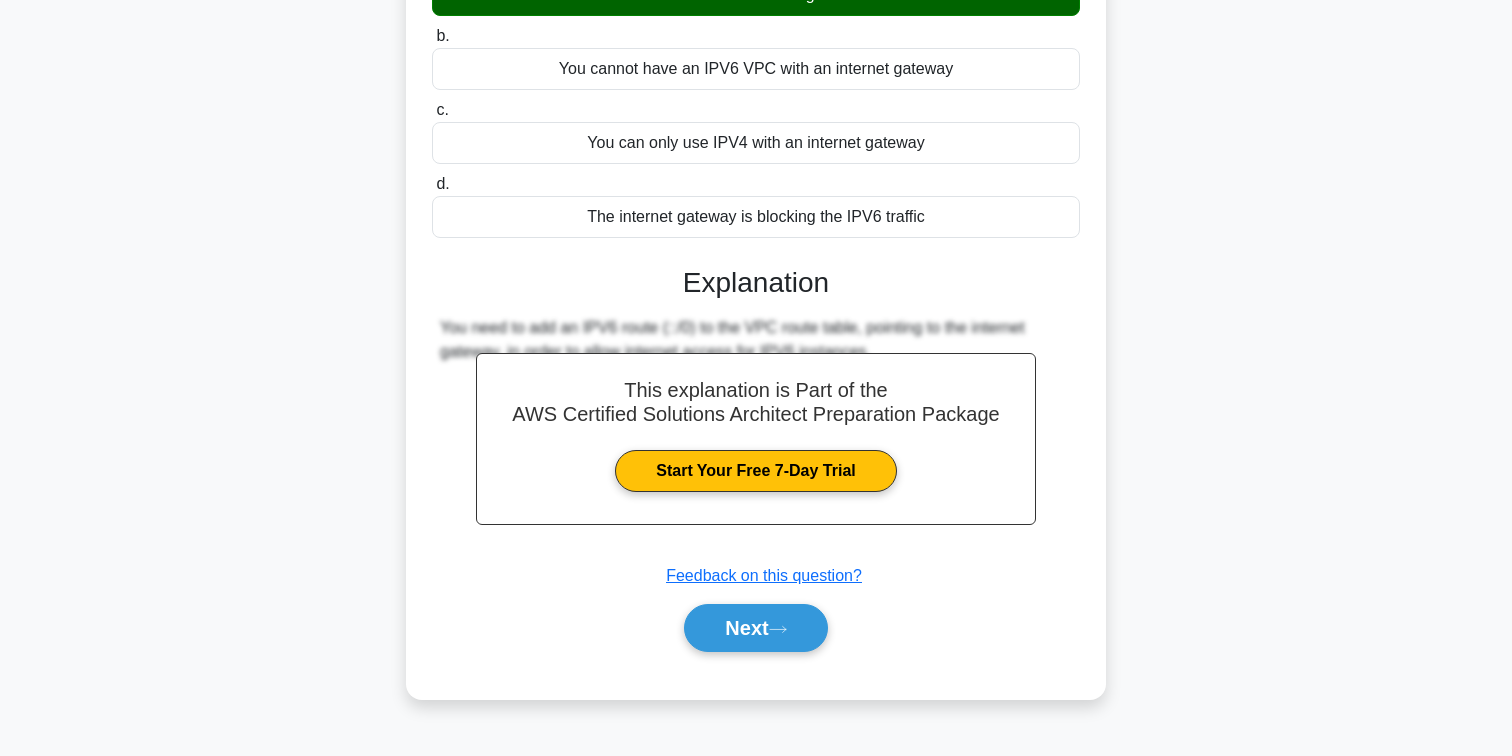scroll, scrollTop: 324, scrollLeft: 0, axis: vertical 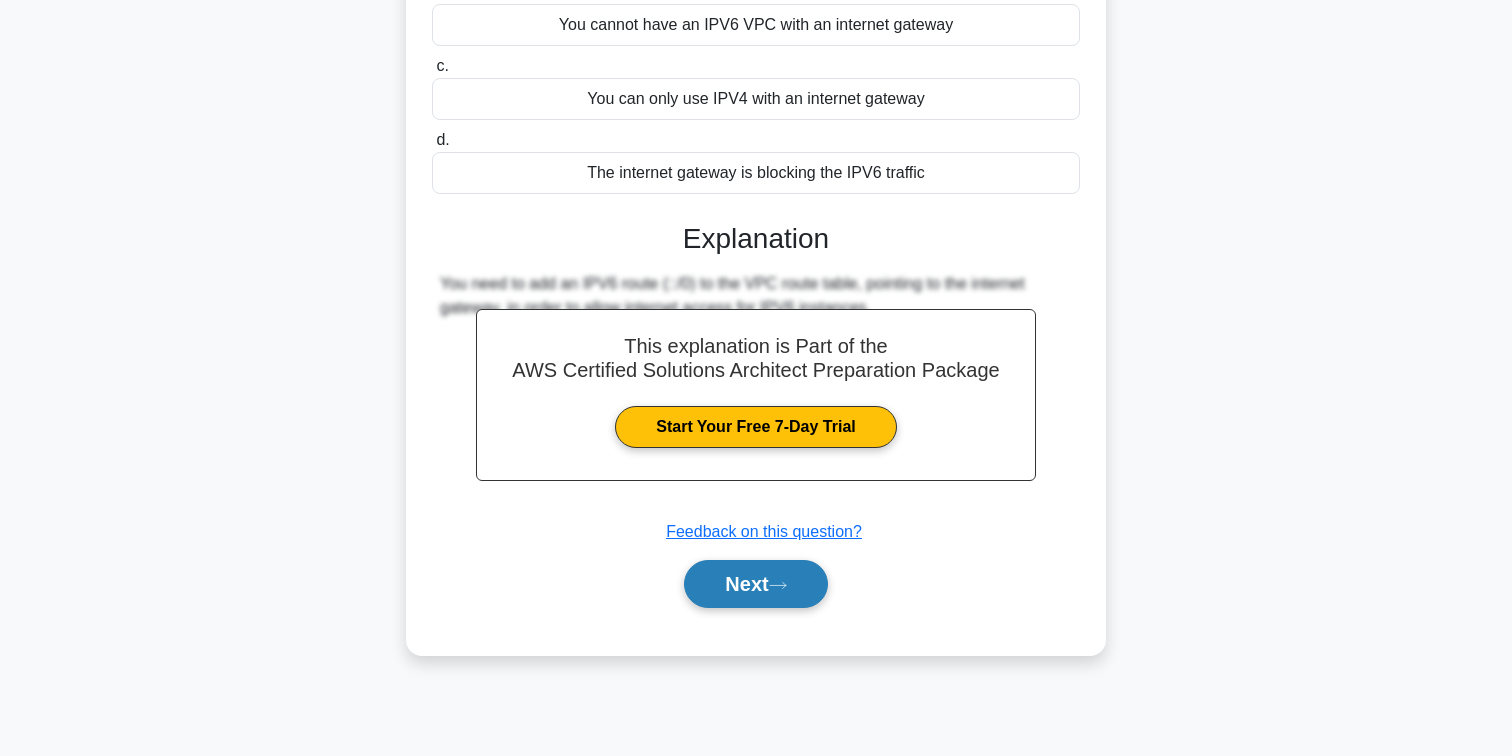 click on "Next" at bounding box center (755, 584) 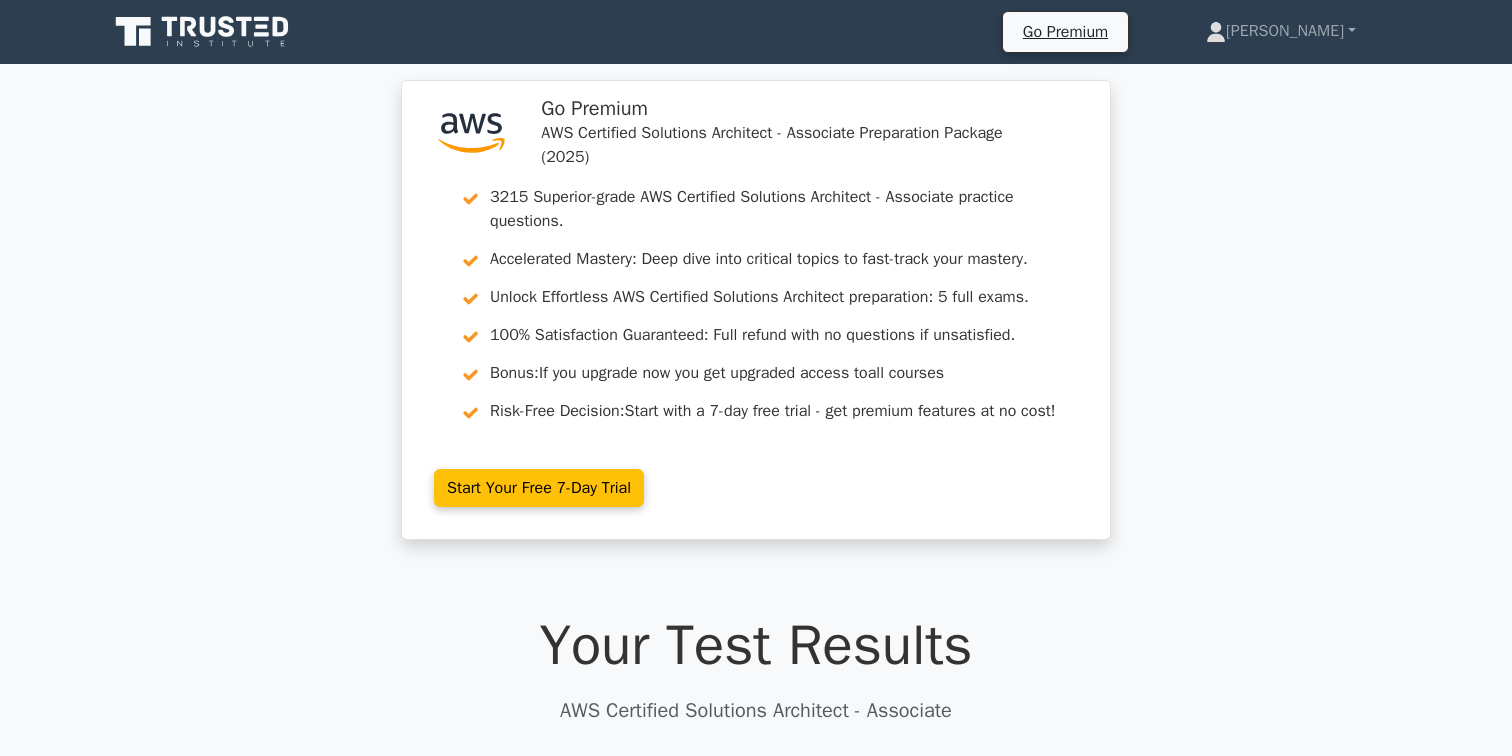 scroll, scrollTop: 0, scrollLeft: 0, axis: both 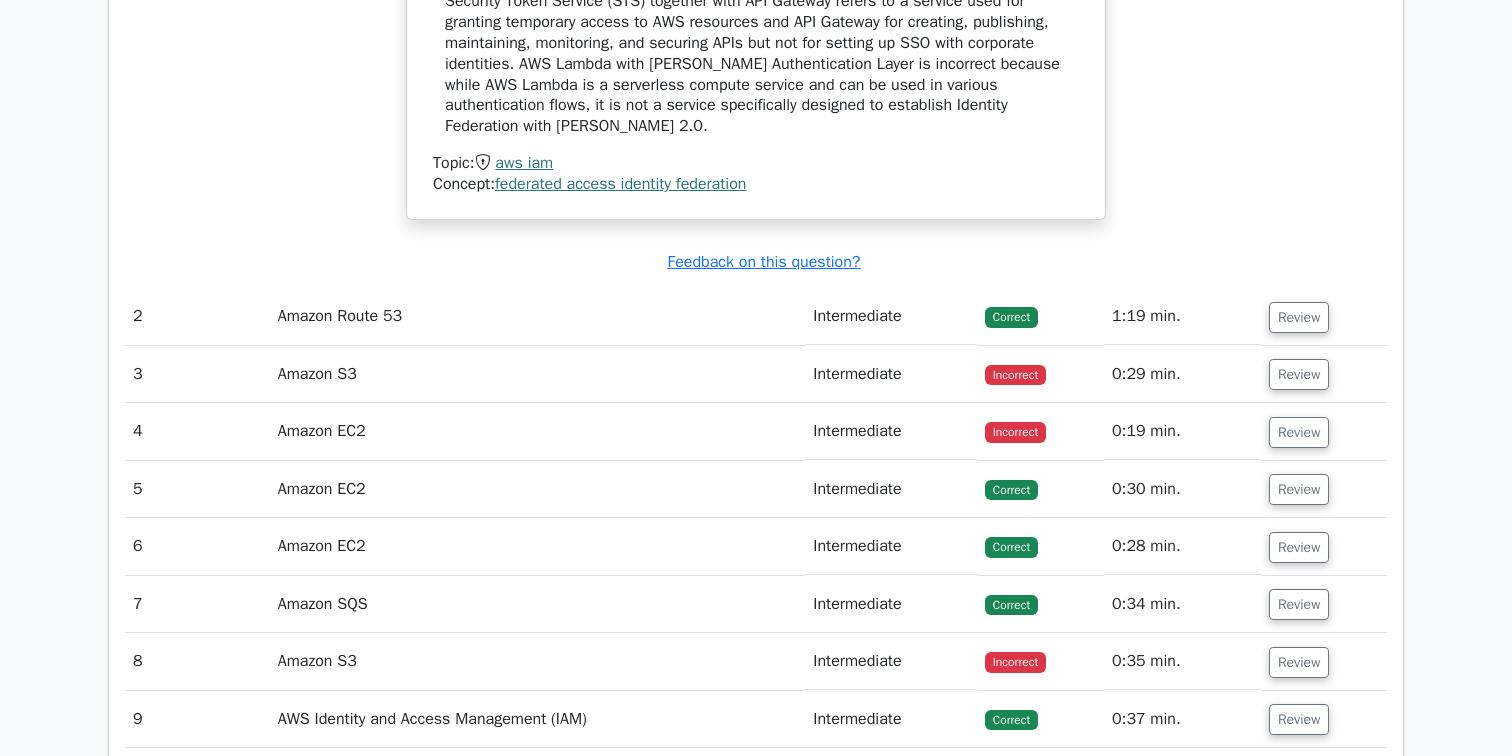 click on "Amazon S3" at bounding box center [538, 374] 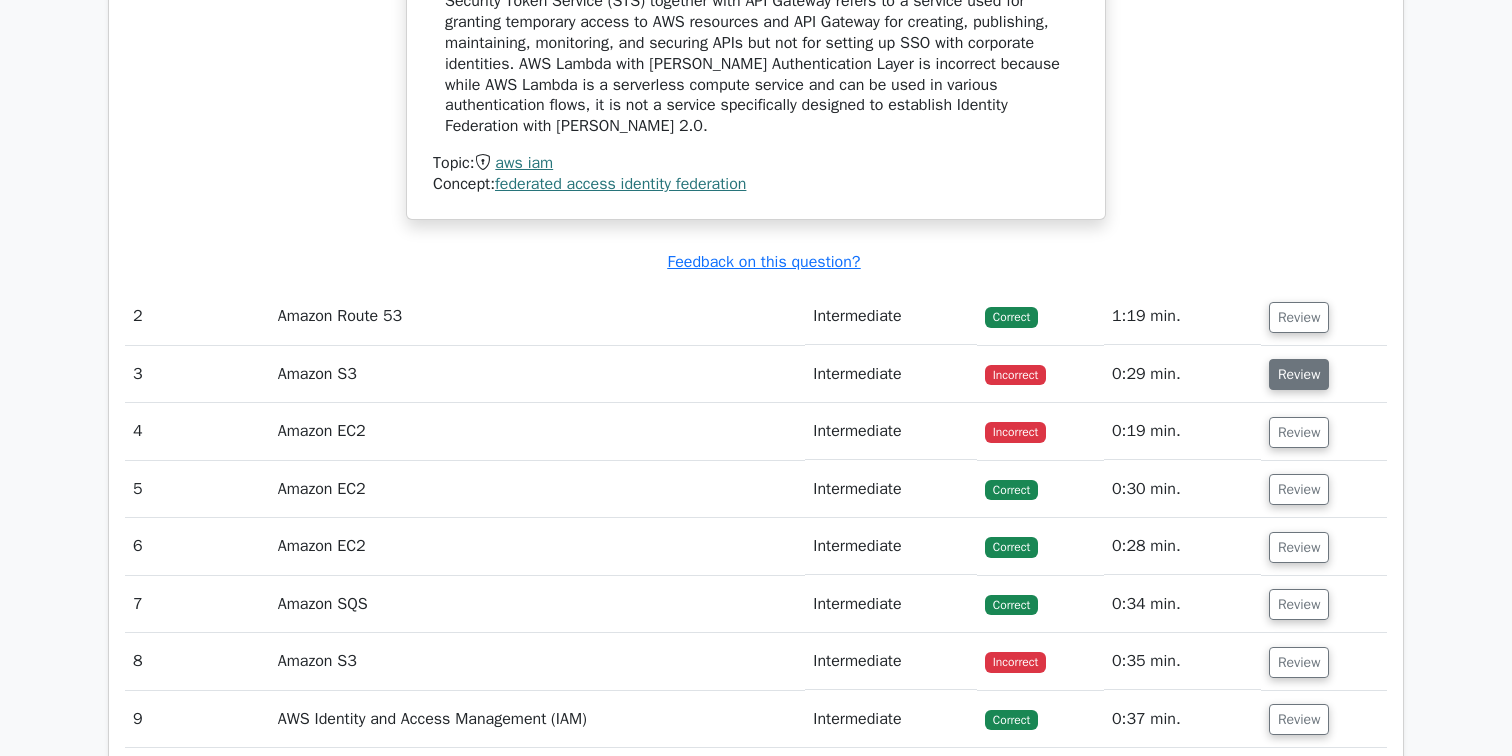 click on "Review" at bounding box center (1299, 374) 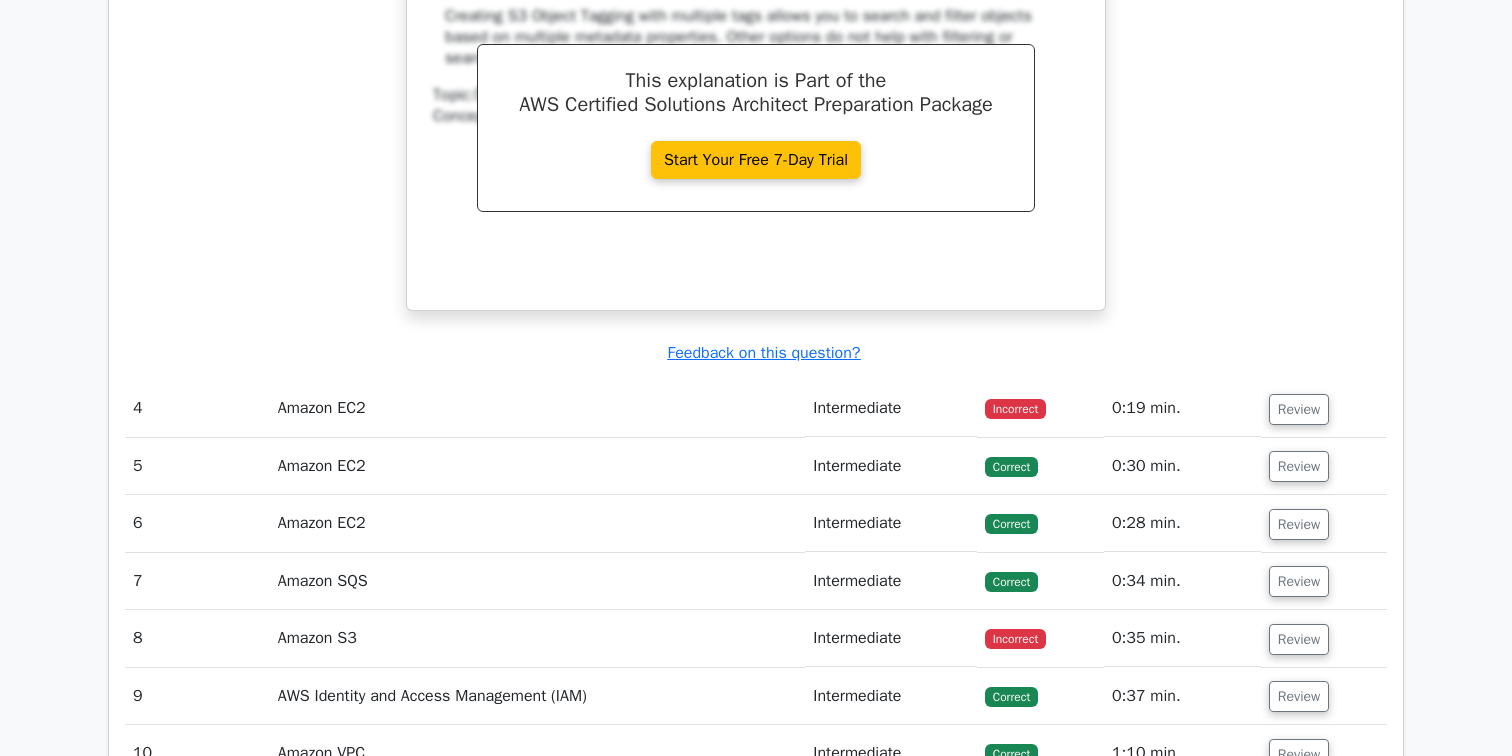 scroll, scrollTop: 3290, scrollLeft: 0, axis: vertical 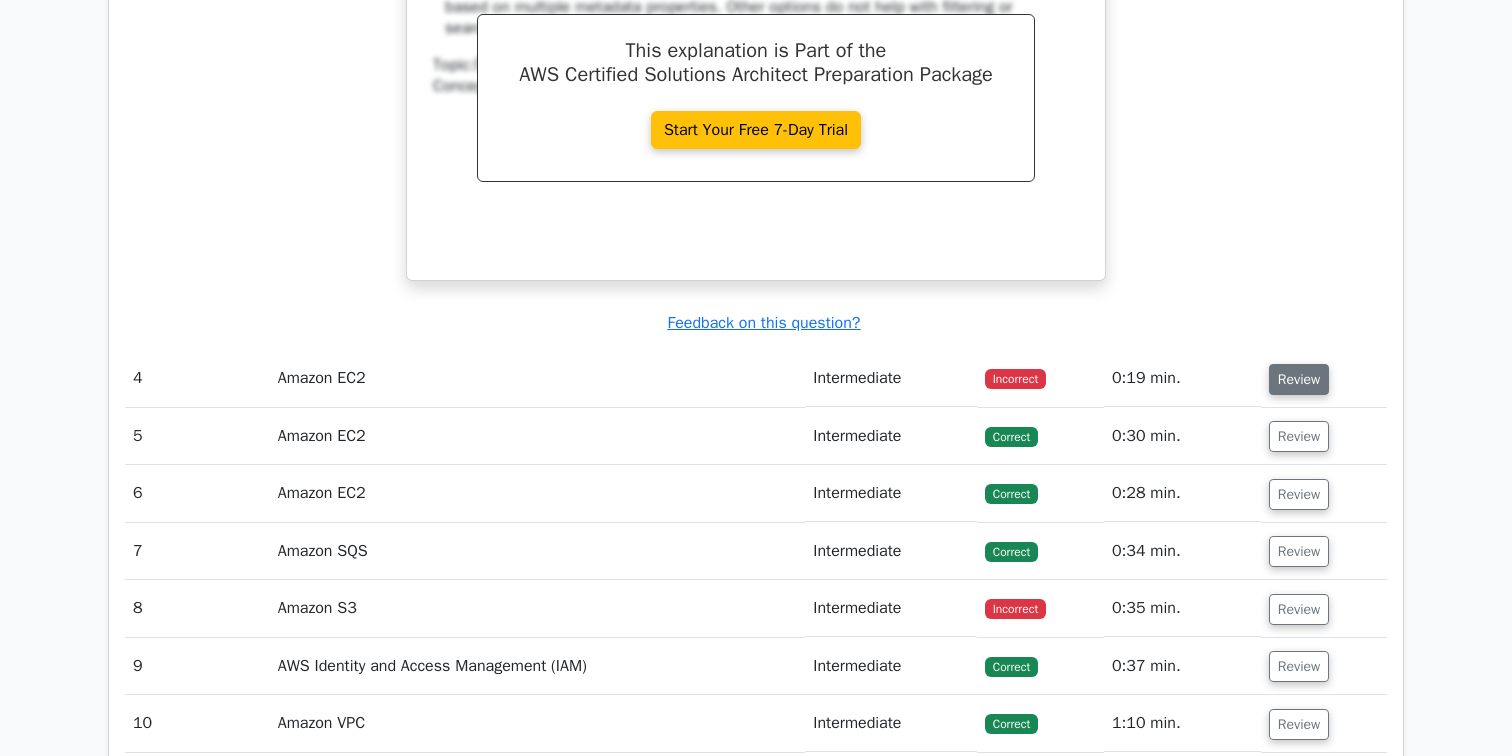click on "Review" at bounding box center [1299, 379] 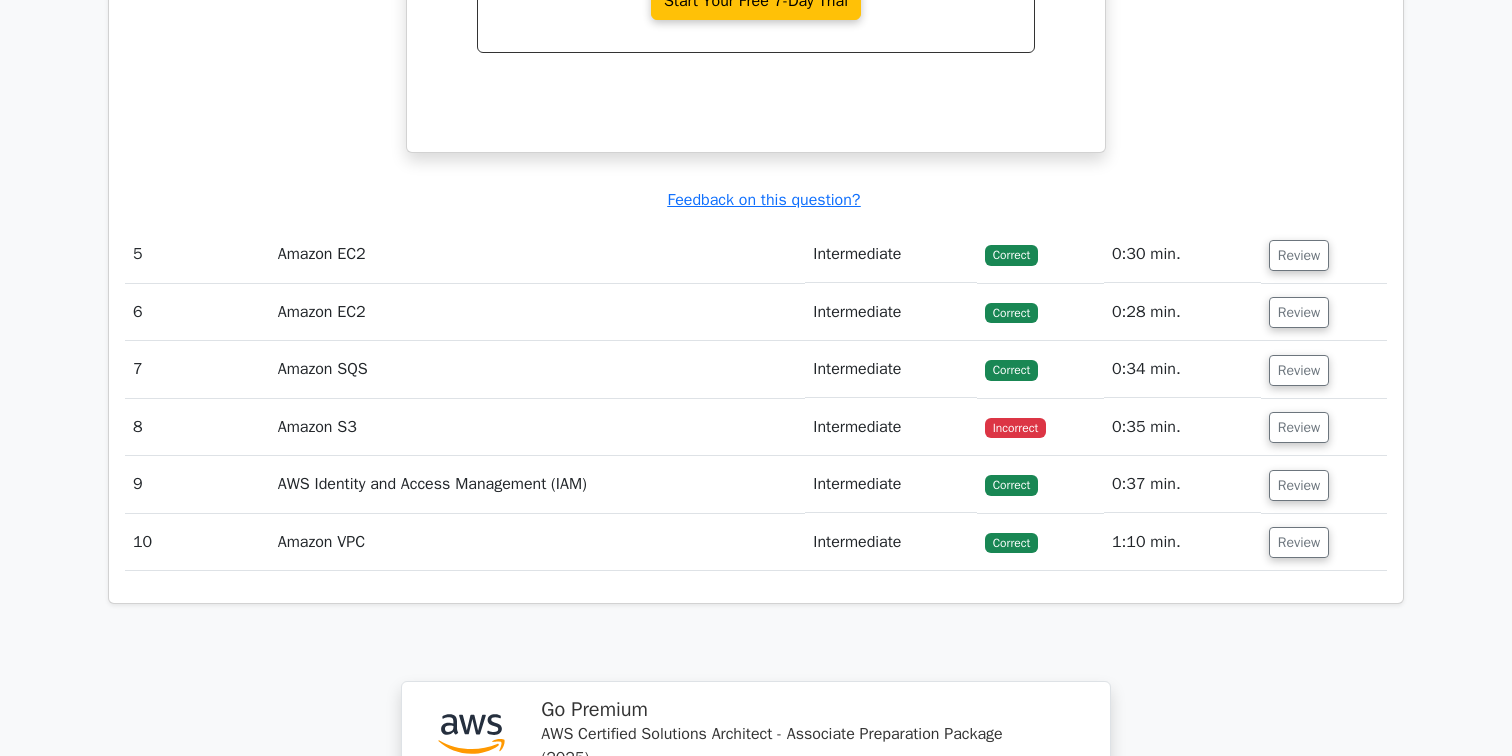 scroll, scrollTop: 4282, scrollLeft: 0, axis: vertical 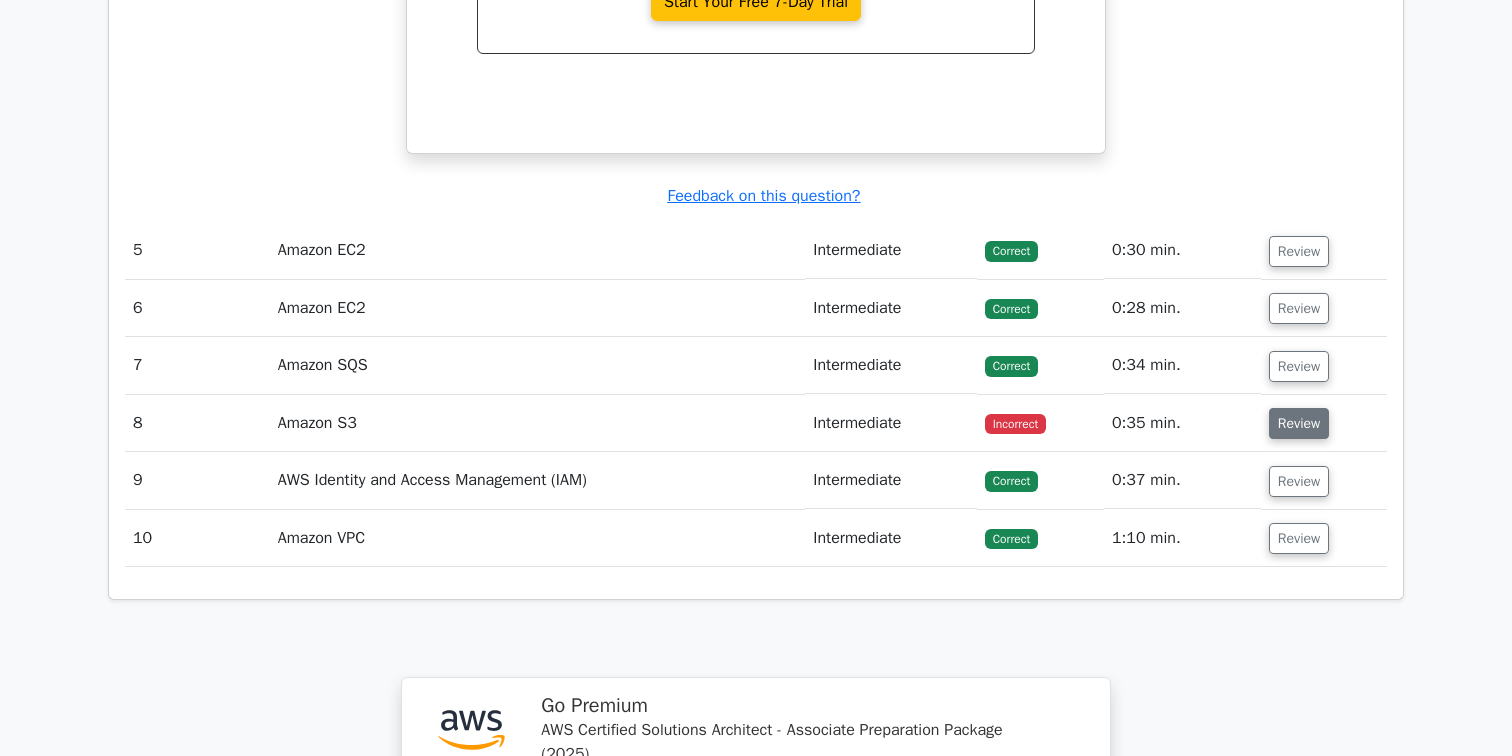 click on "Review" at bounding box center (1299, 423) 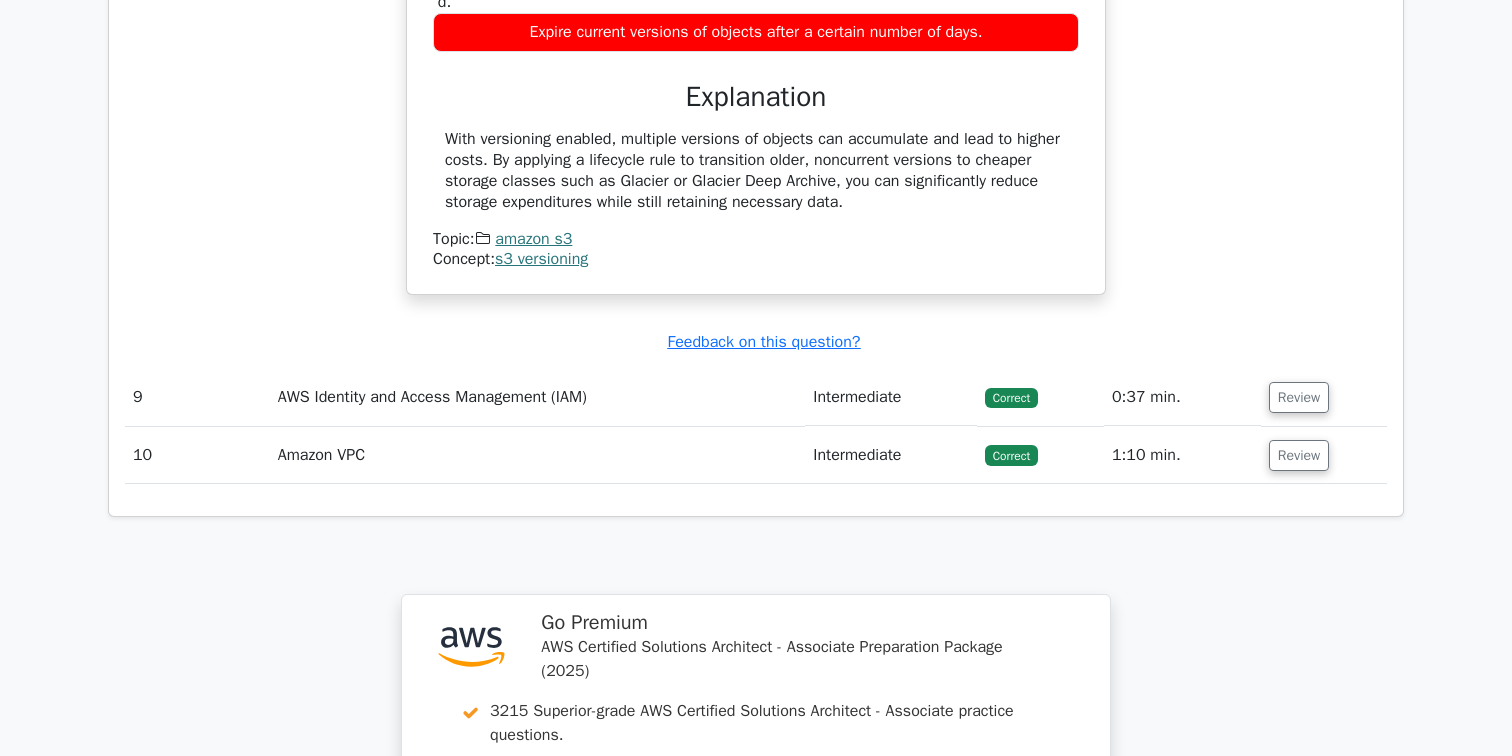 scroll, scrollTop: 5064, scrollLeft: 0, axis: vertical 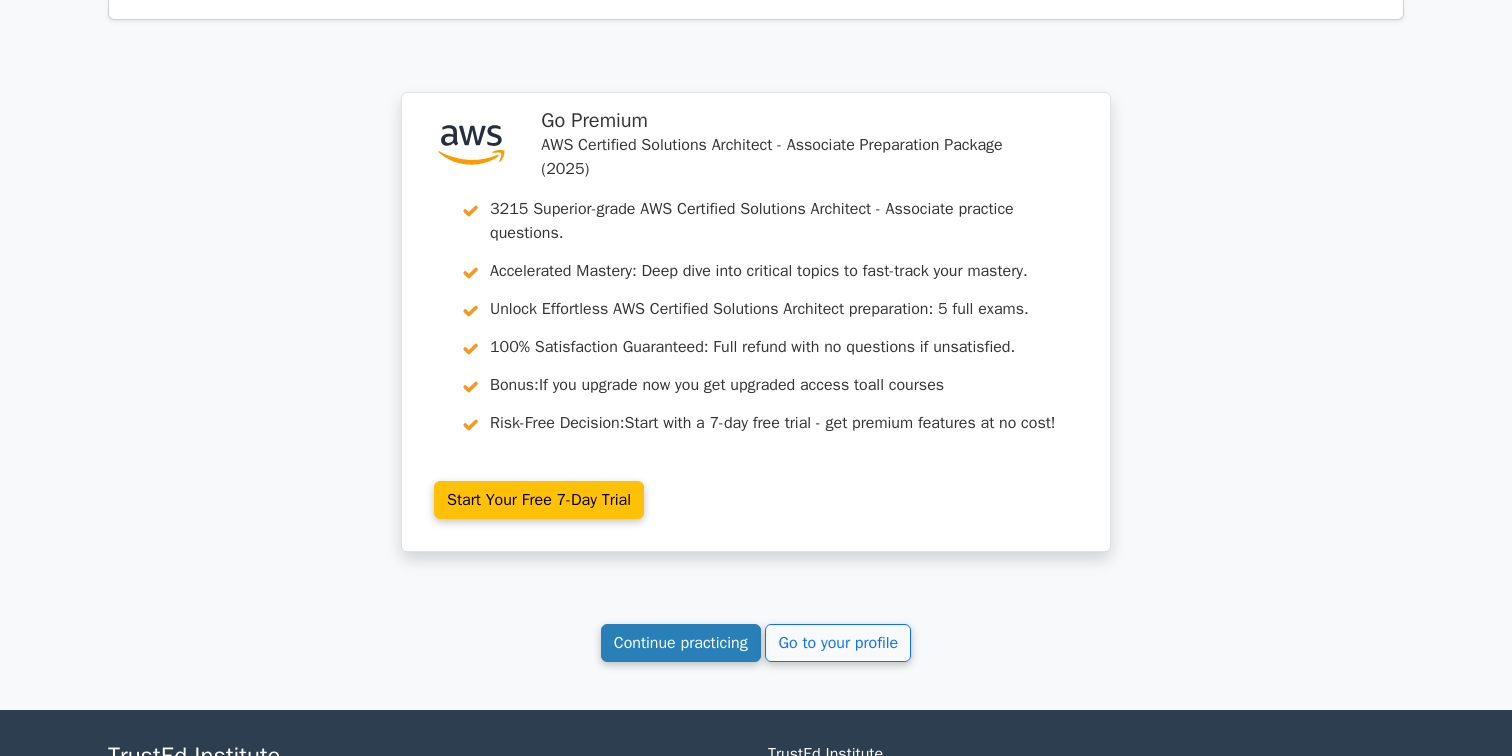 click on "Continue practicing" at bounding box center (681, 643) 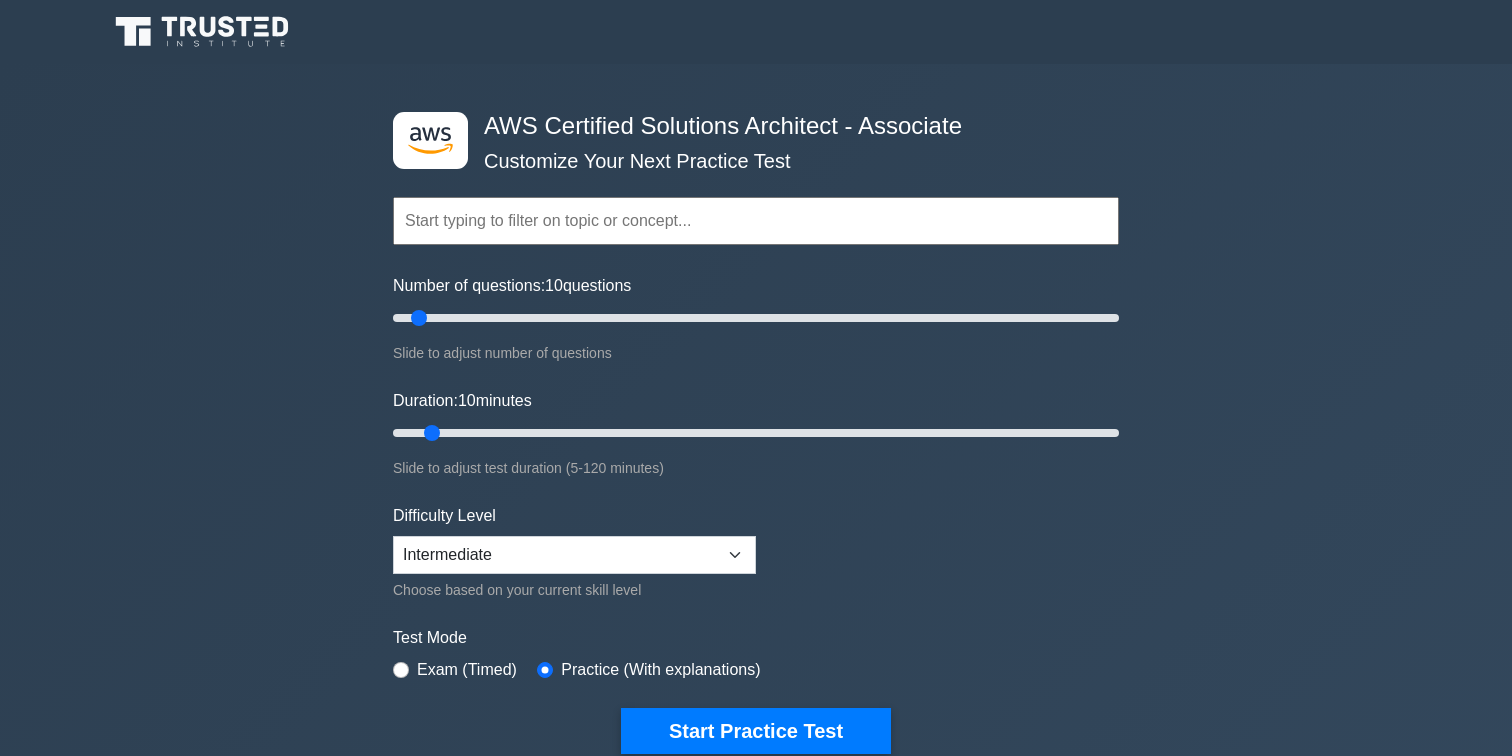 scroll, scrollTop: 0, scrollLeft: 0, axis: both 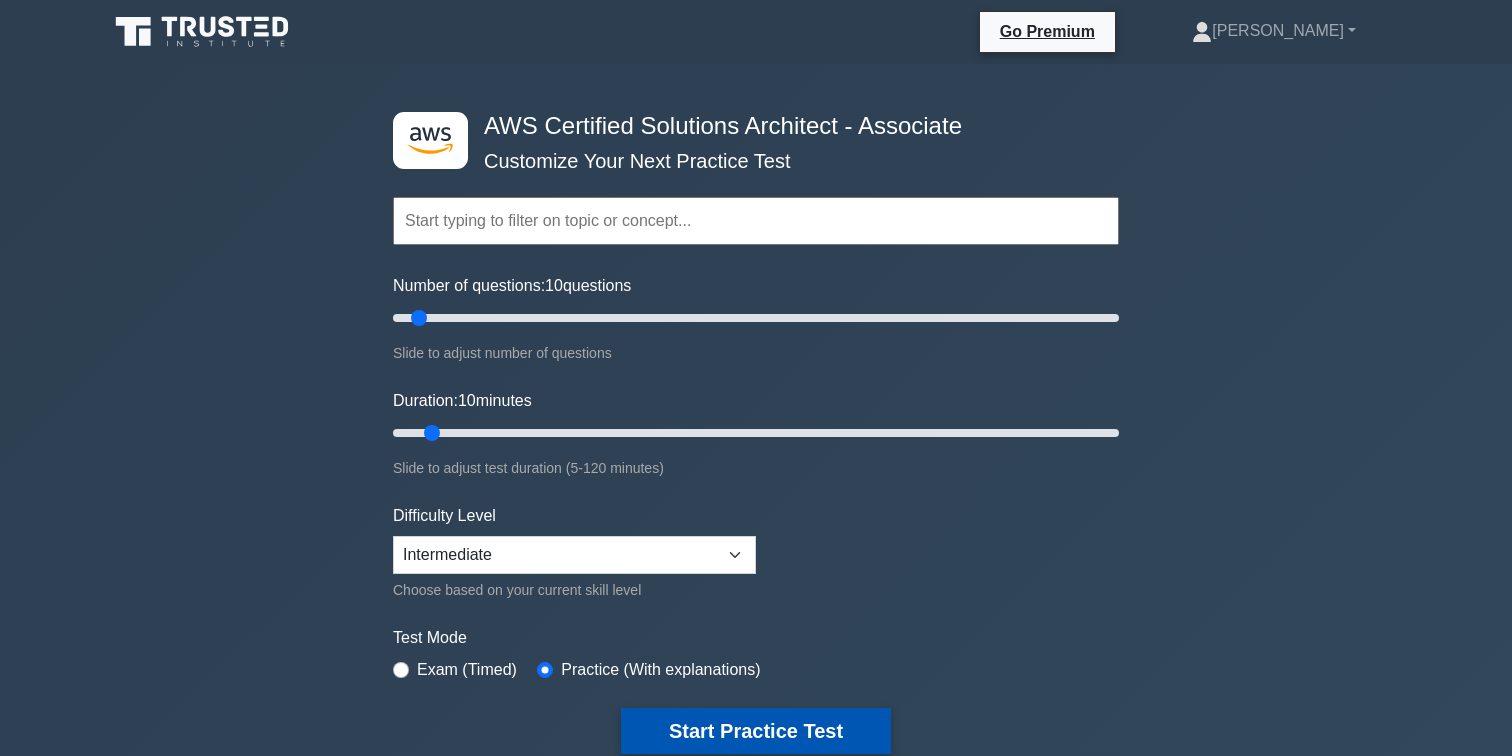 click on "Start Practice Test" at bounding box center (756, 731) 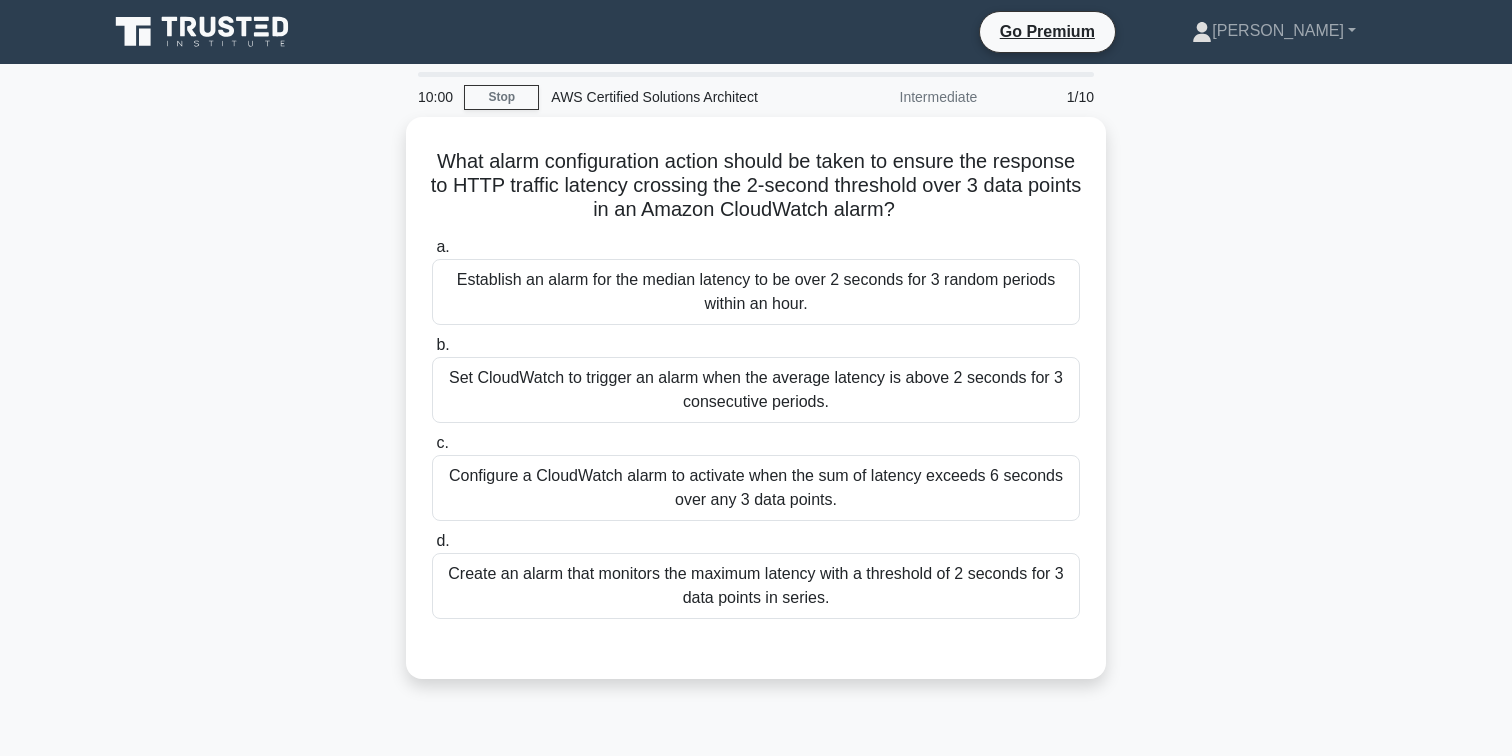 scroll, scrollTop: 0, scrollLeft: 0, axis: both 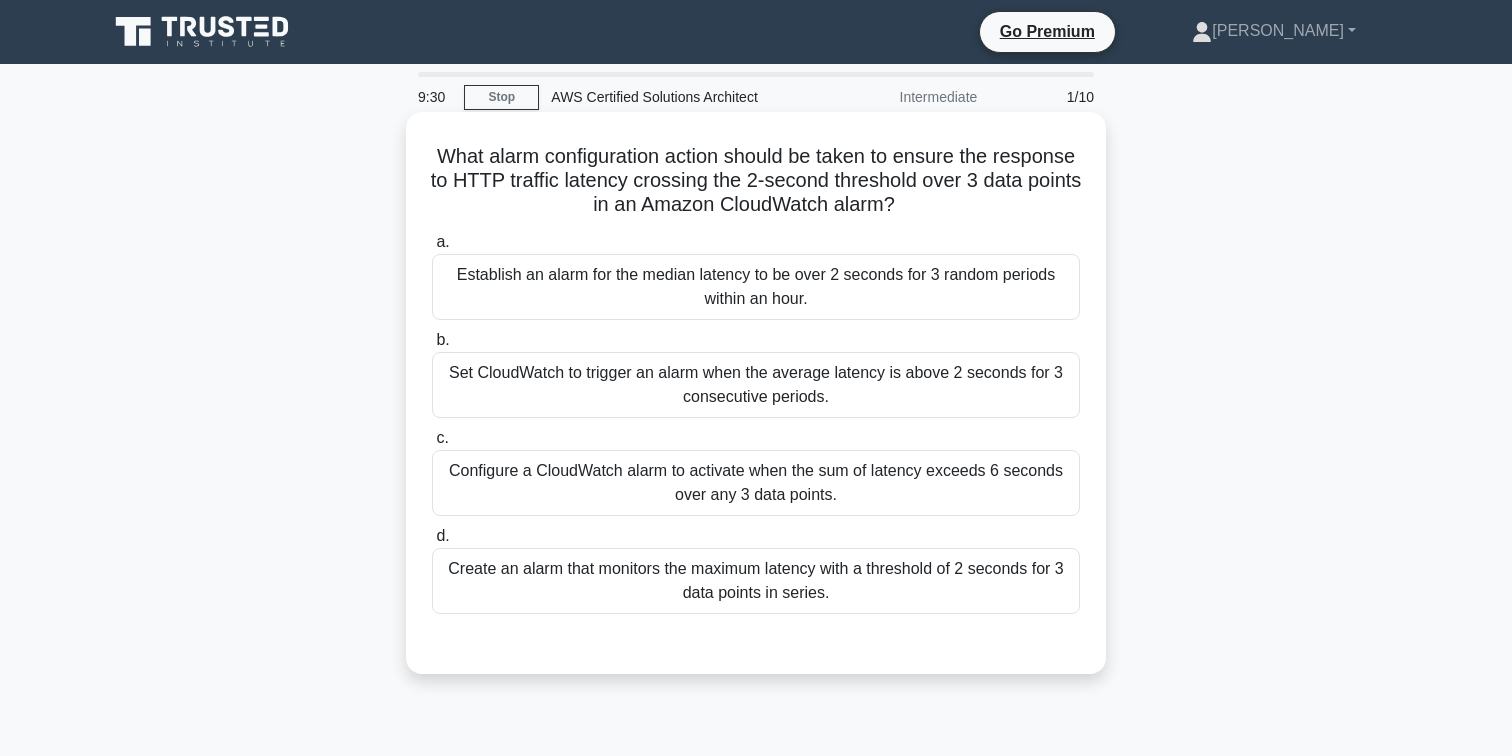 click on "Set CloudWatch to trigger an alarm when the average latency is above 2 seconds for 3 consecutive periods." at bounding box center [756, 385] 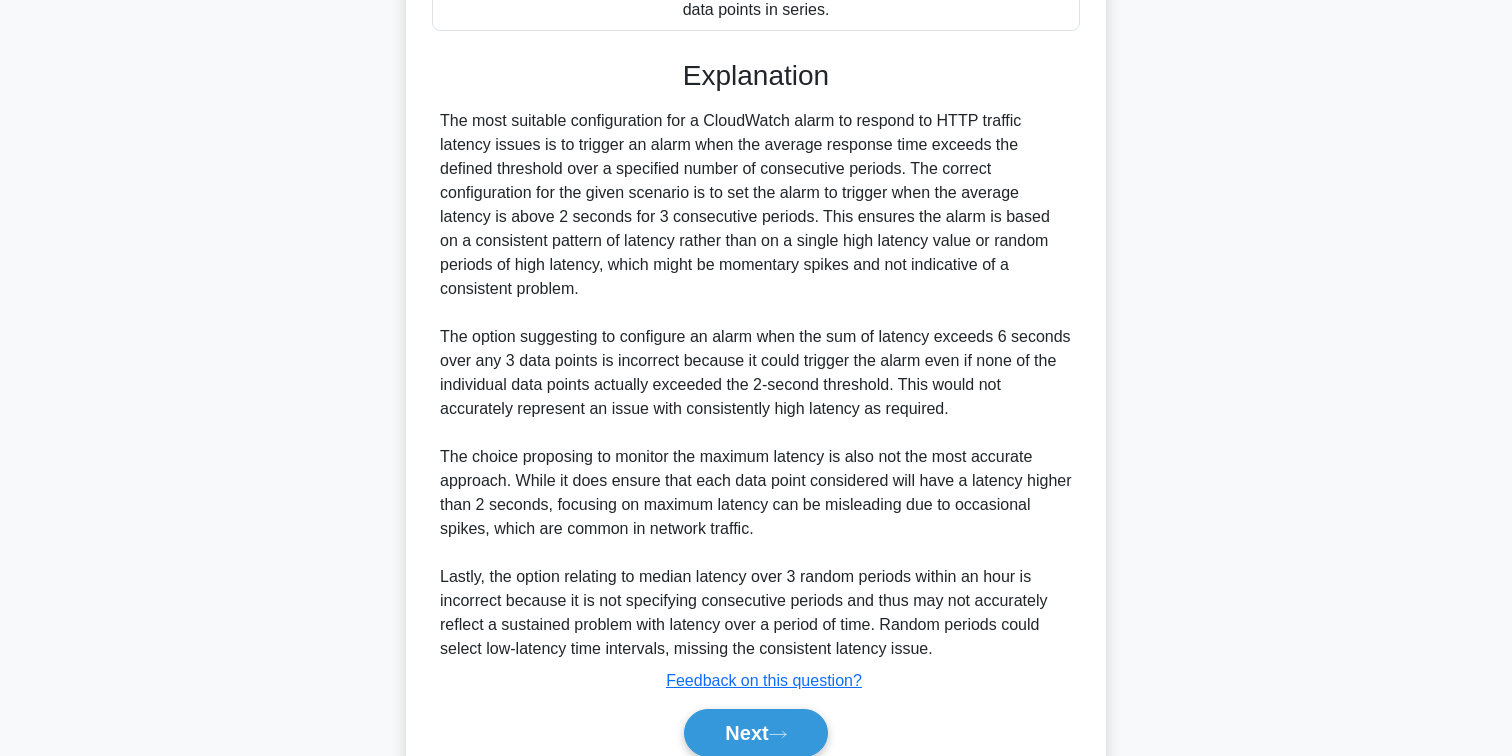 scroll, scrollTop: 669, scrollLeft: 0, axis: vertical 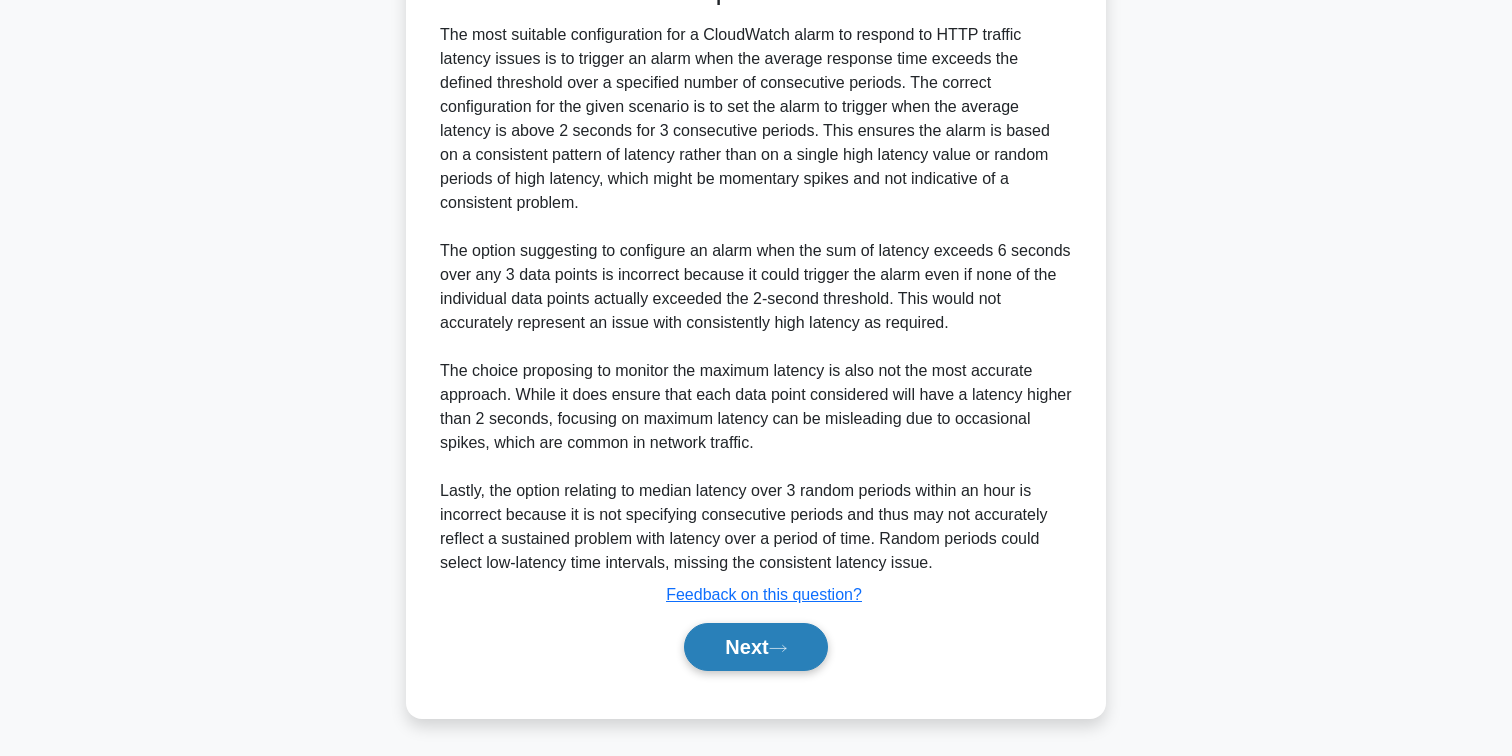 click on "Next" at bounding box center (755, 647) 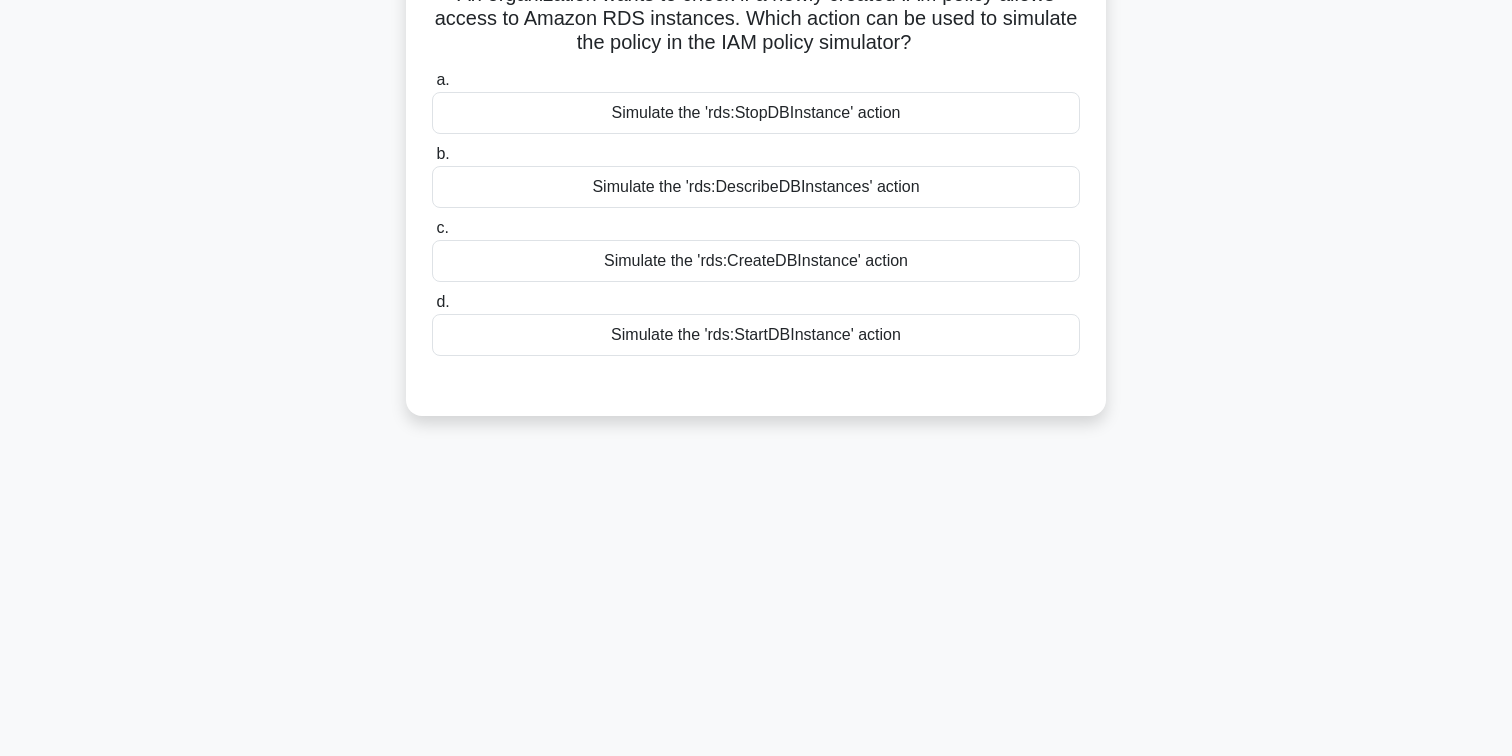 scroll, scrollTop: 0, scrollLeft: 0, axis: both 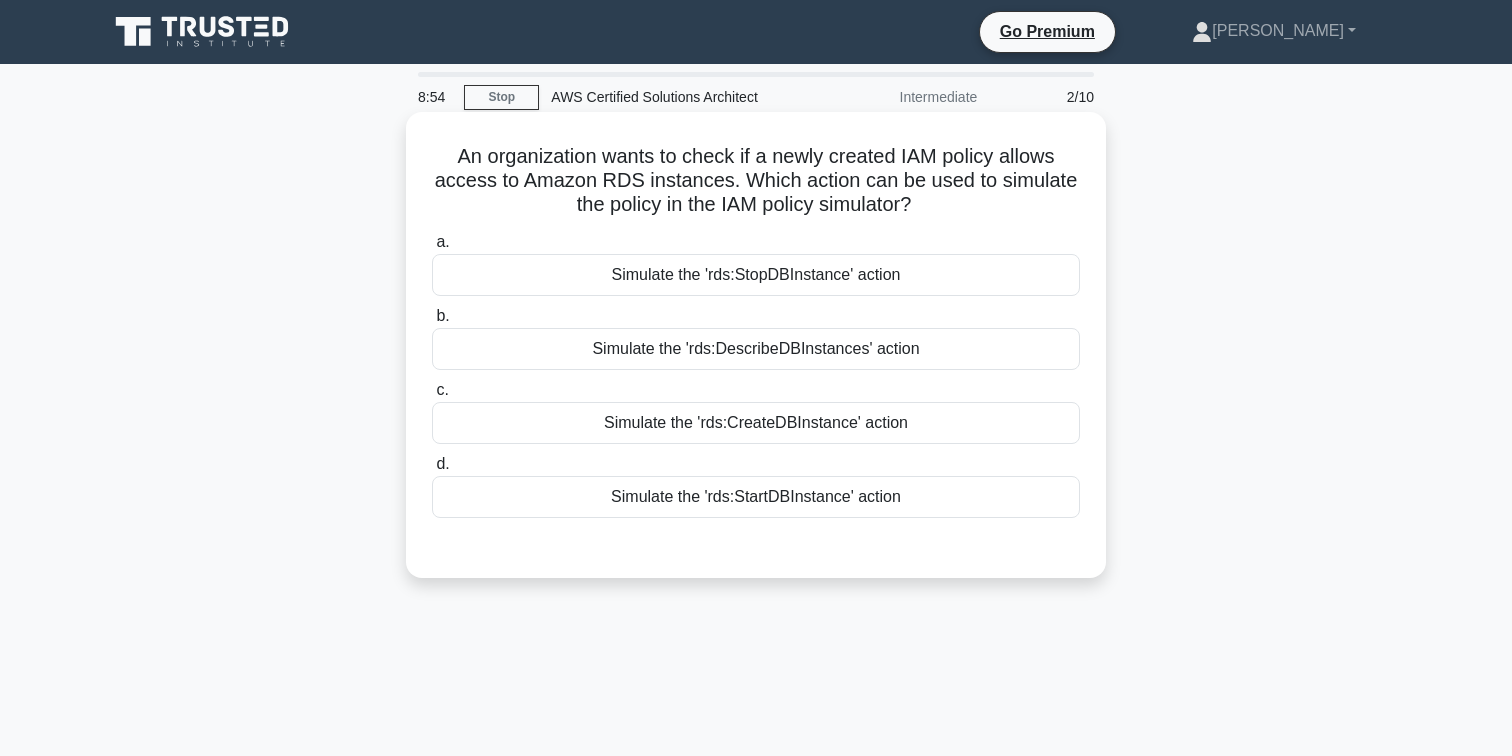 click on "Simulate the 'rds:DescribeDBInstances' action" at bounding box center (756, 349) 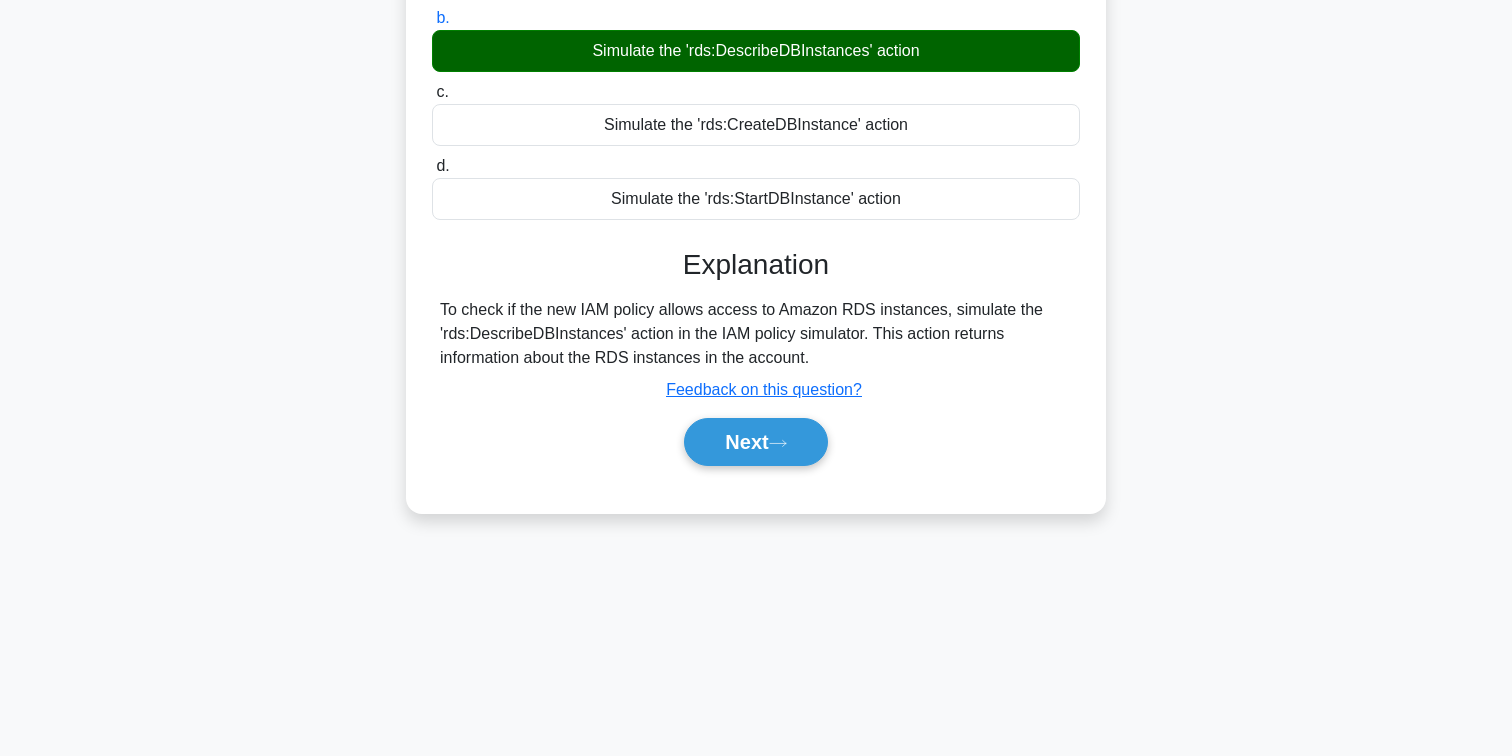 scroll, scrollTop: 324, scrollLeft: 0, axis: vertical 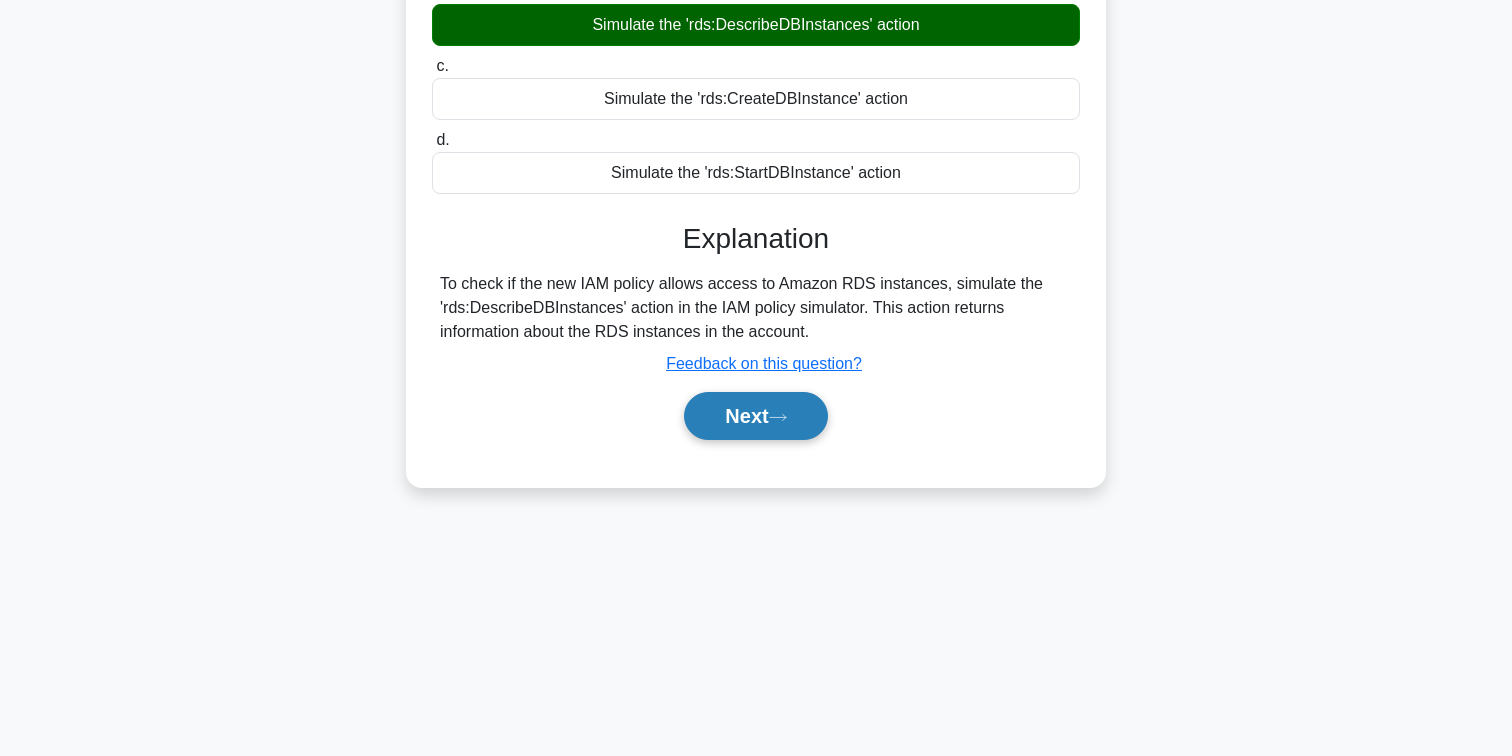 click on "Next" at bounding box center (755, 416) 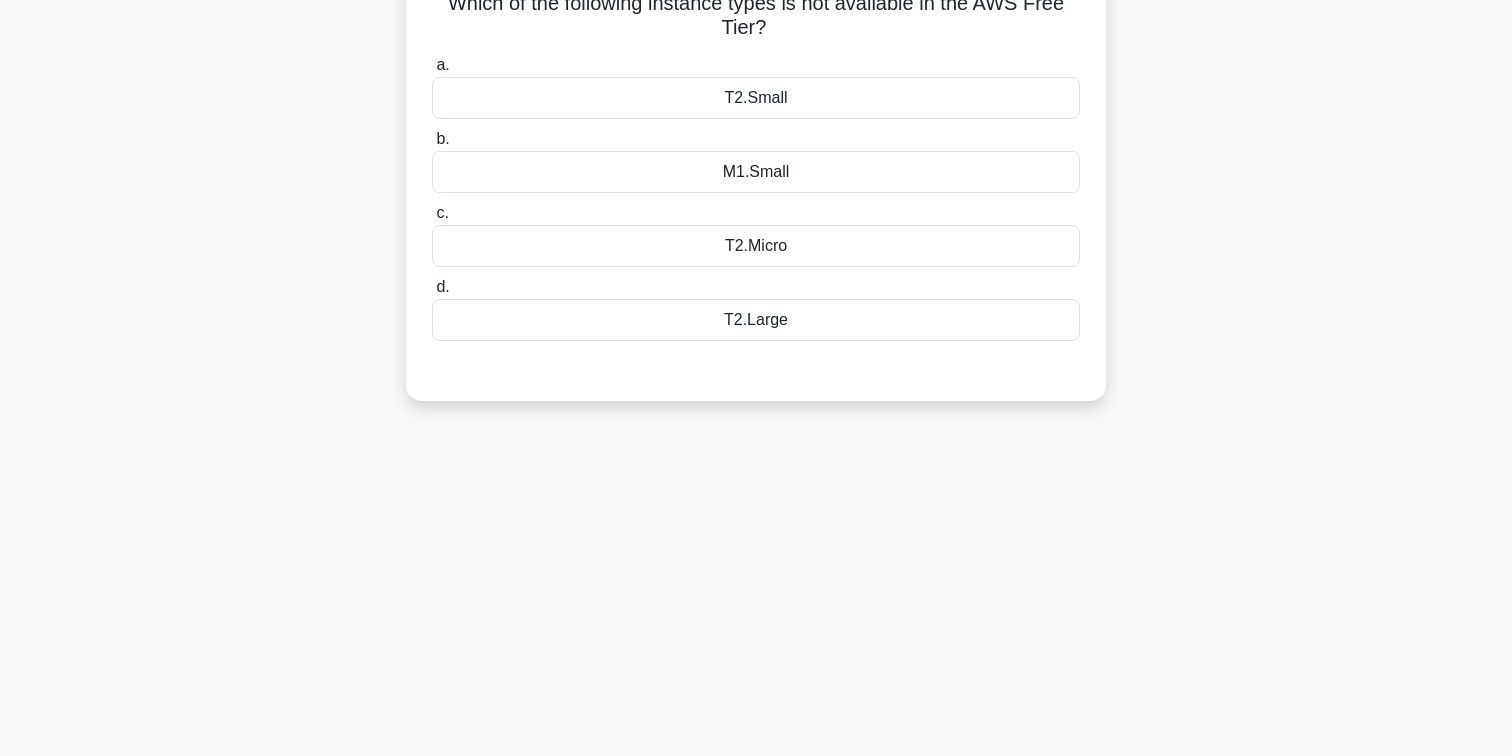 scroll, scrollTop: 0, scrollLeft: 0, axis: both 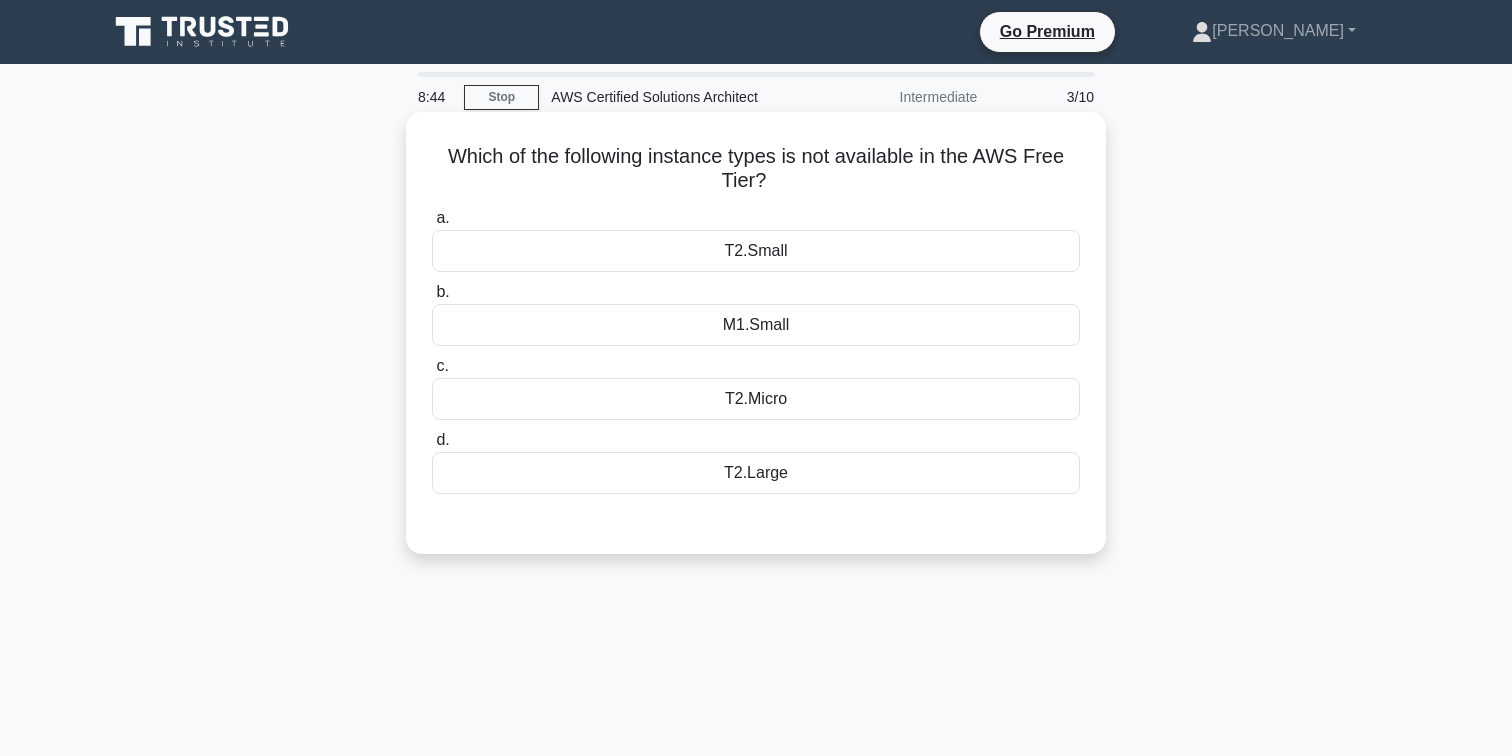 click on "T2.Large" at bounding box center (756, 473) 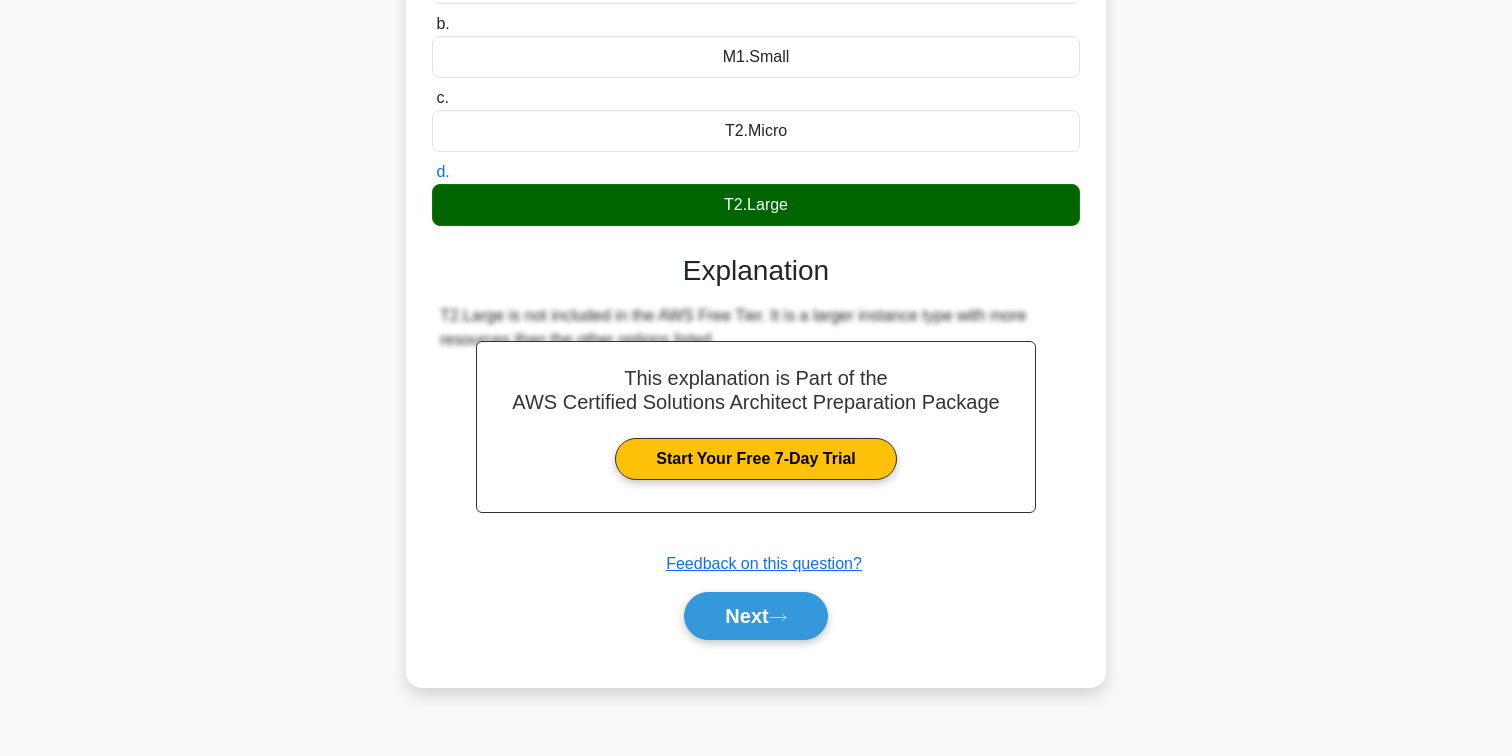 scroll, scrollTop: 324, scrollLeft: 0, axis: vertical 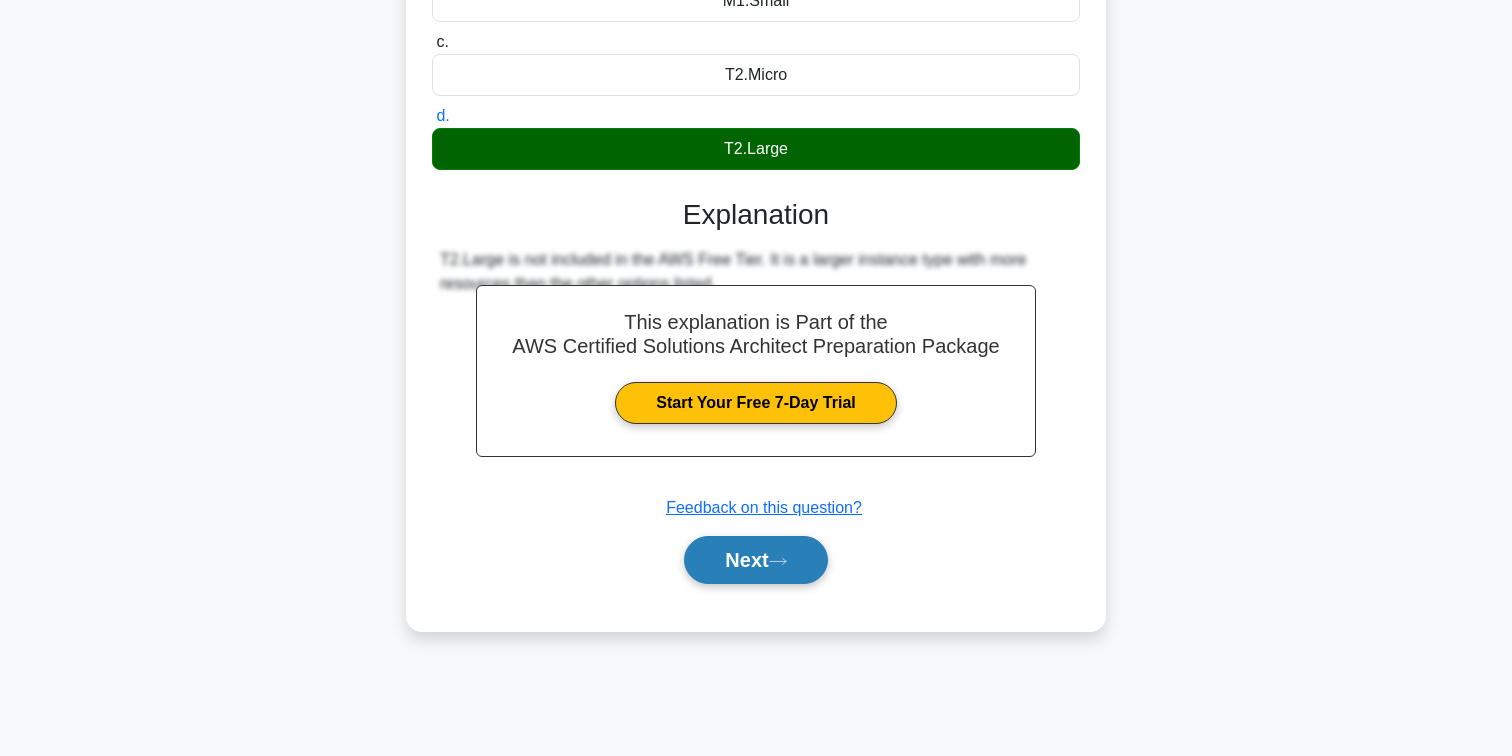 click on "Next" at bounding box center (755, 560) 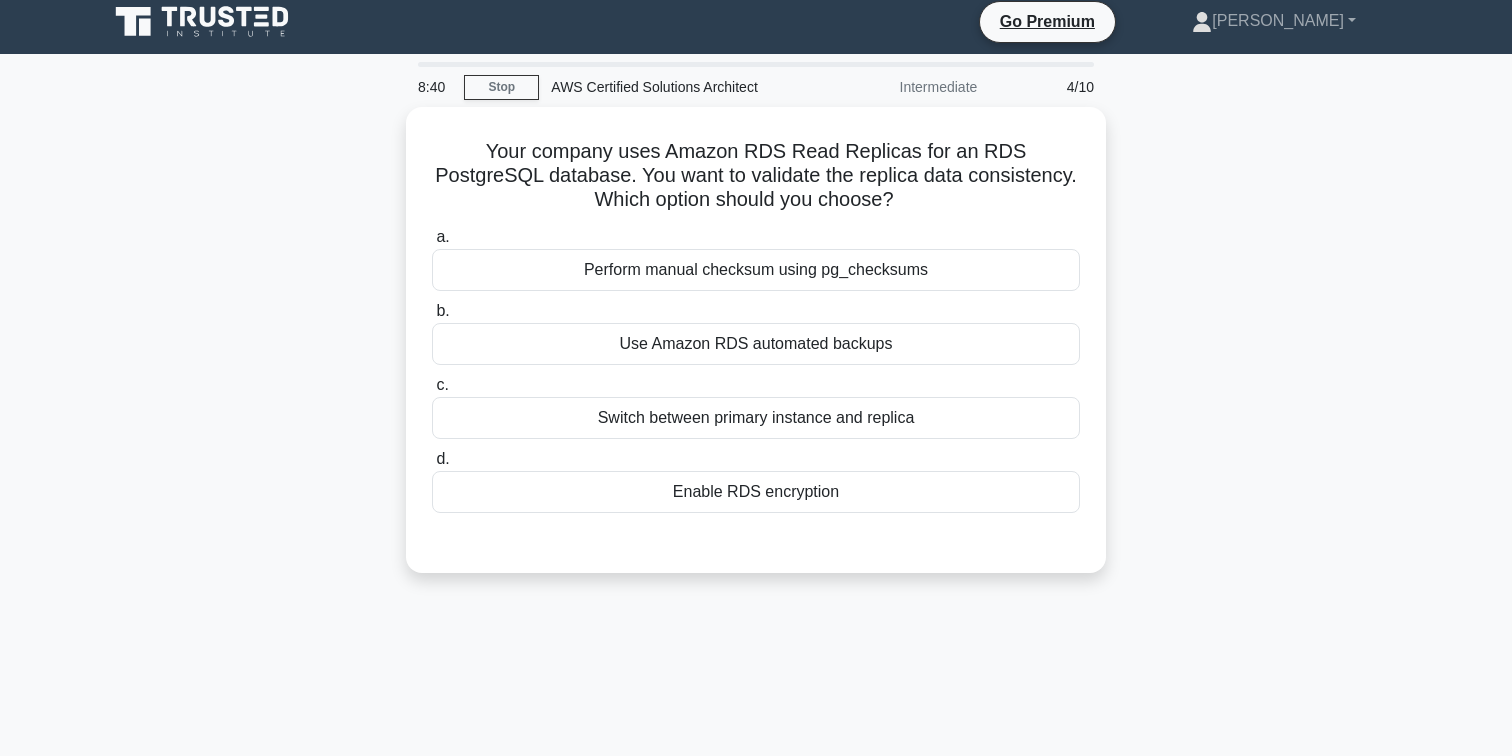 scroll, scrollTop: 0, scrollLeft: 0, axis: both 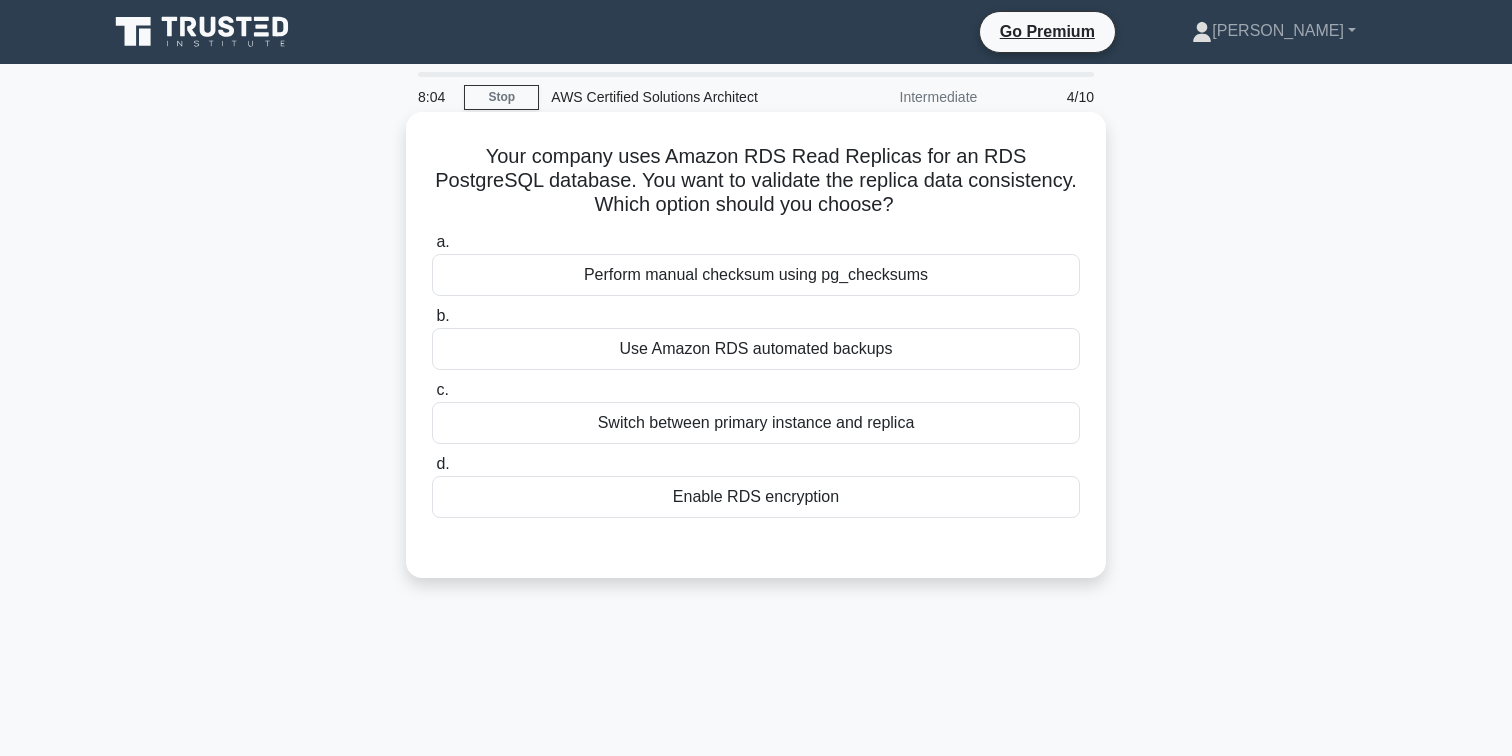 click on "Perform manual checksum using pg_checksums" at bounding box center [756, 275] 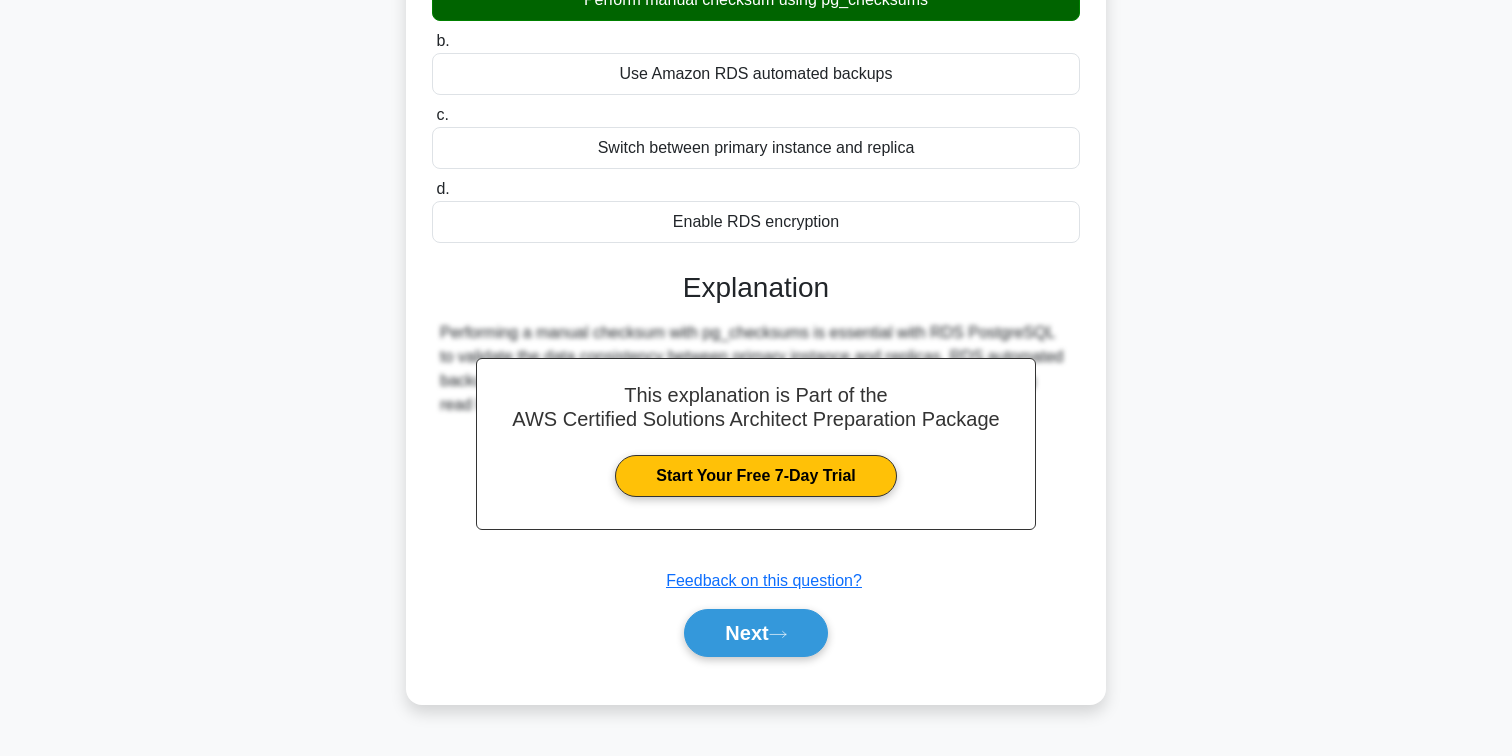 scroll, scrollTop: 292, scrollLeft: 0, axis: vertical 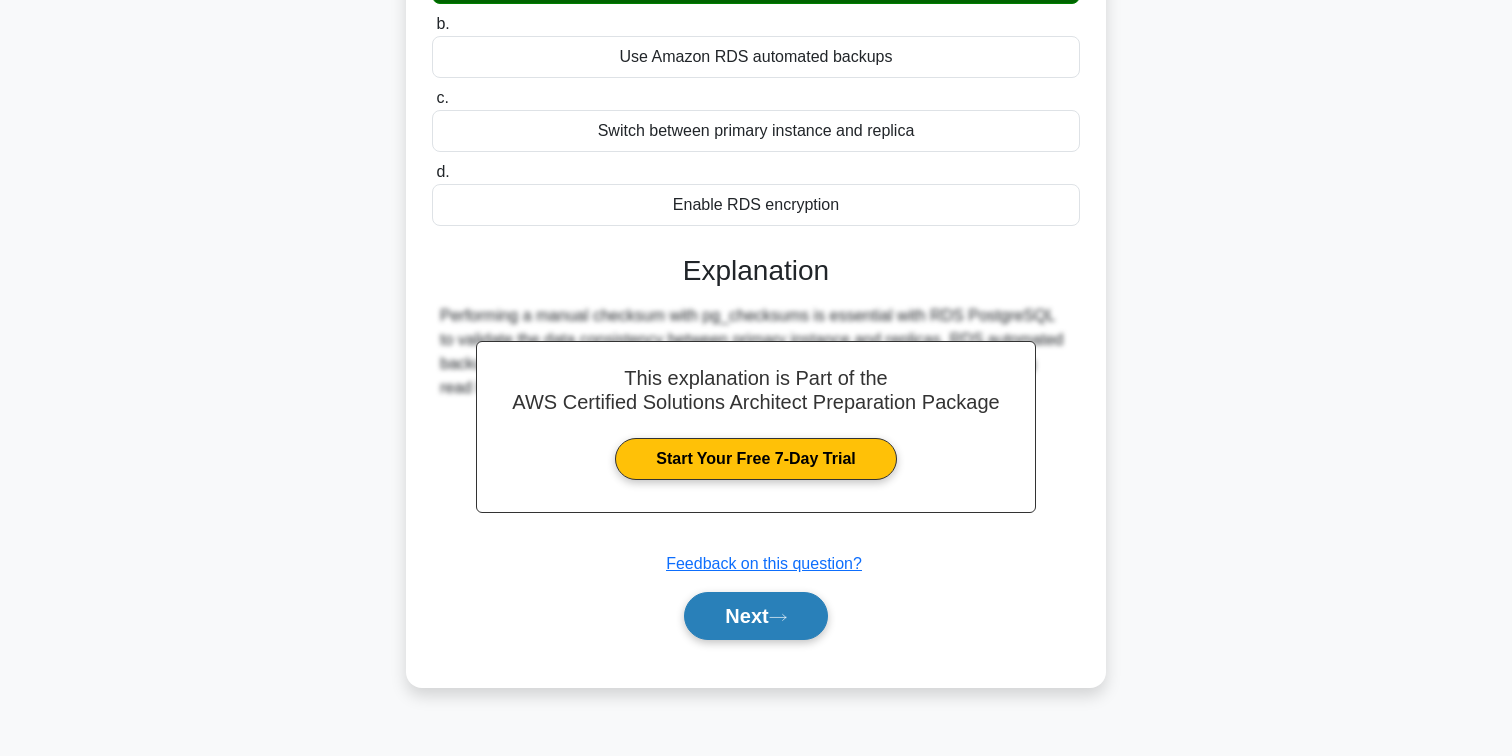 click on "Next" at bounding box center [755, 616] 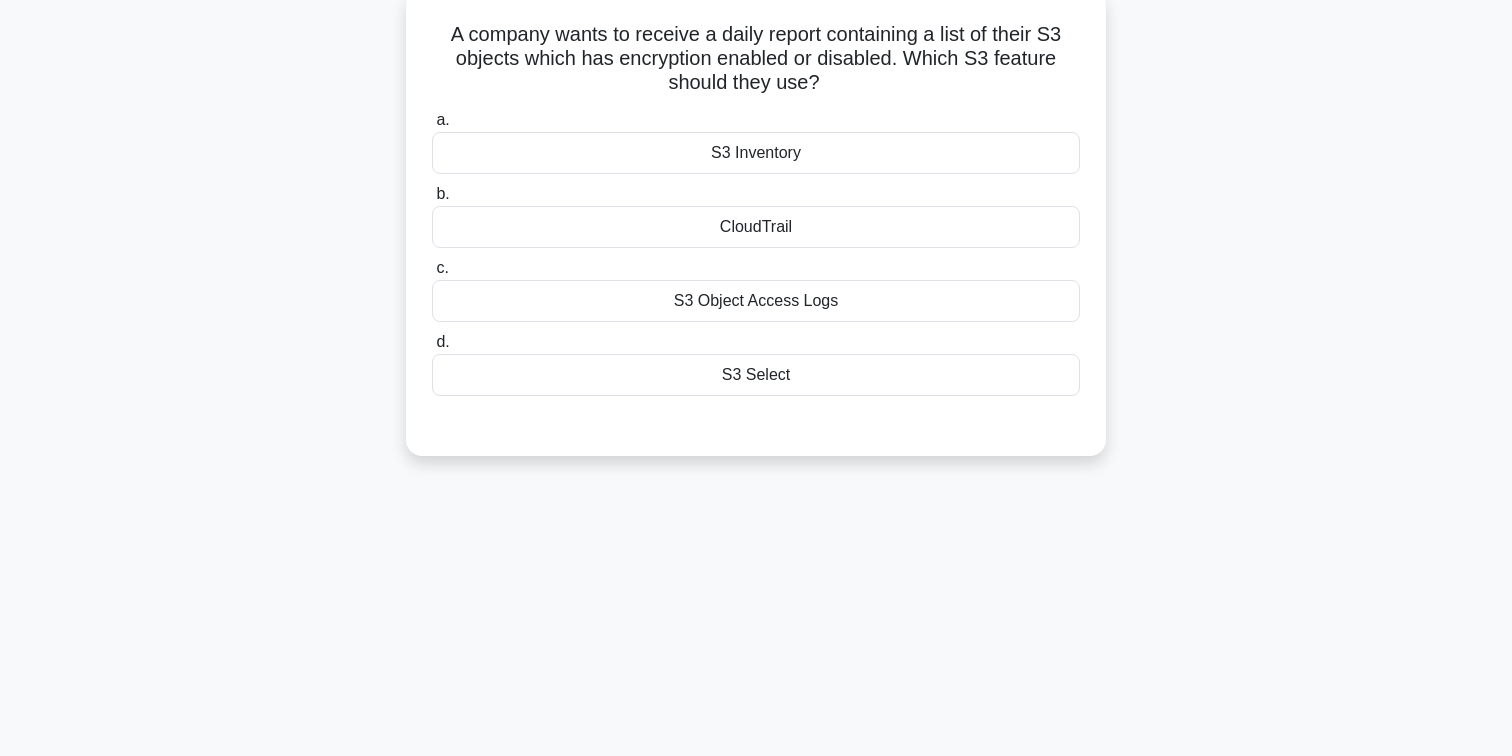 scroll, scrollTop: 0, scrollLeft: 0, axis: both 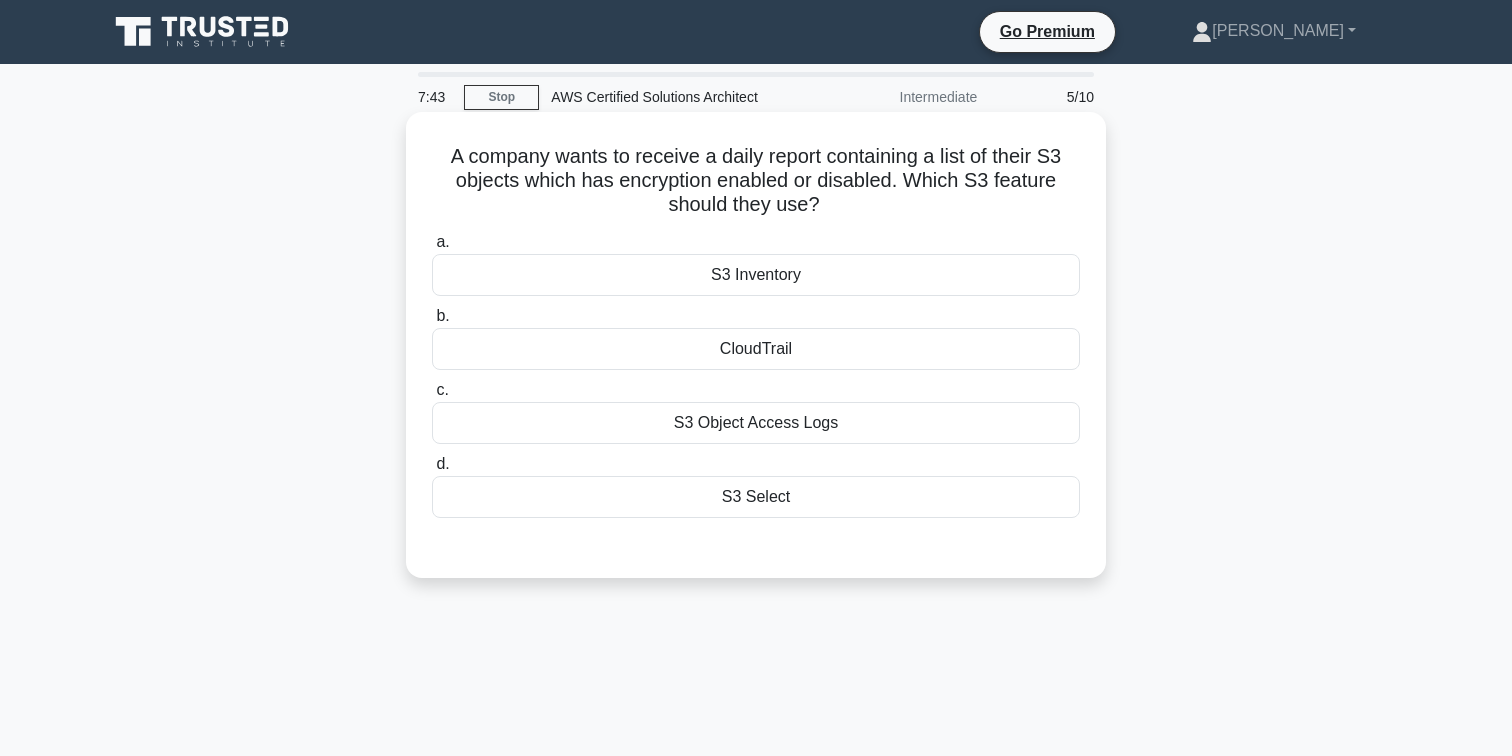 click on "S3 Inventory" at bounding box center [756, 275] 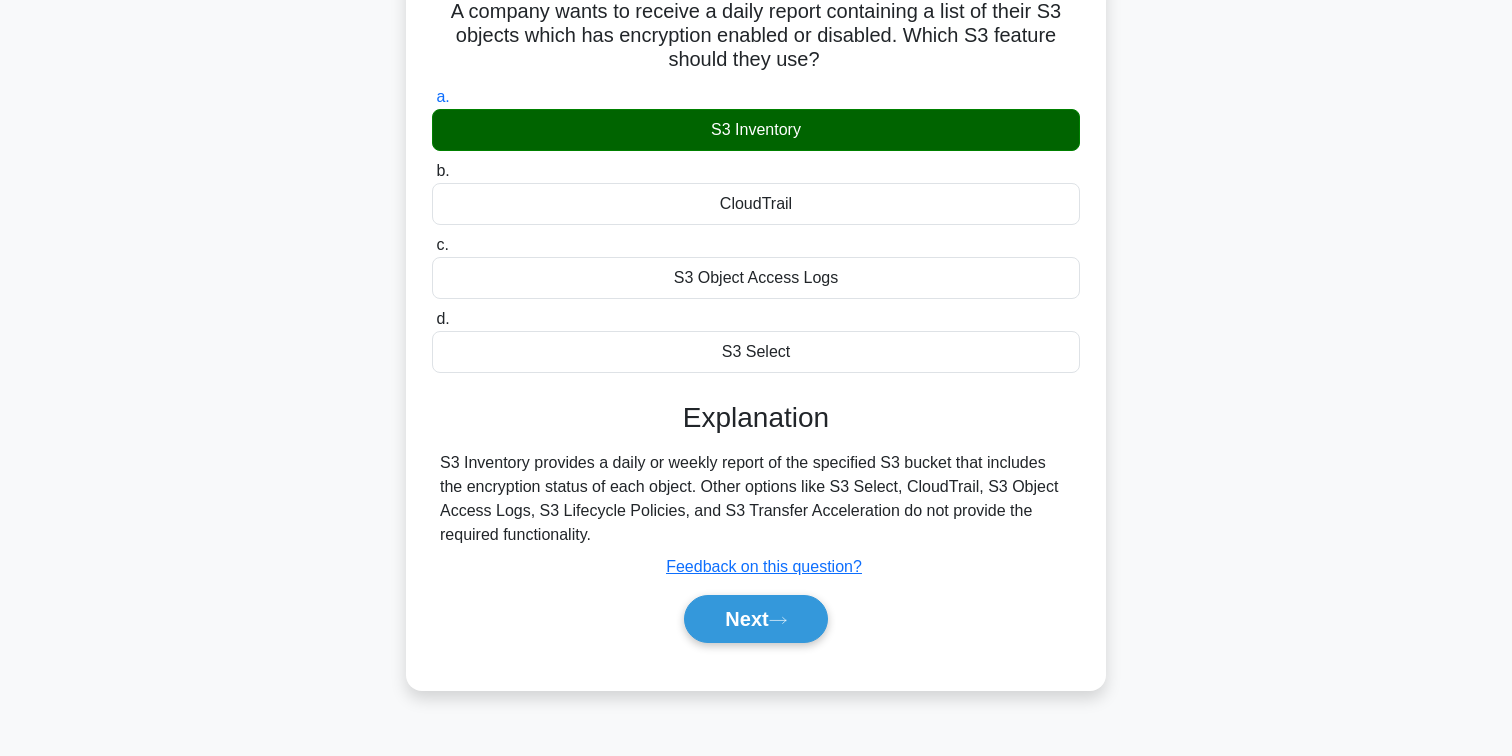 scroll, scrollTop: 241, scrollLeft: 0, axis: vertical 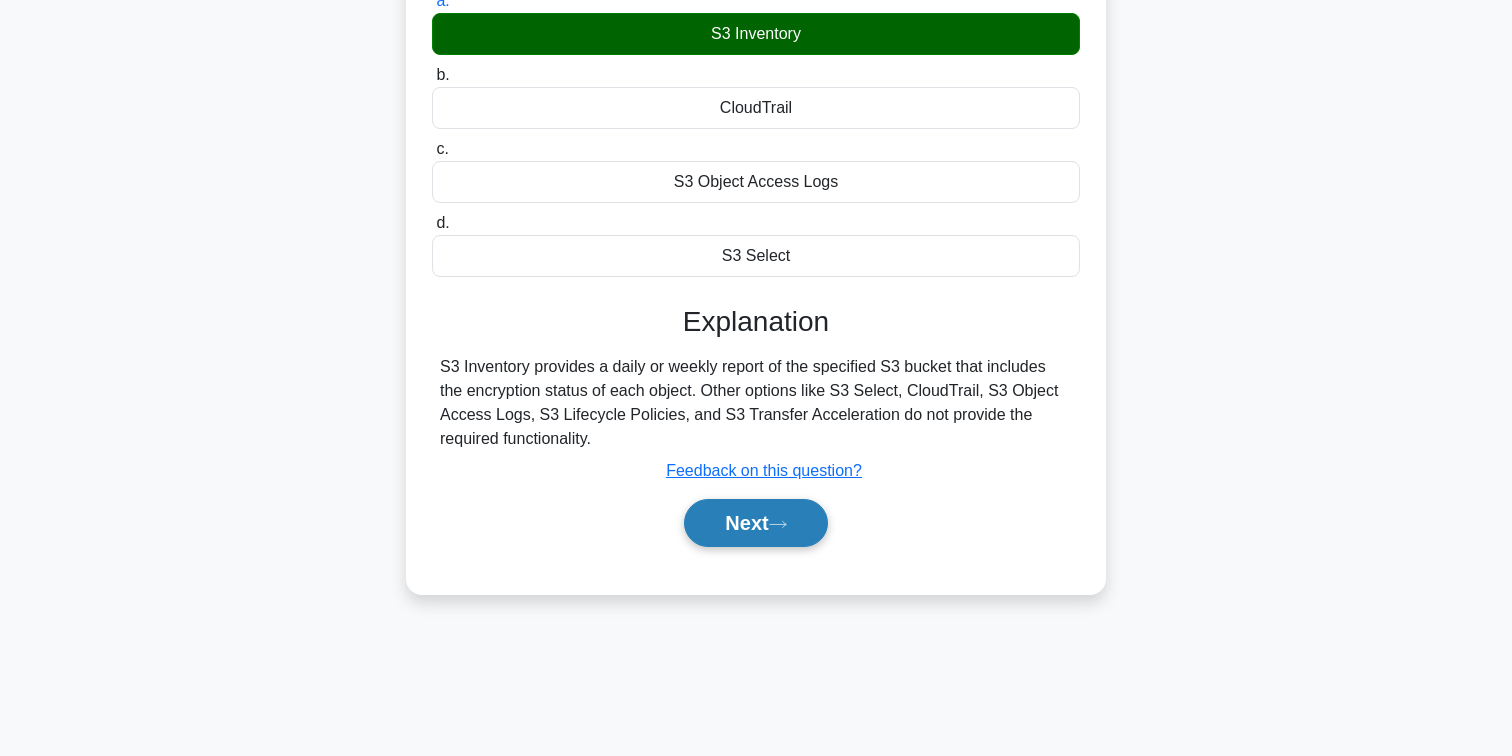 click on "Next" at bounding box center [755, 523] 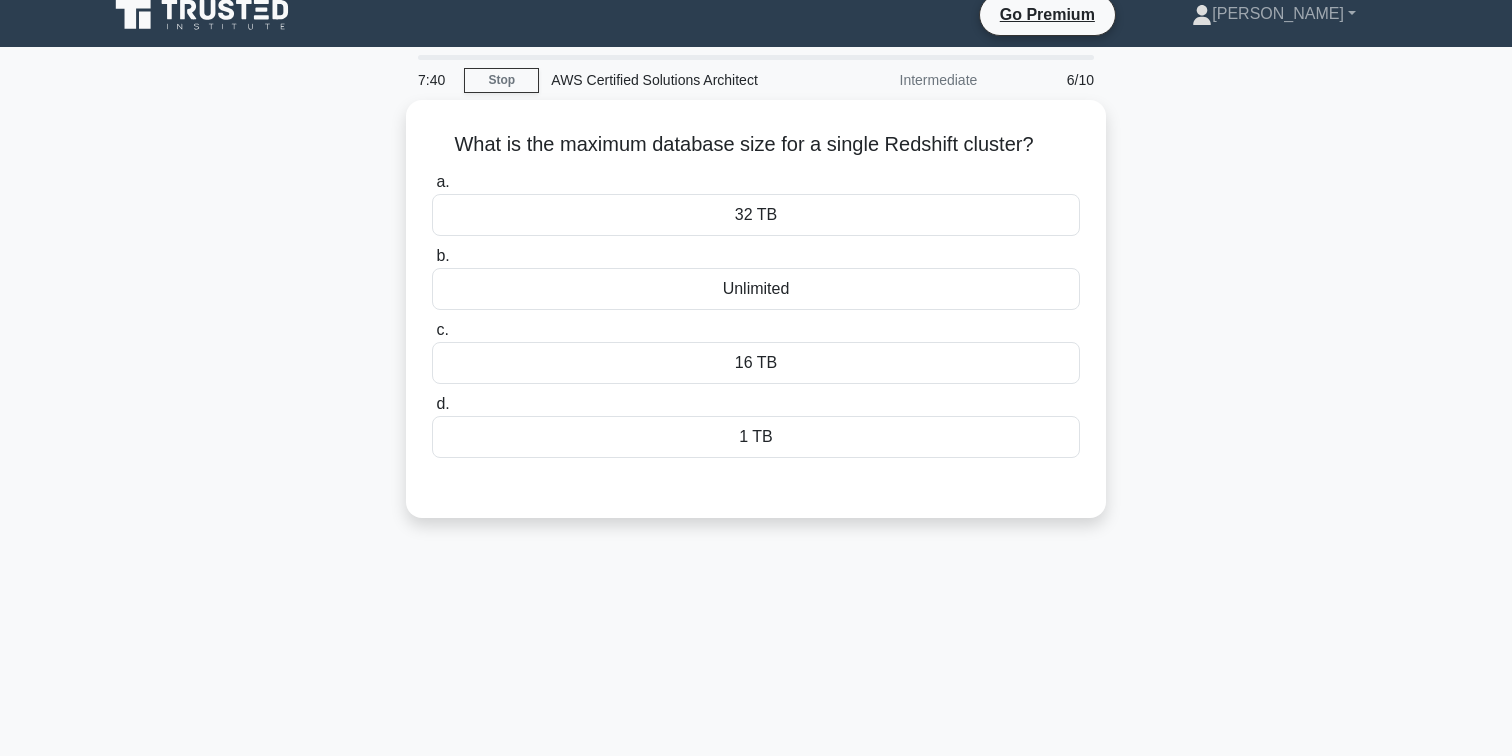 scroll, scrollTop: 0, scrollLeft: 0, axis: both 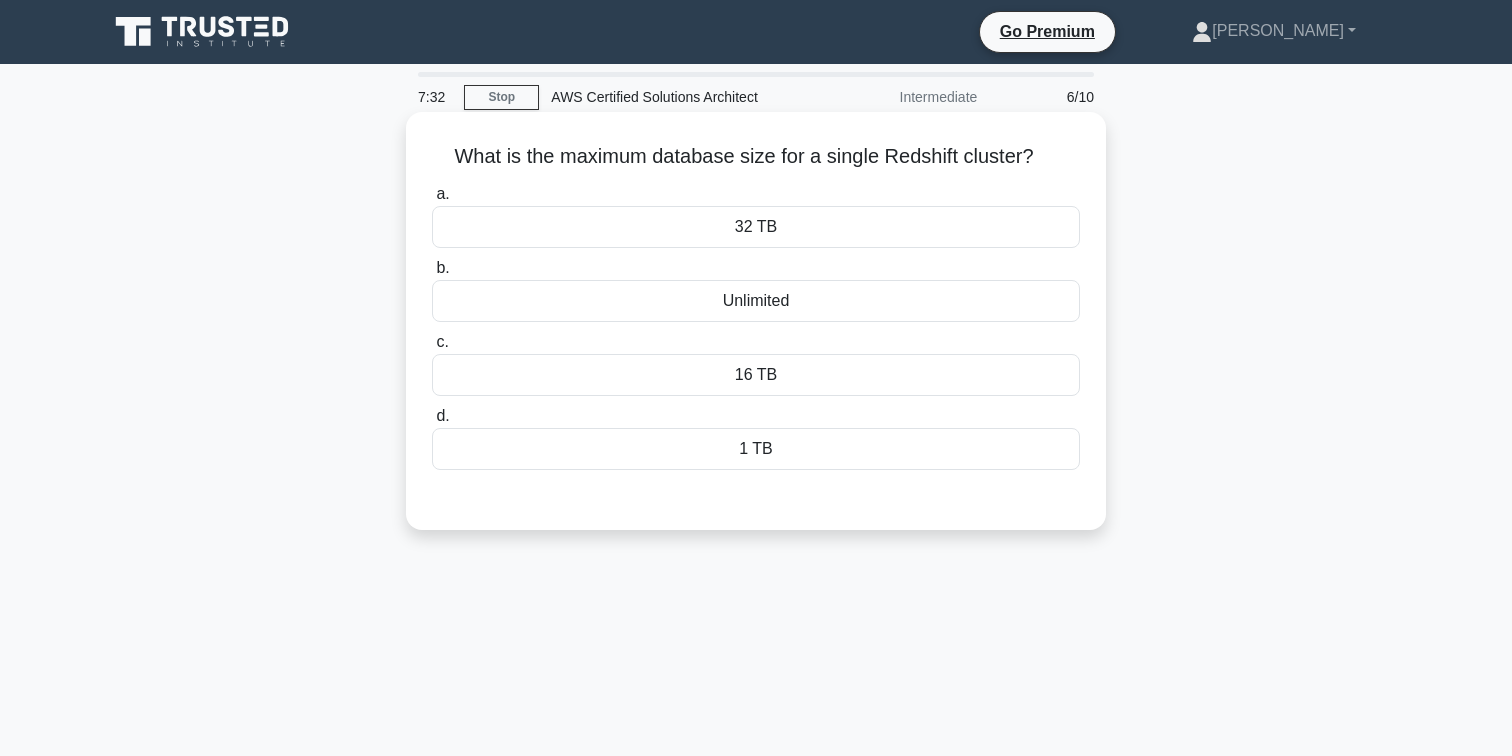 click on "Unlimited" at bounding box center [756, 301] 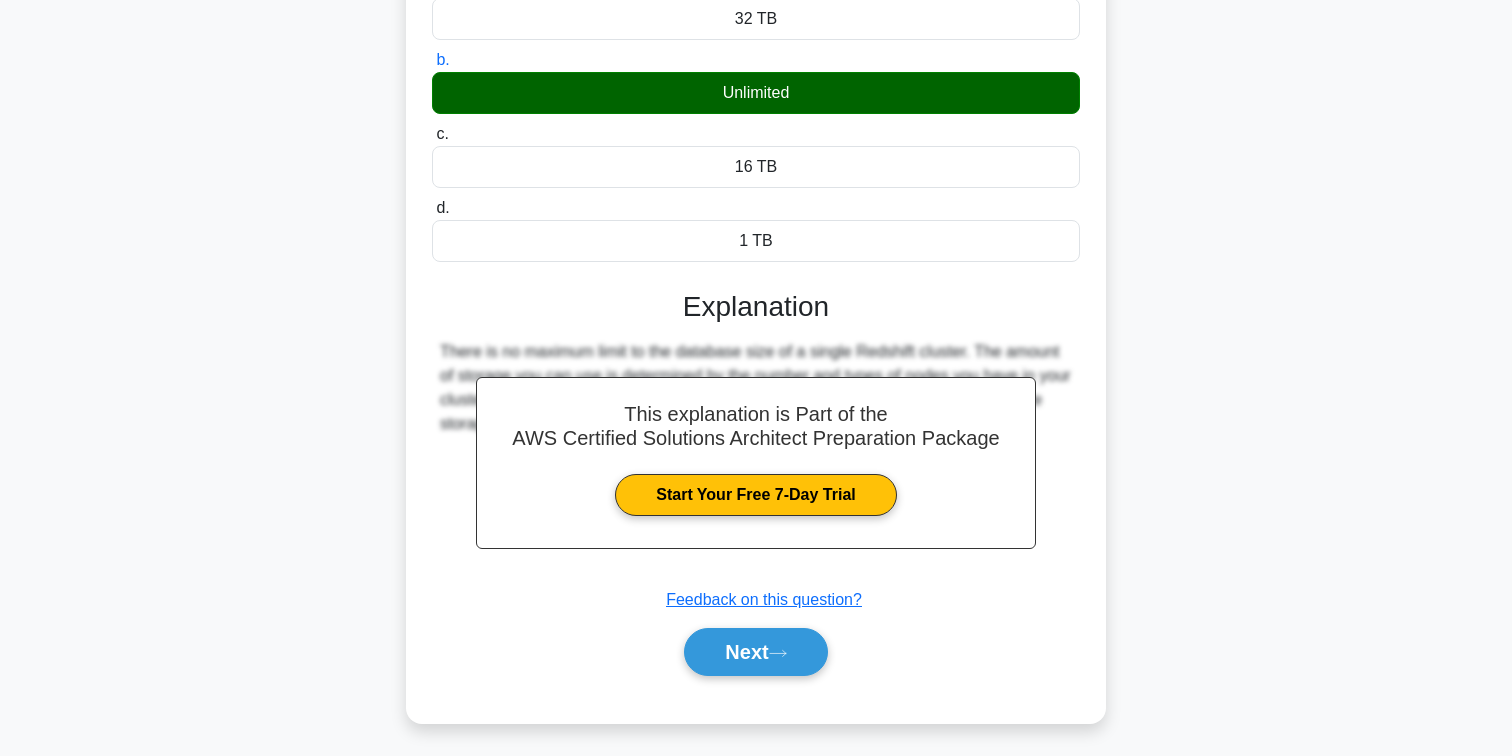 scroll, scrollTop: 324, scrollLeft: 0, axis: vertical 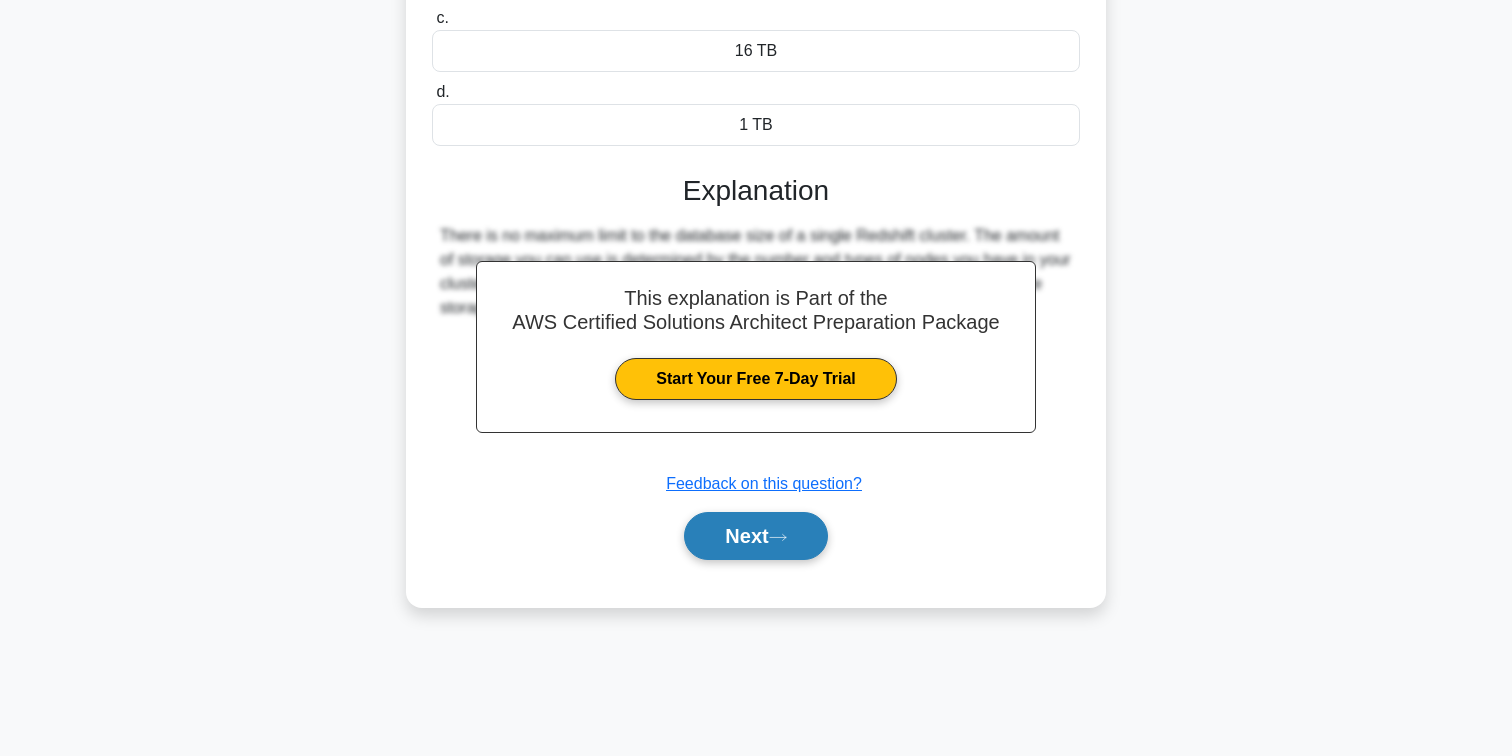 click on "Next" at bounding box center [755, 536] 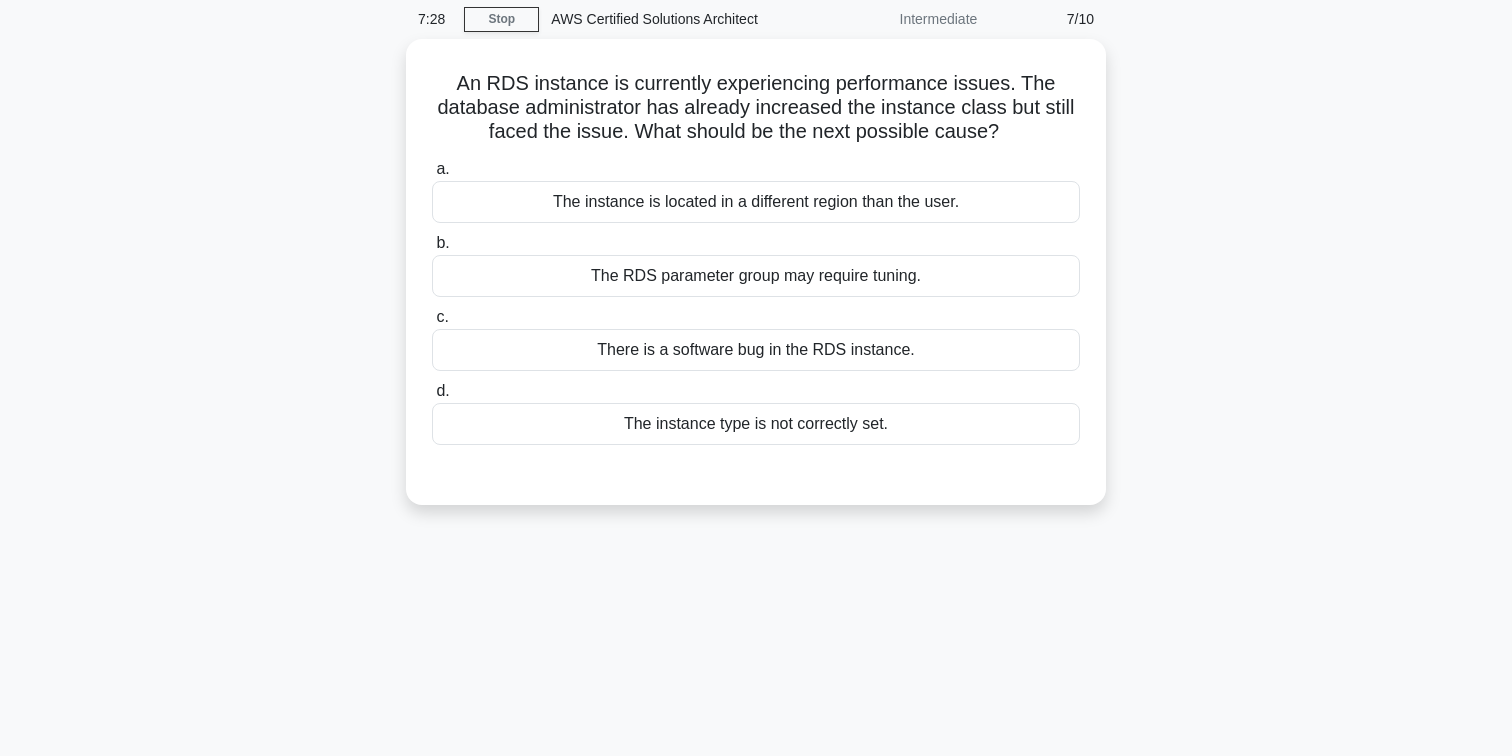 scroll, scrollTop: 0, scrollLeft: 0, axis: both 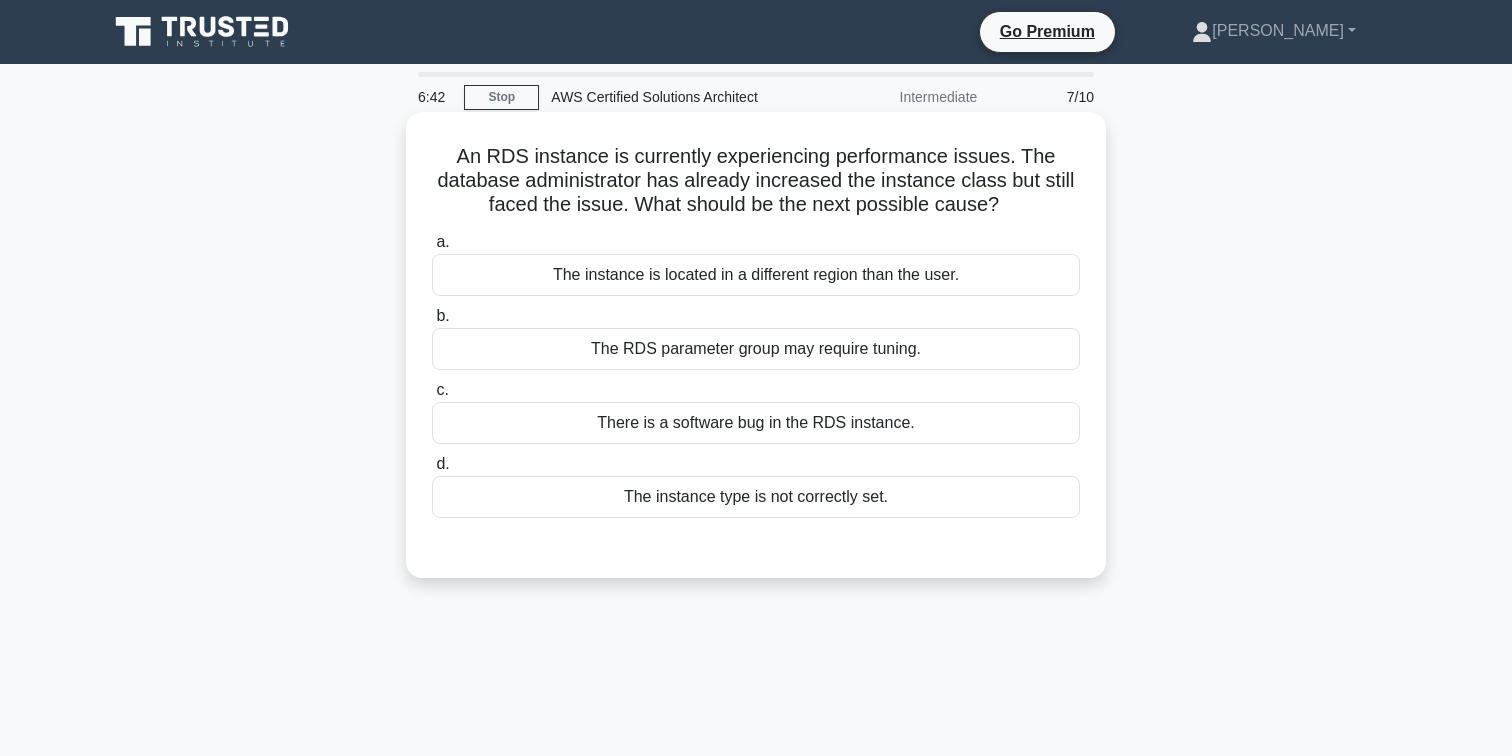 click on "The RDS parameter group may require tuning." at bounding box center (756, 349) 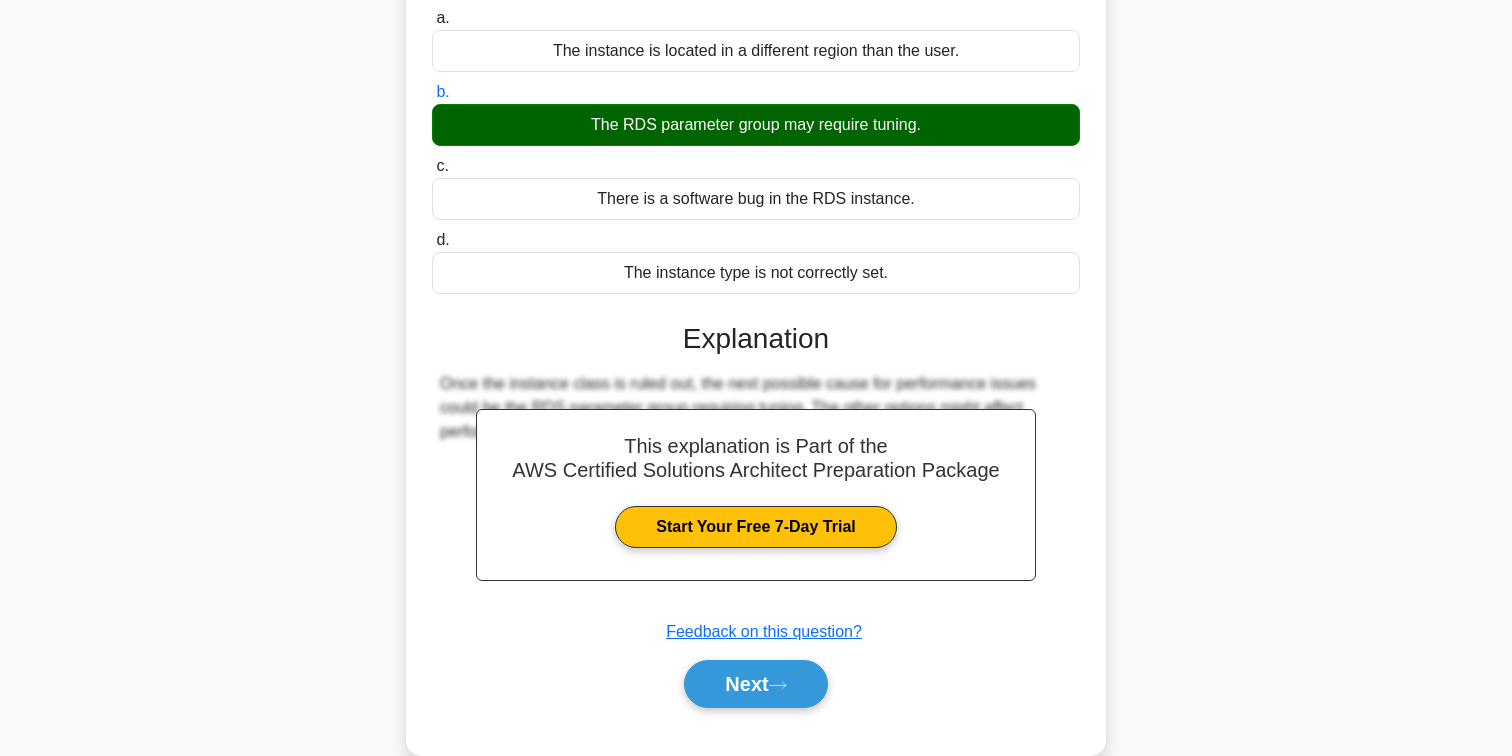 scroll, scrollTop: 324, scrollLeft: 0, axis: vertical 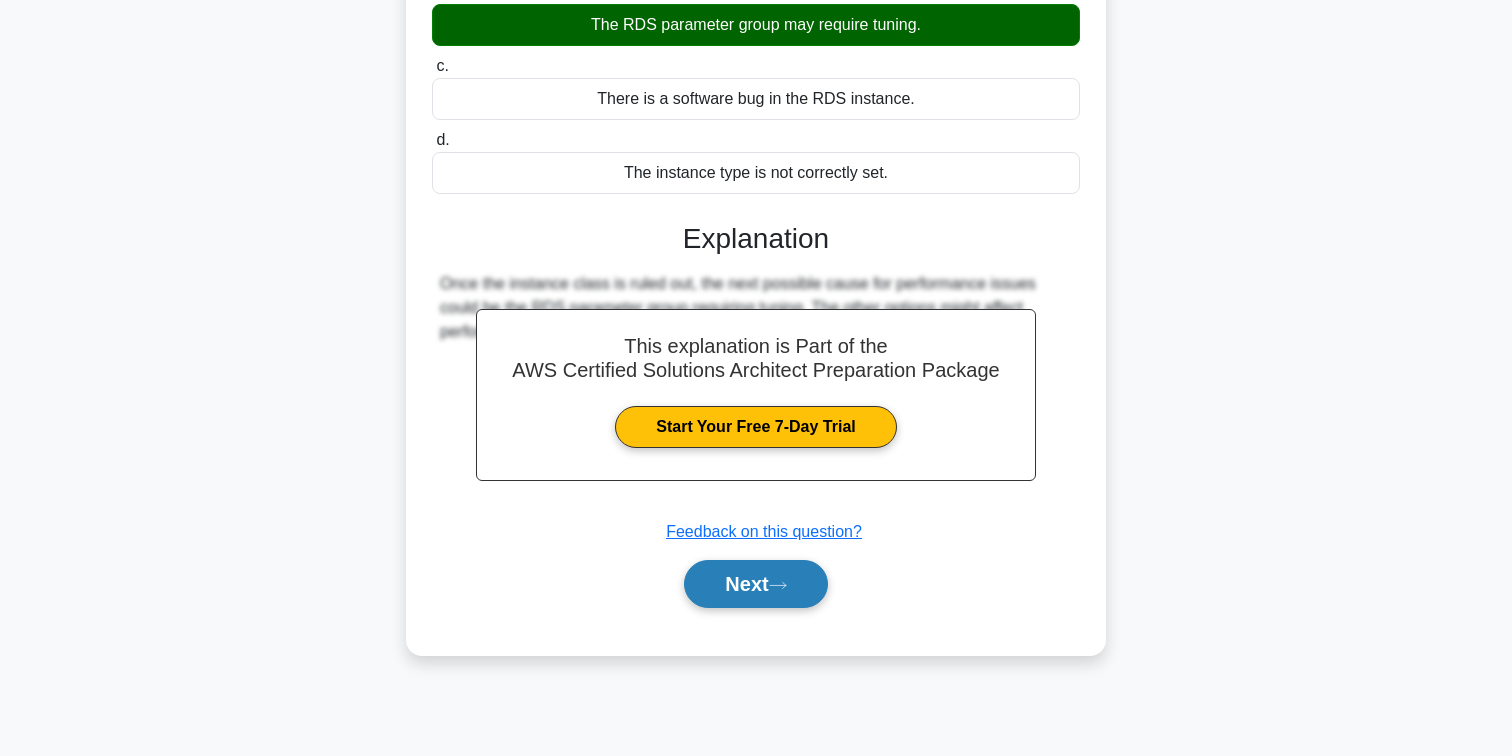 click on "Next" at bounding box center [755, 584] 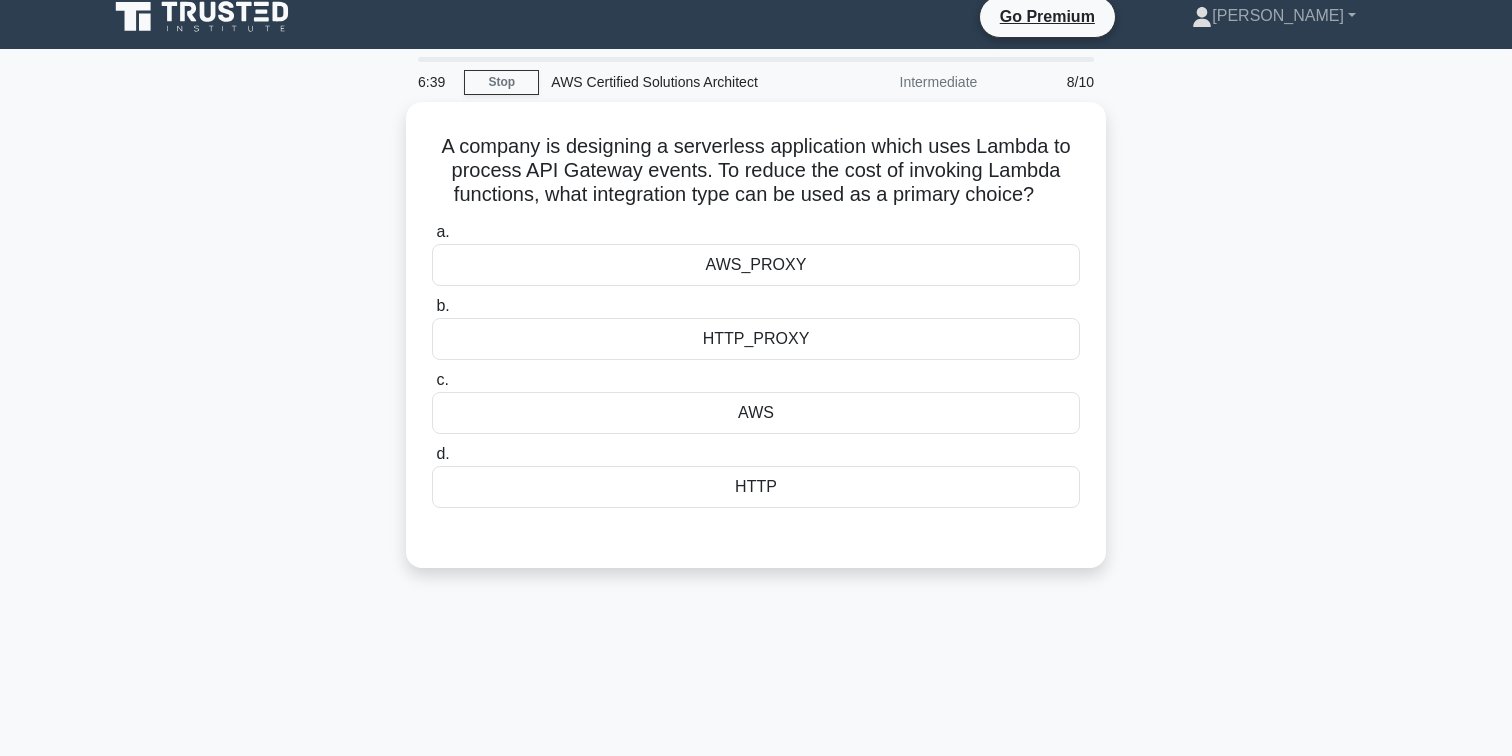 scroll, scrollTop: 0, scrollLeft: 0, axis: both 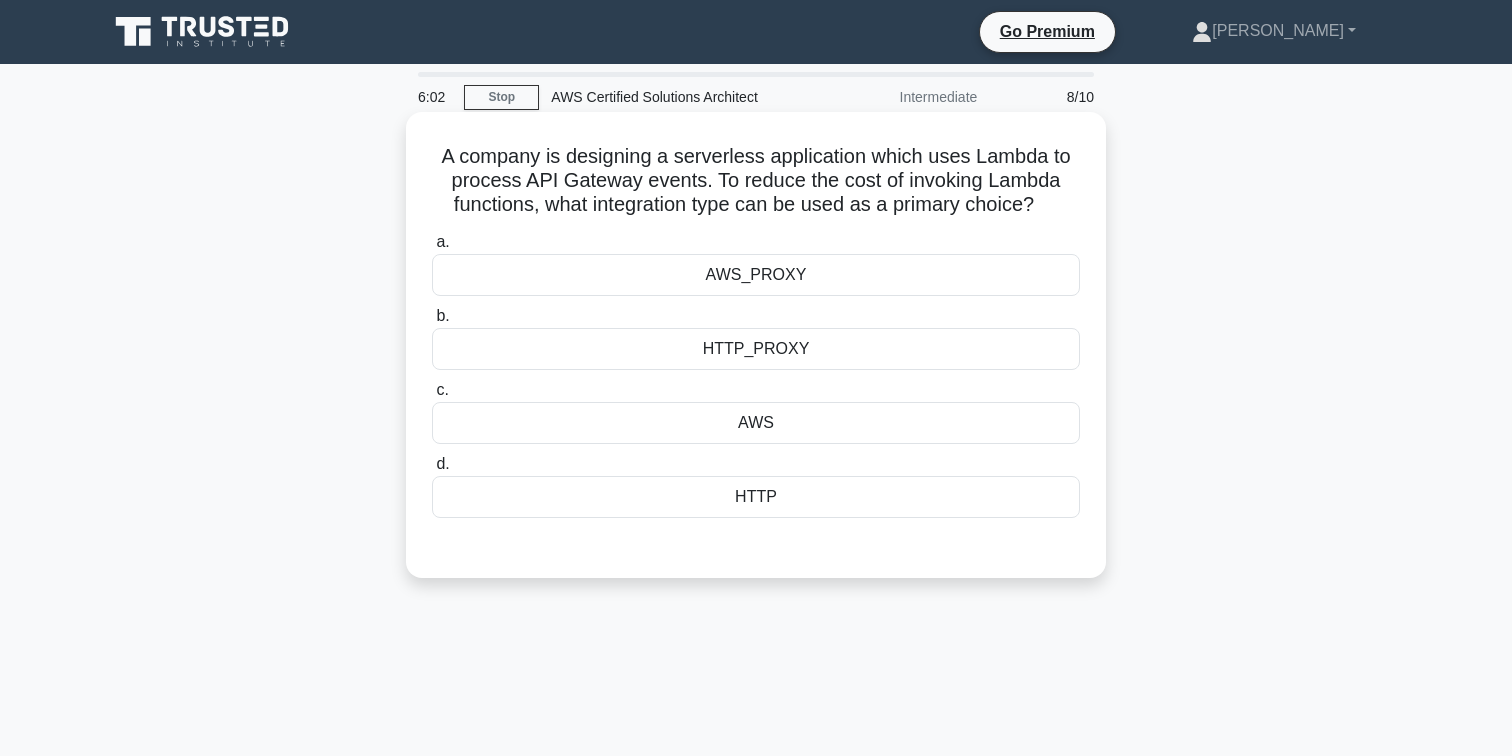 click on "AWS_PROXY" at bounding box center (756, 275) 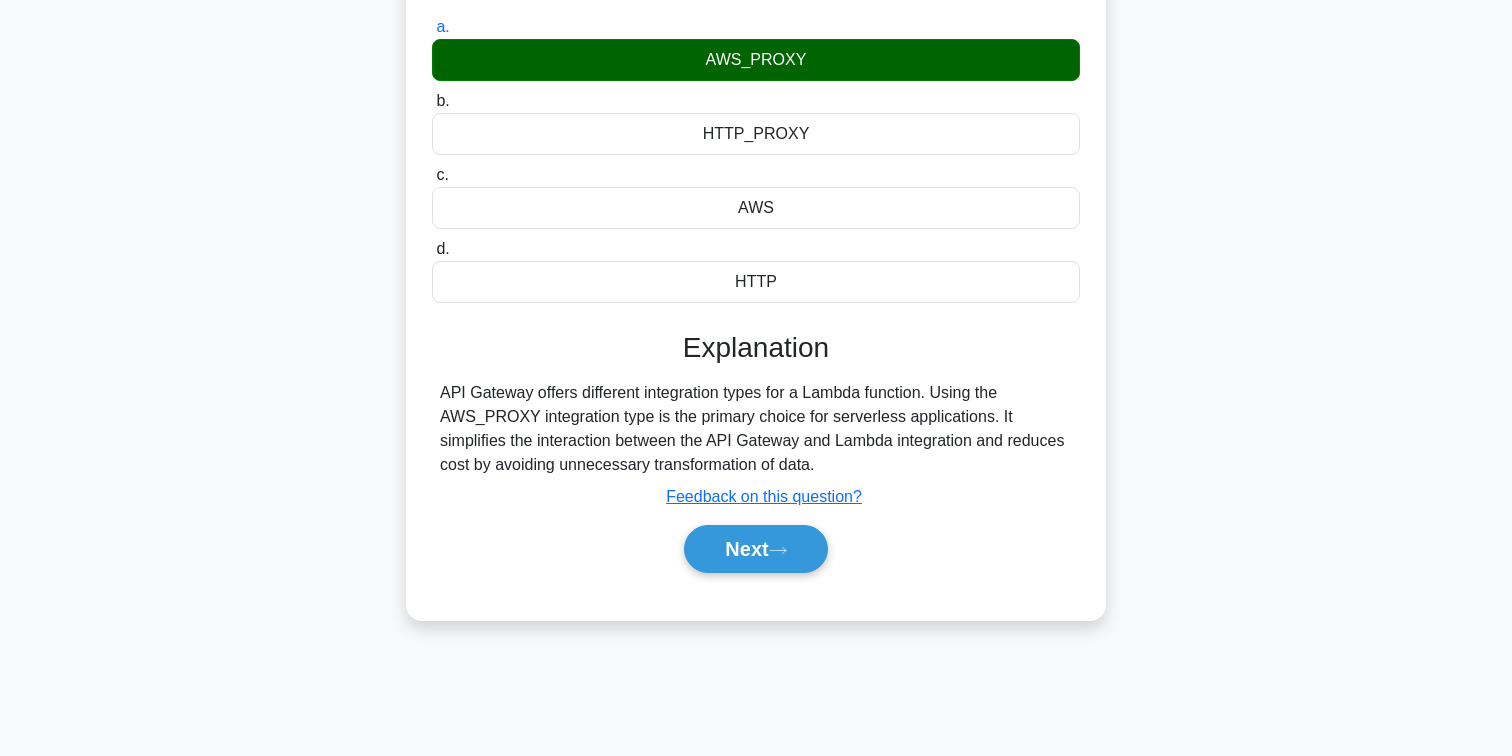 scroll, scrollTop: 265, scrollLeft: 0, axis: vertical 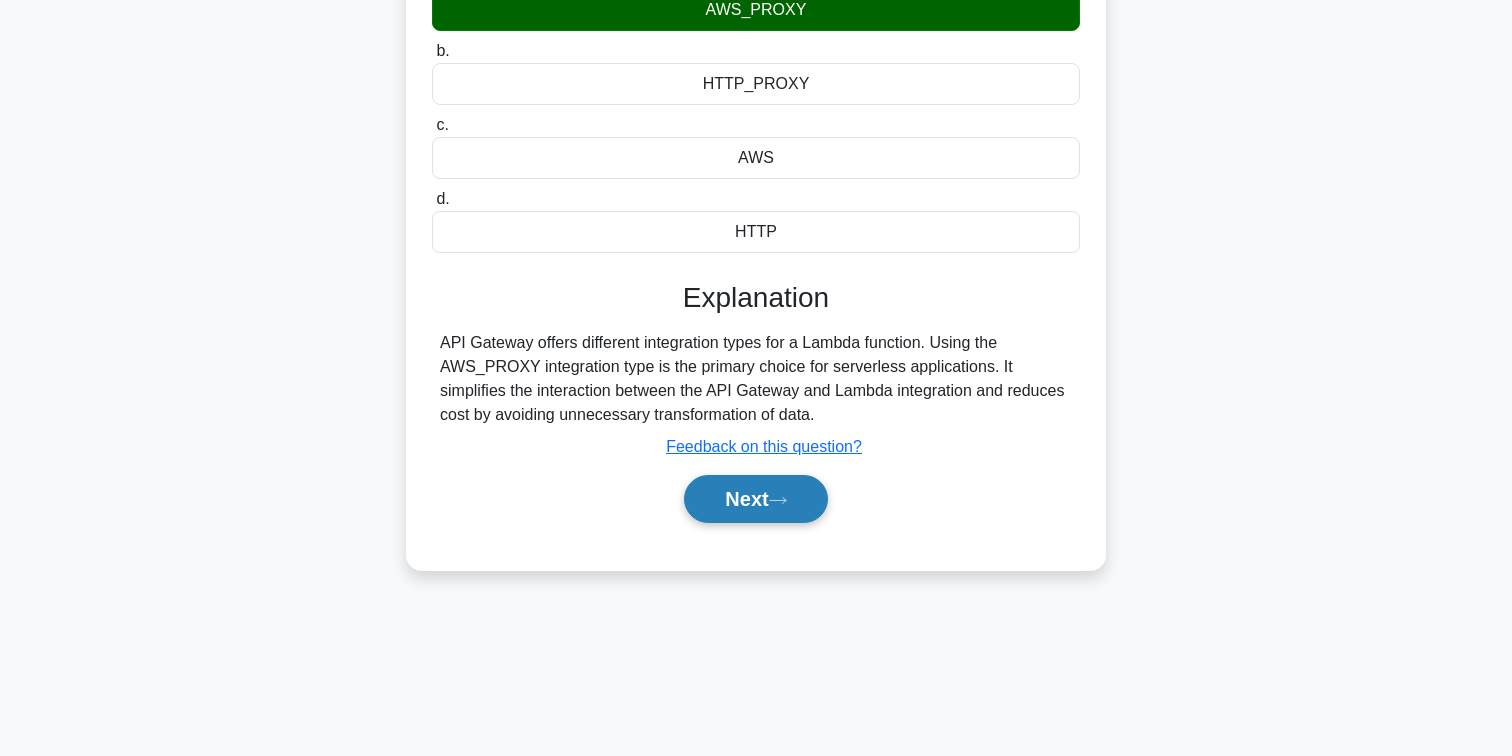 click on "Next" at bounding box center [755, 499] 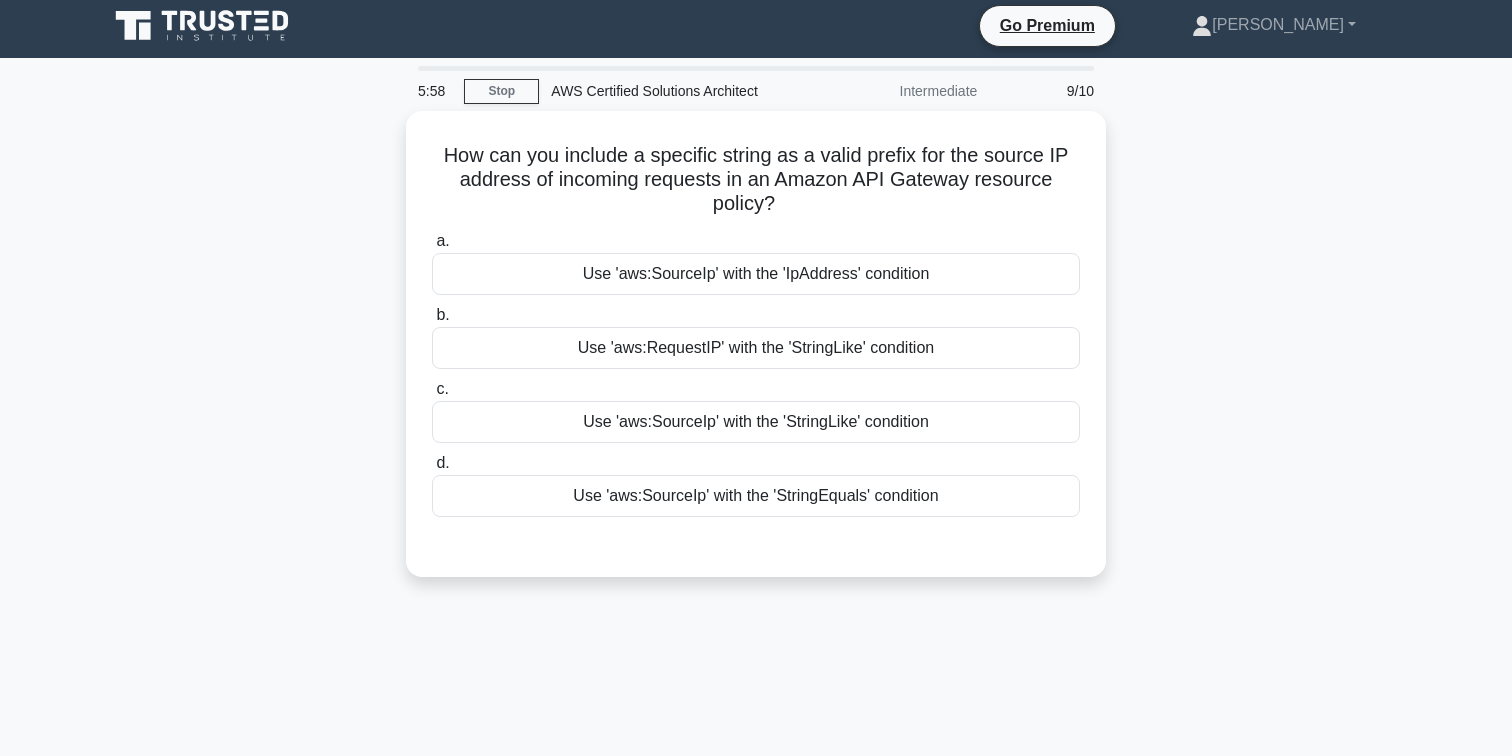 scroll, scrollTop: 0, scrollLeft: 0, axis: both 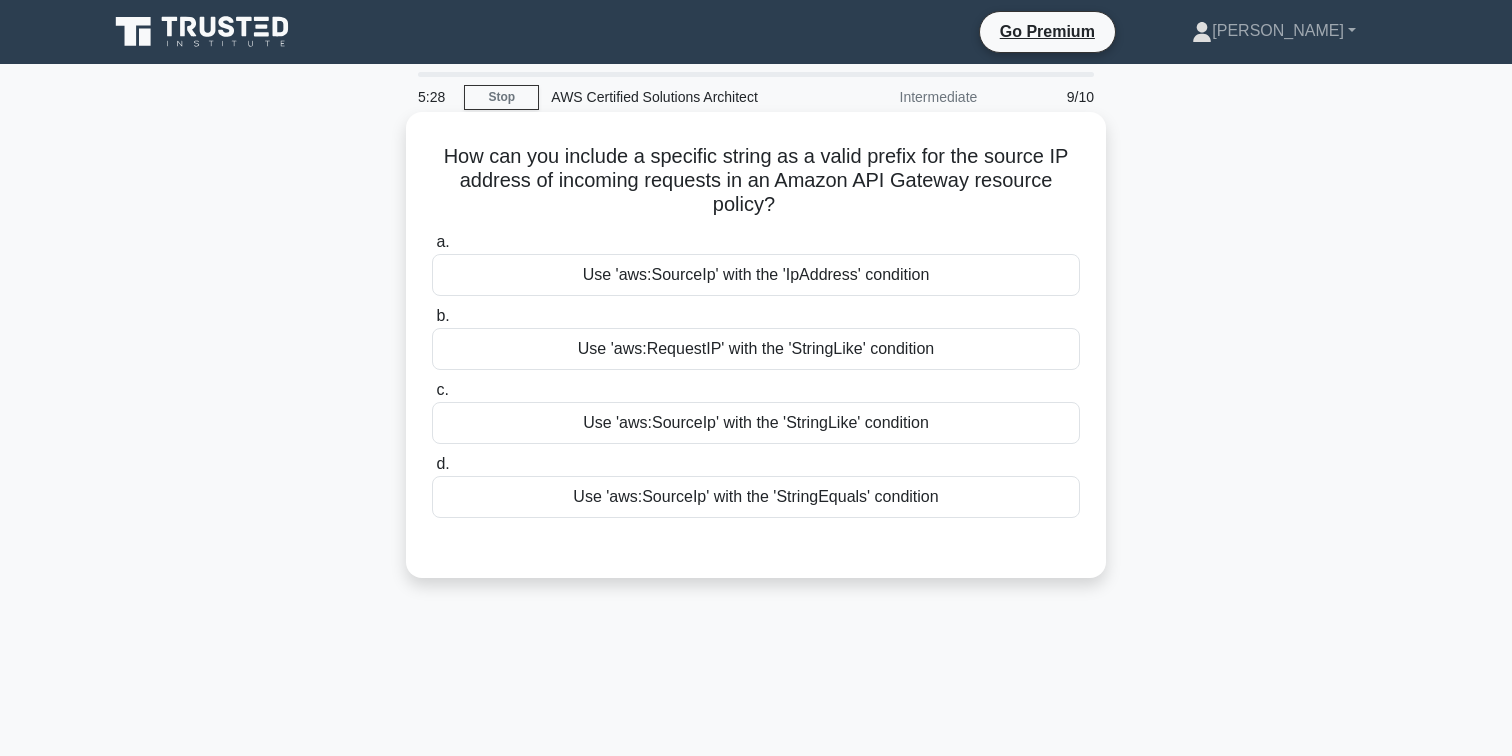 click on "Use 'aws:SourceIp' with the 'StringLike' condition" at bounding box center (756, 423) 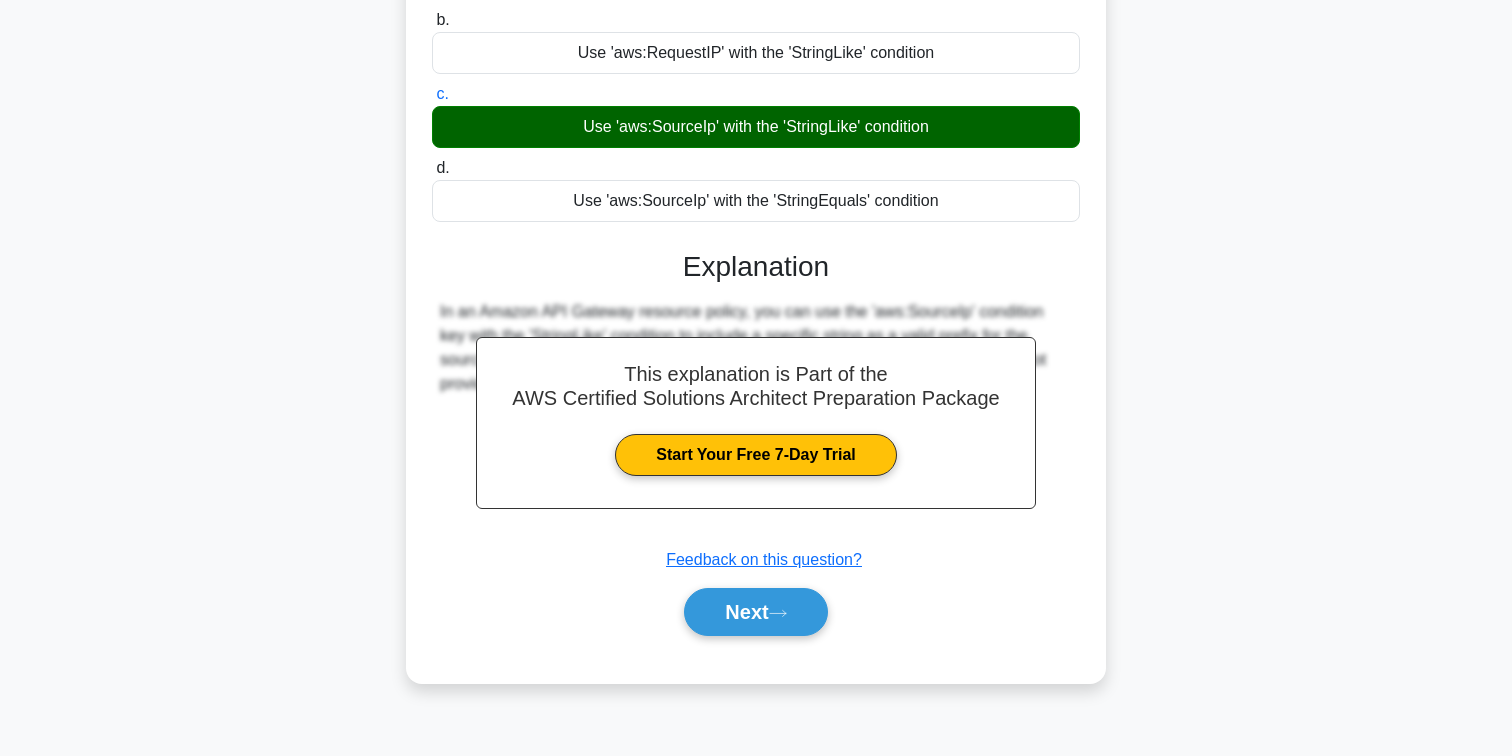 scroll, scrollTop: 324, scrollLeft: 0, axis: vertical 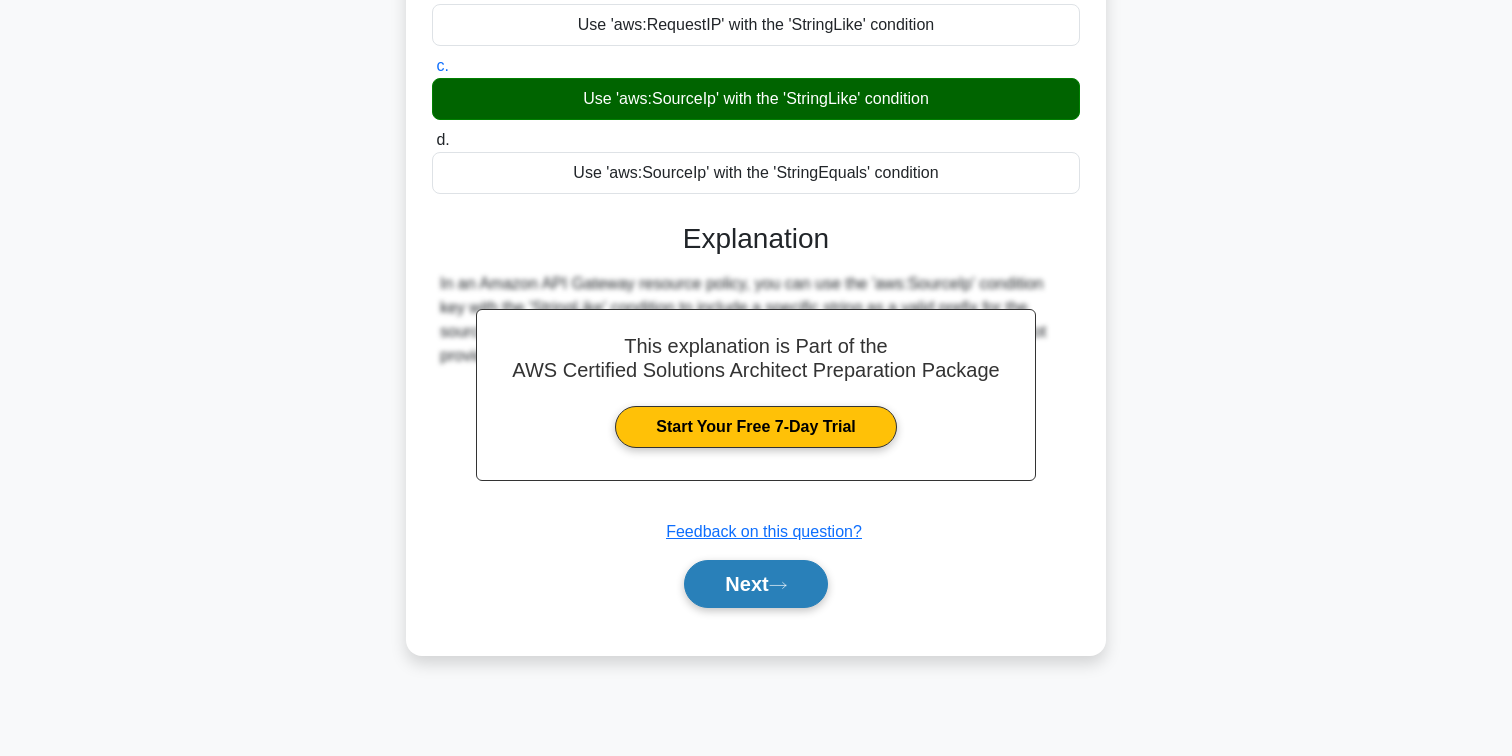 click on "Next" at bounding box center [755, 584] 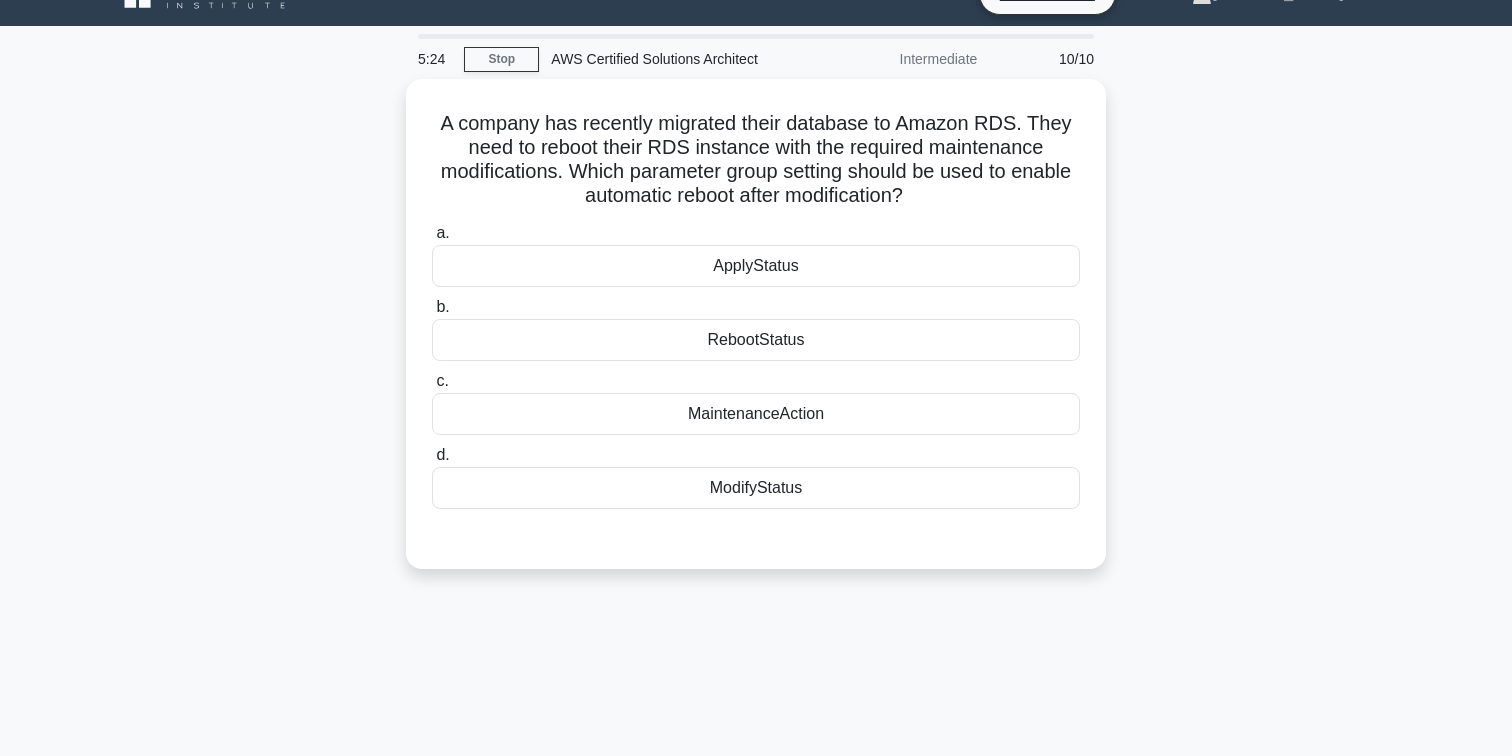 scroll, scrollTop: 0, scrollLeft: 0, axis: both 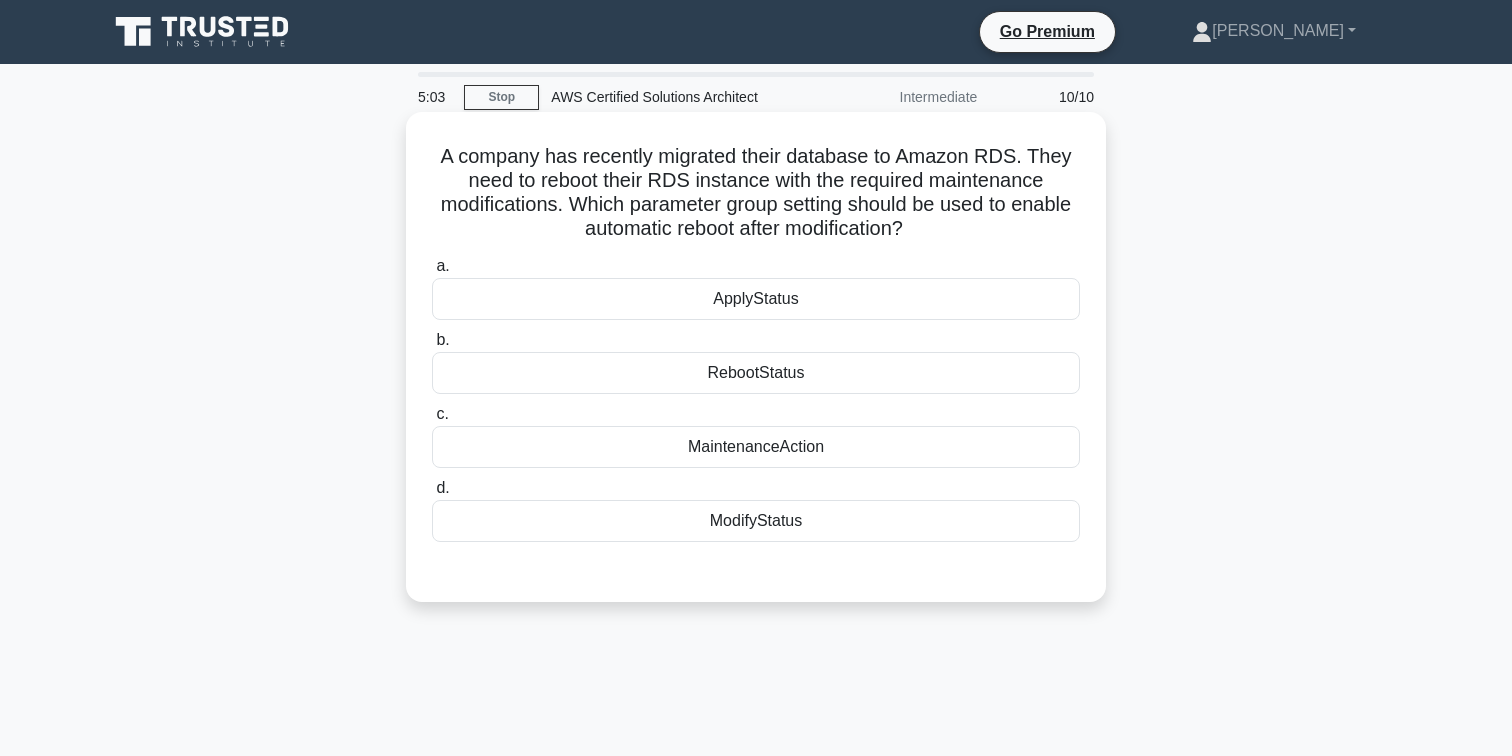 click on "MaintenanceAction" at bounding box center (756, 447) 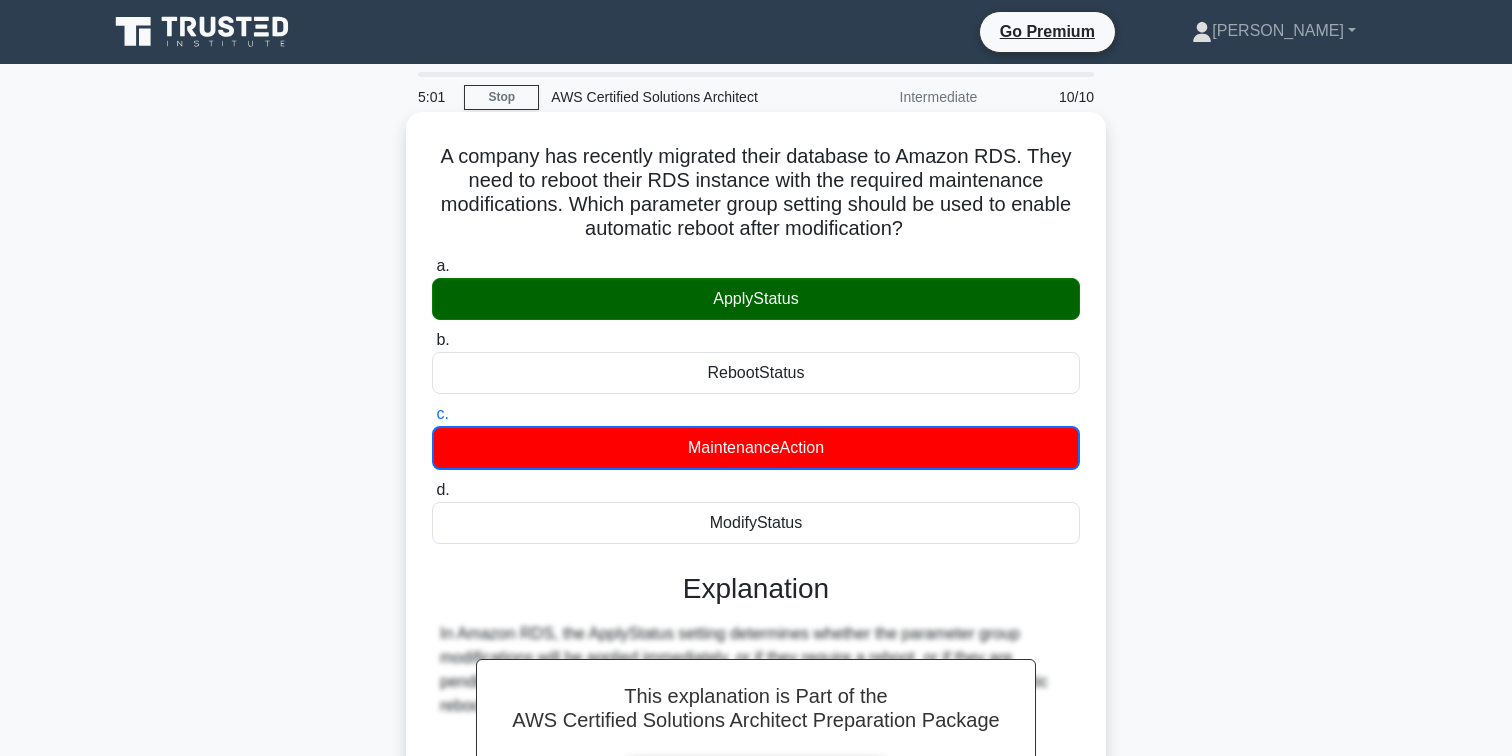 click on "ApplyStatus" at bounding box center [756, 299] 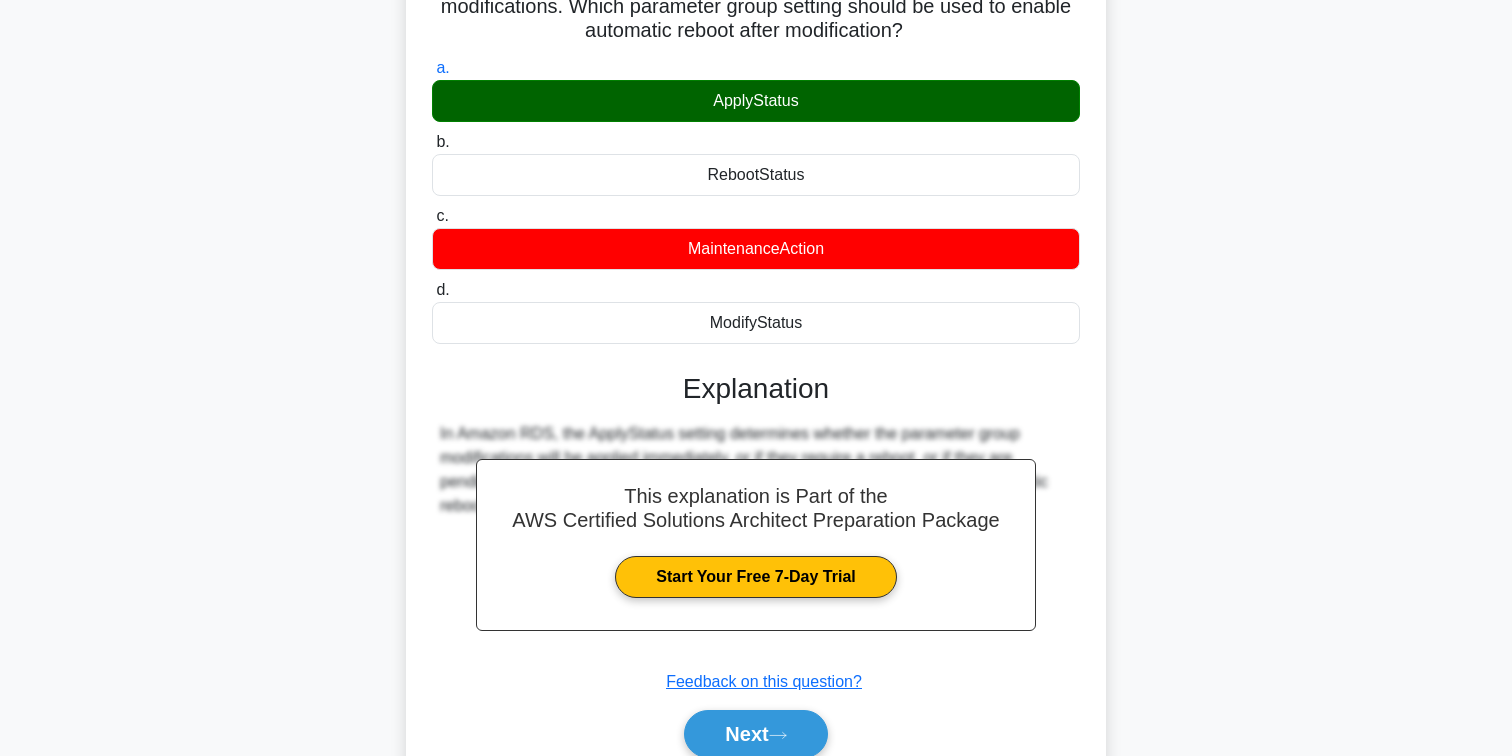 scroll, scrollTop: 324, scrollLeft: 0, axis: vertical 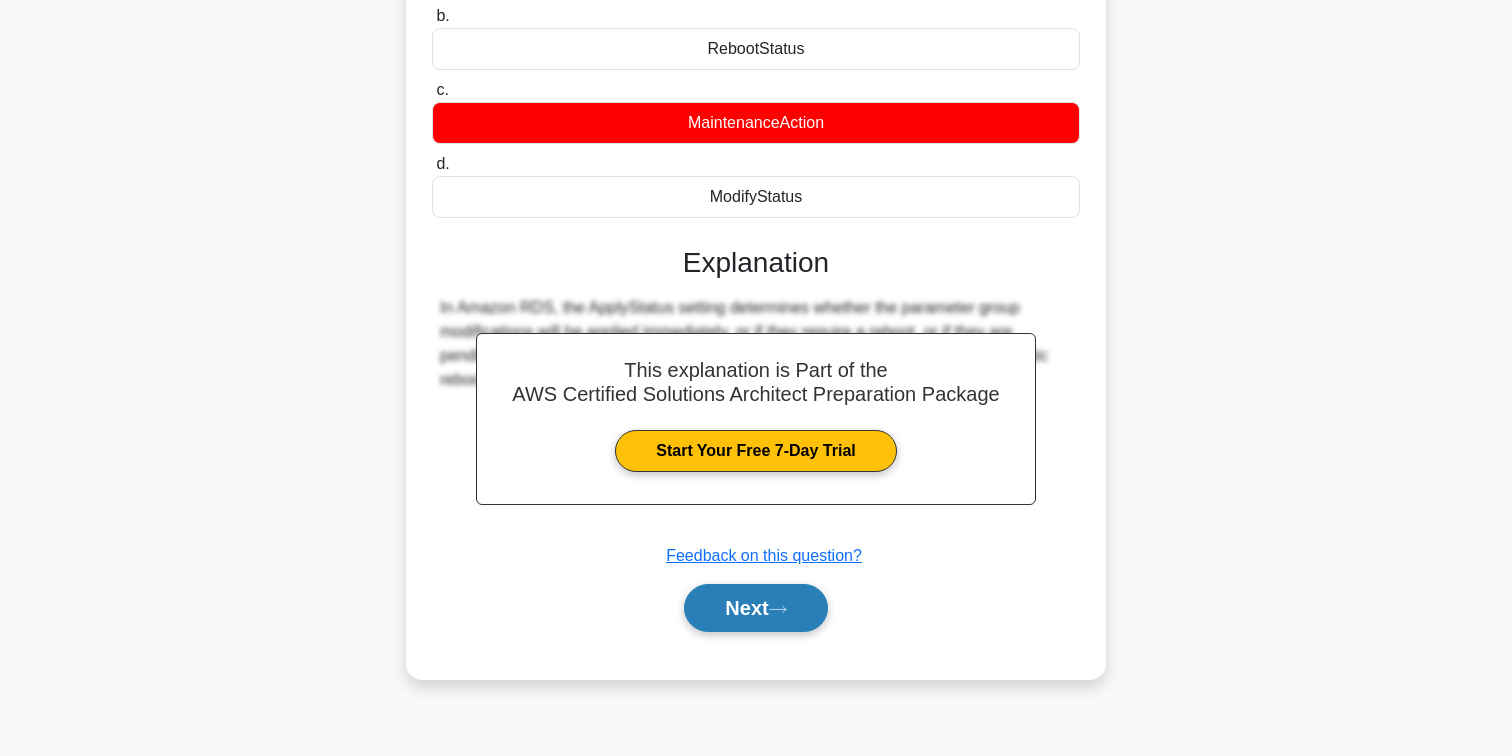 click on "Next" at bounding box center (755, 608) 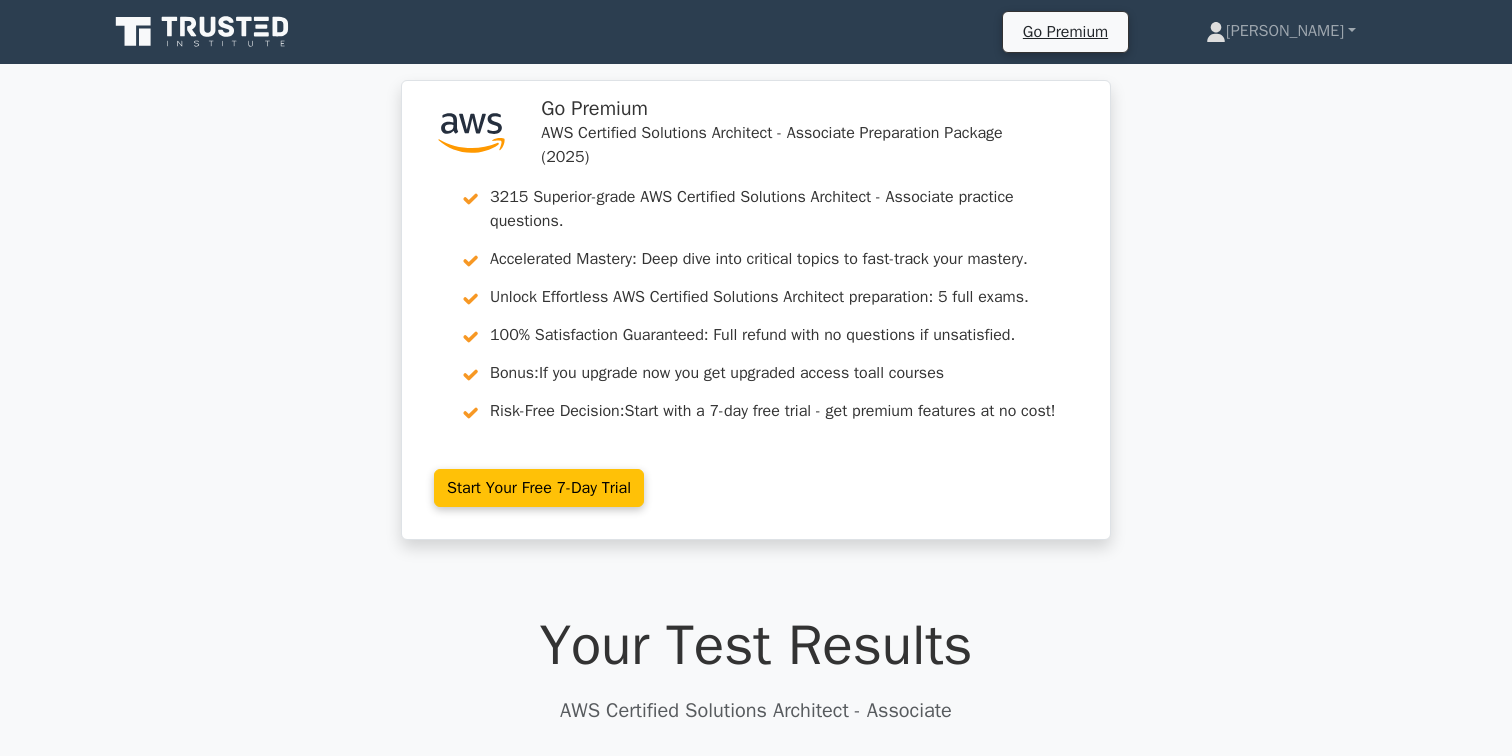 scroll, scrollTop: 0, scrollLeft: 0, axis: both 